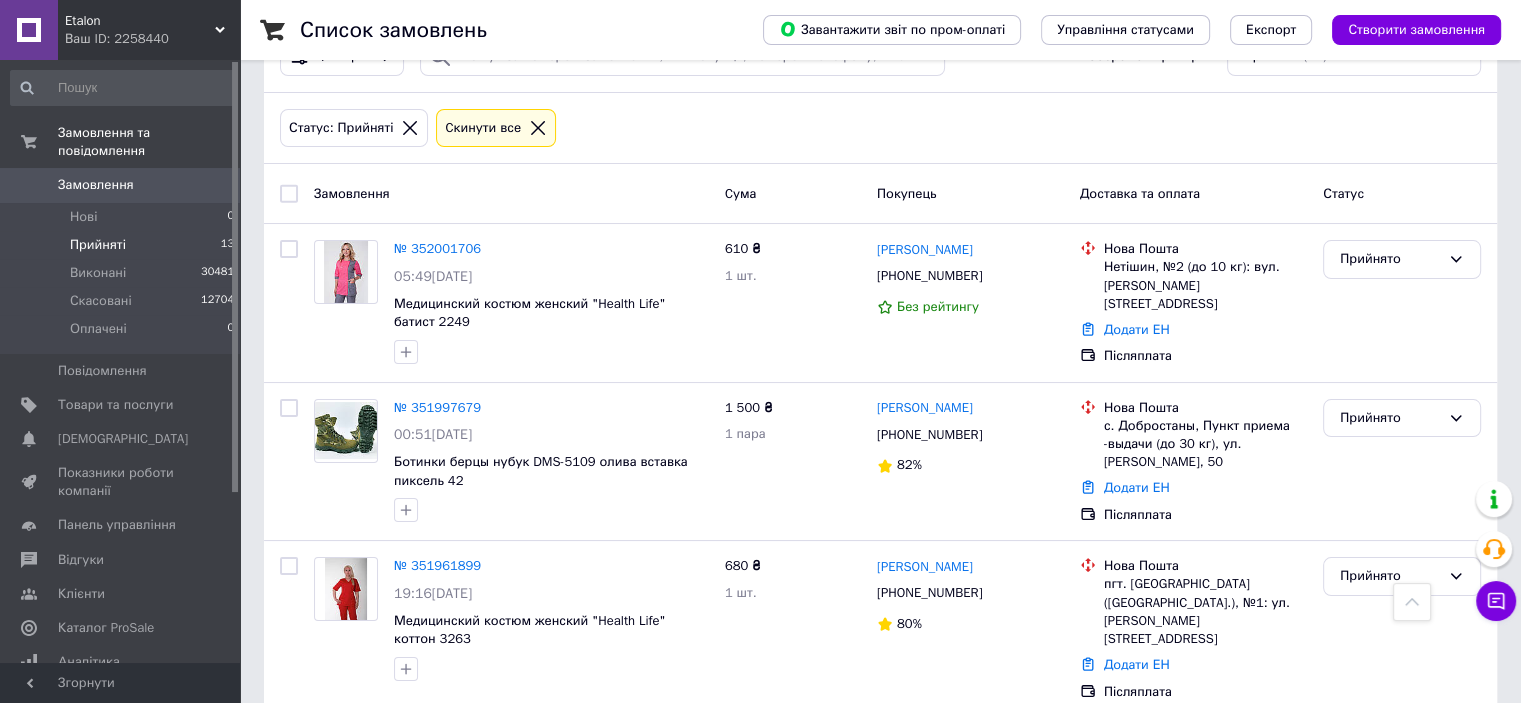 scroll, scrollTop: 0, scrollLeft: 0, axis: both 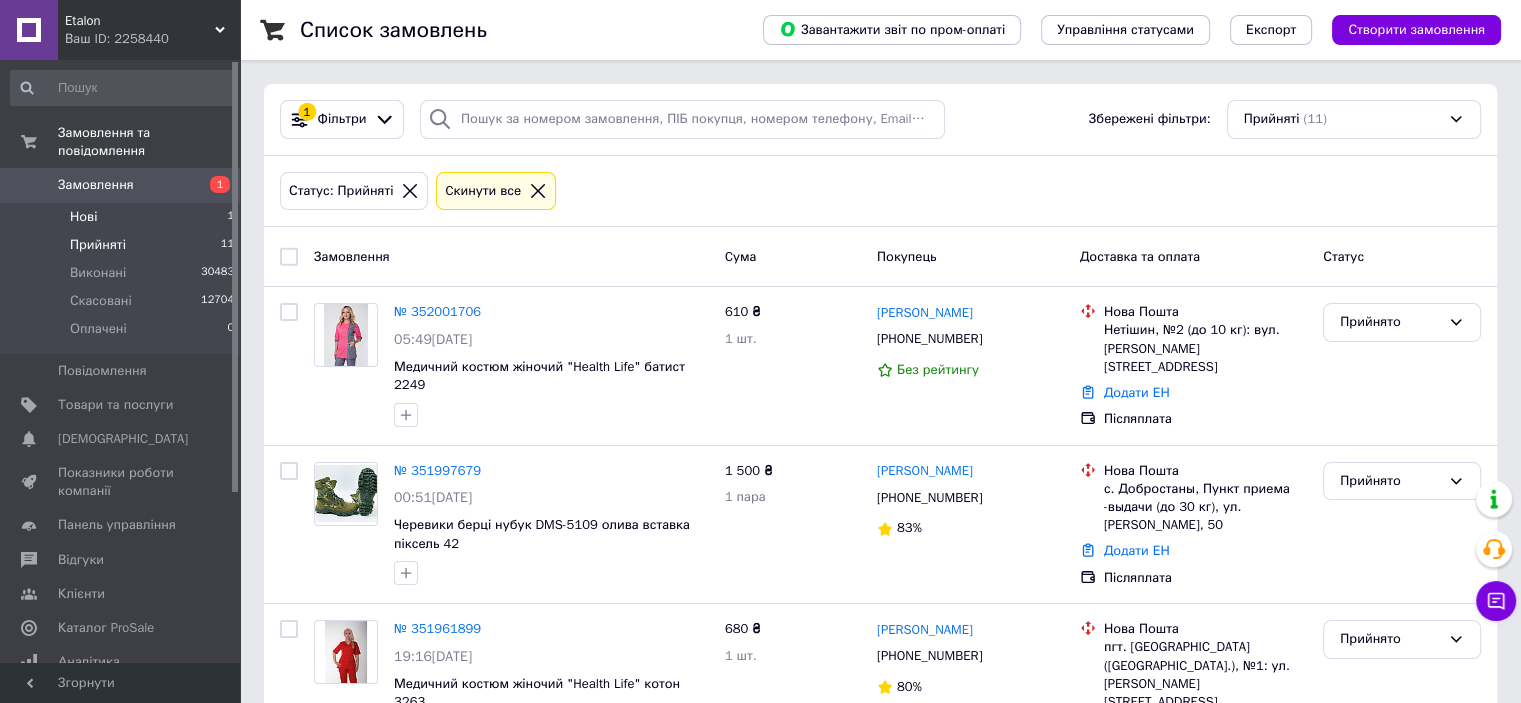 click on "Нові" at bounding box center [83, 217] 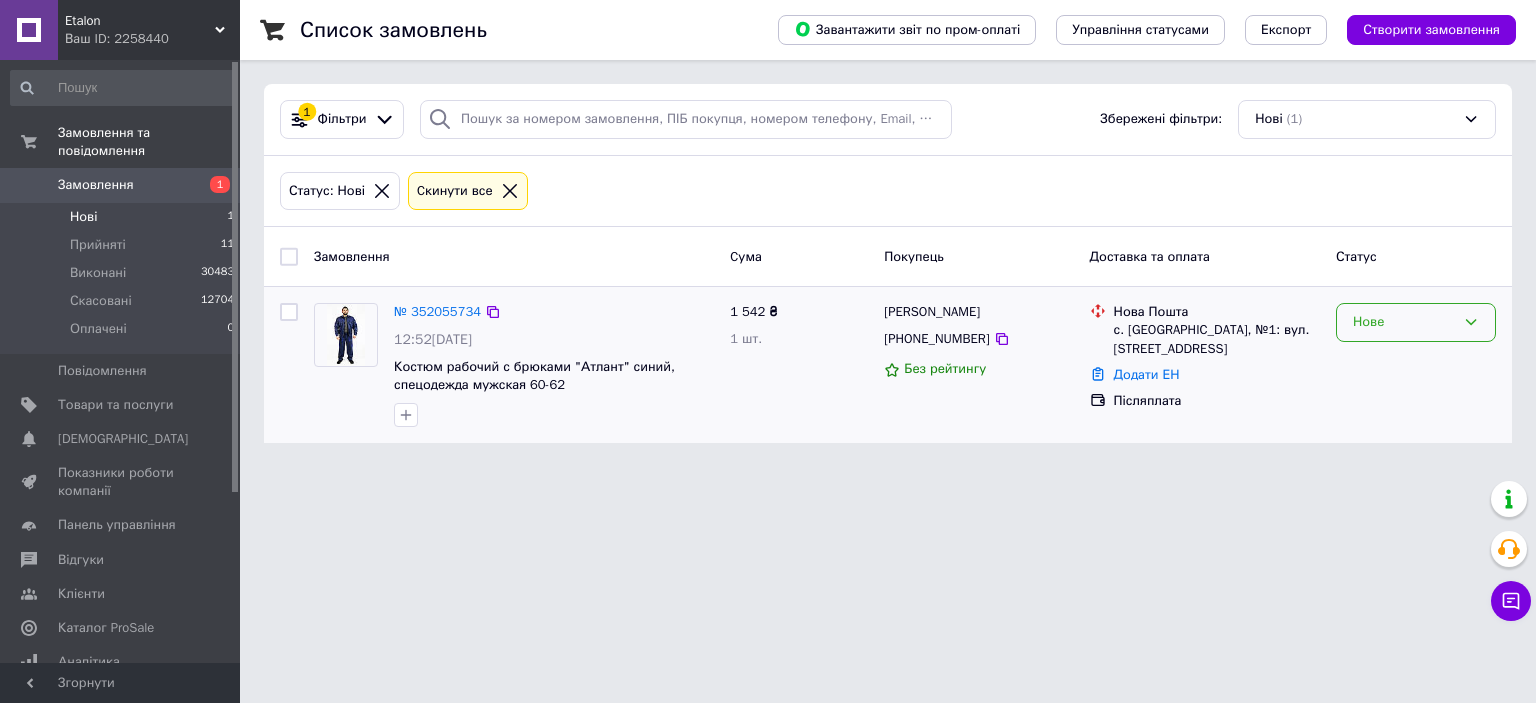 click on "Нове" at bounding box center [1416, 322] 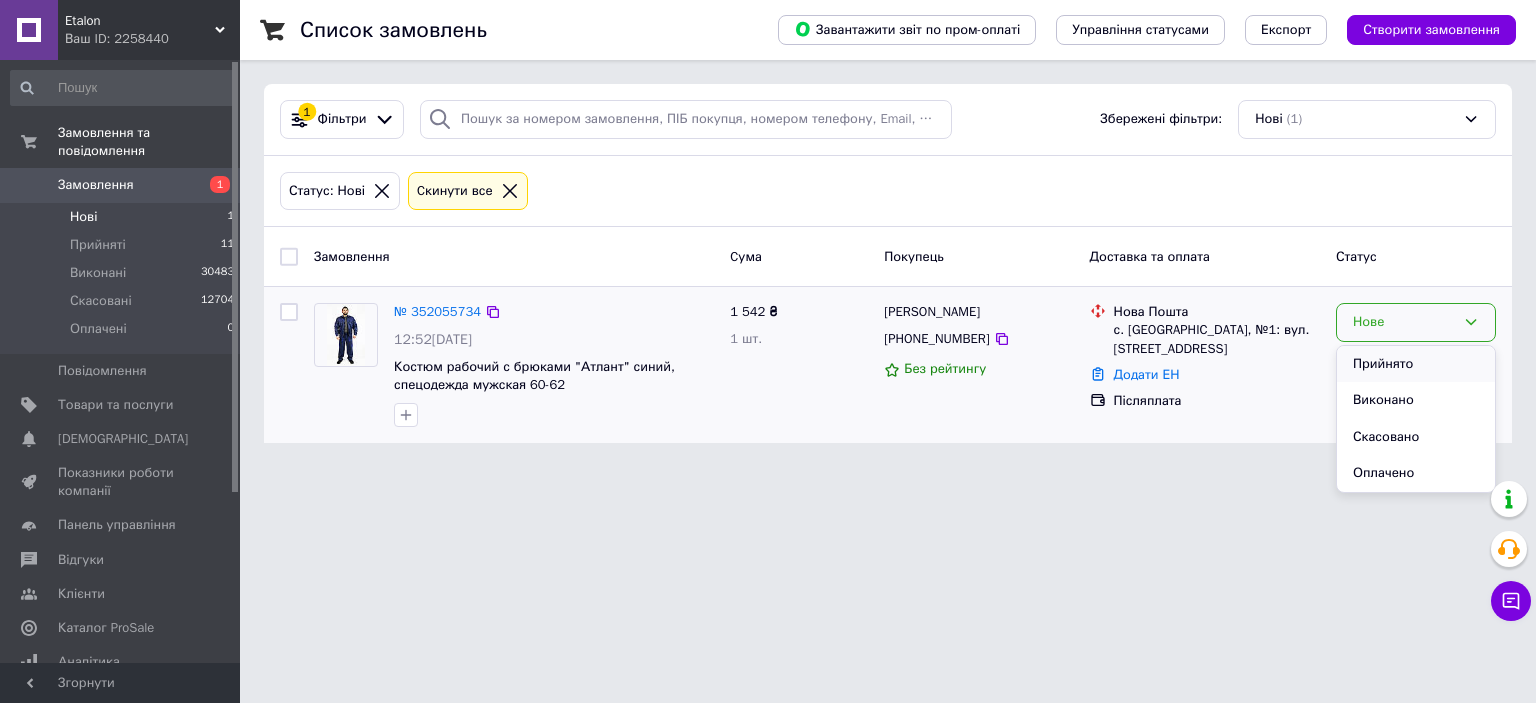 click on "Прийнято" at bounding box center (1416, 364) 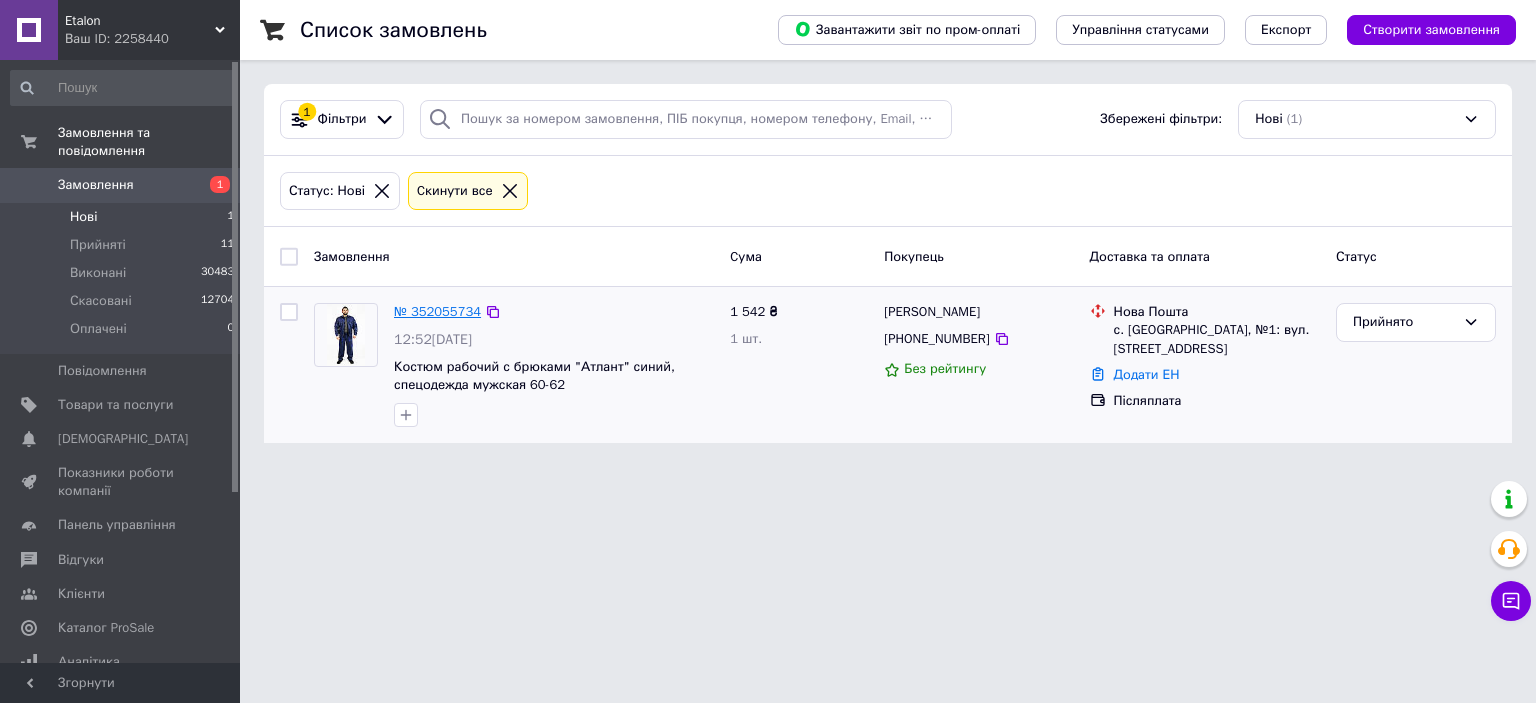 click on "№ 352055734" at bounding box center [437, 311] 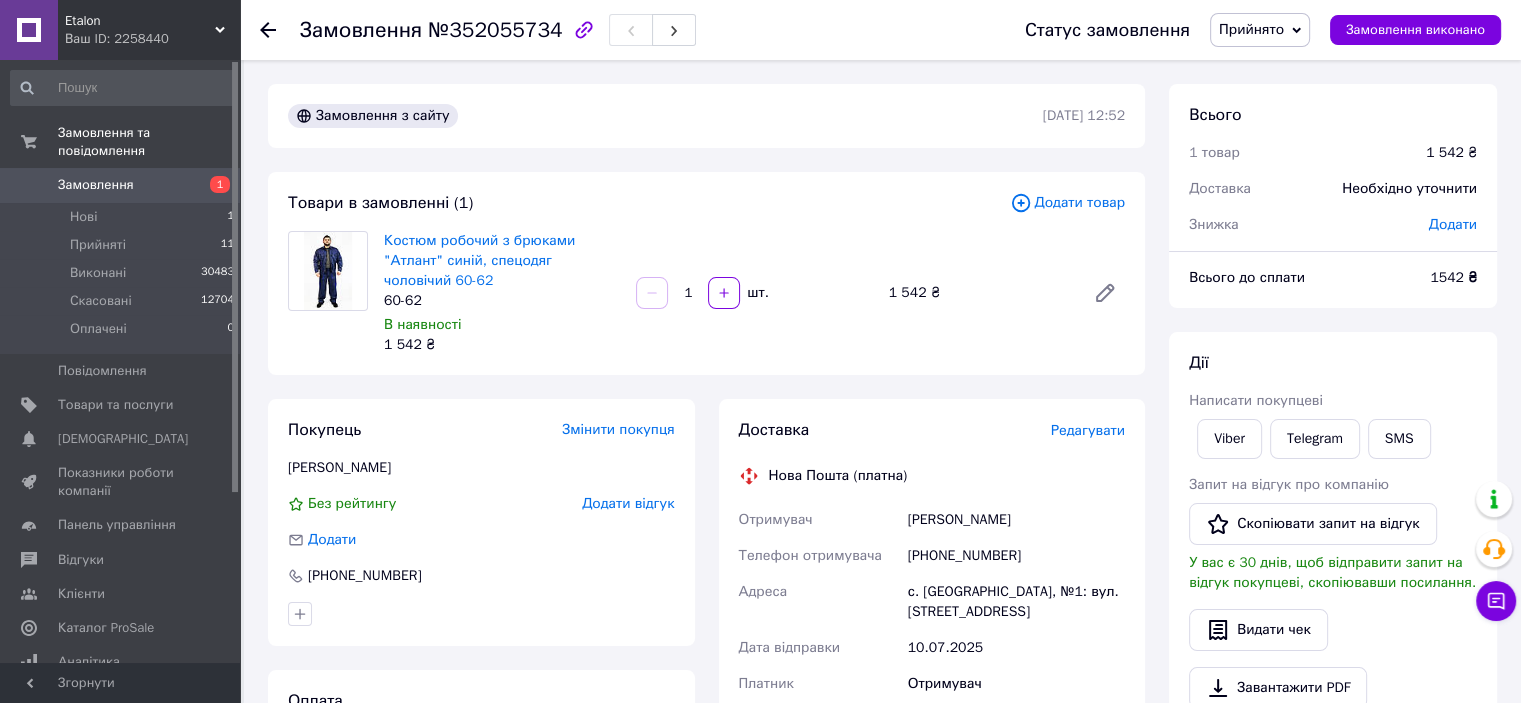 click on "№352055734" at bounding box center [495, 30] 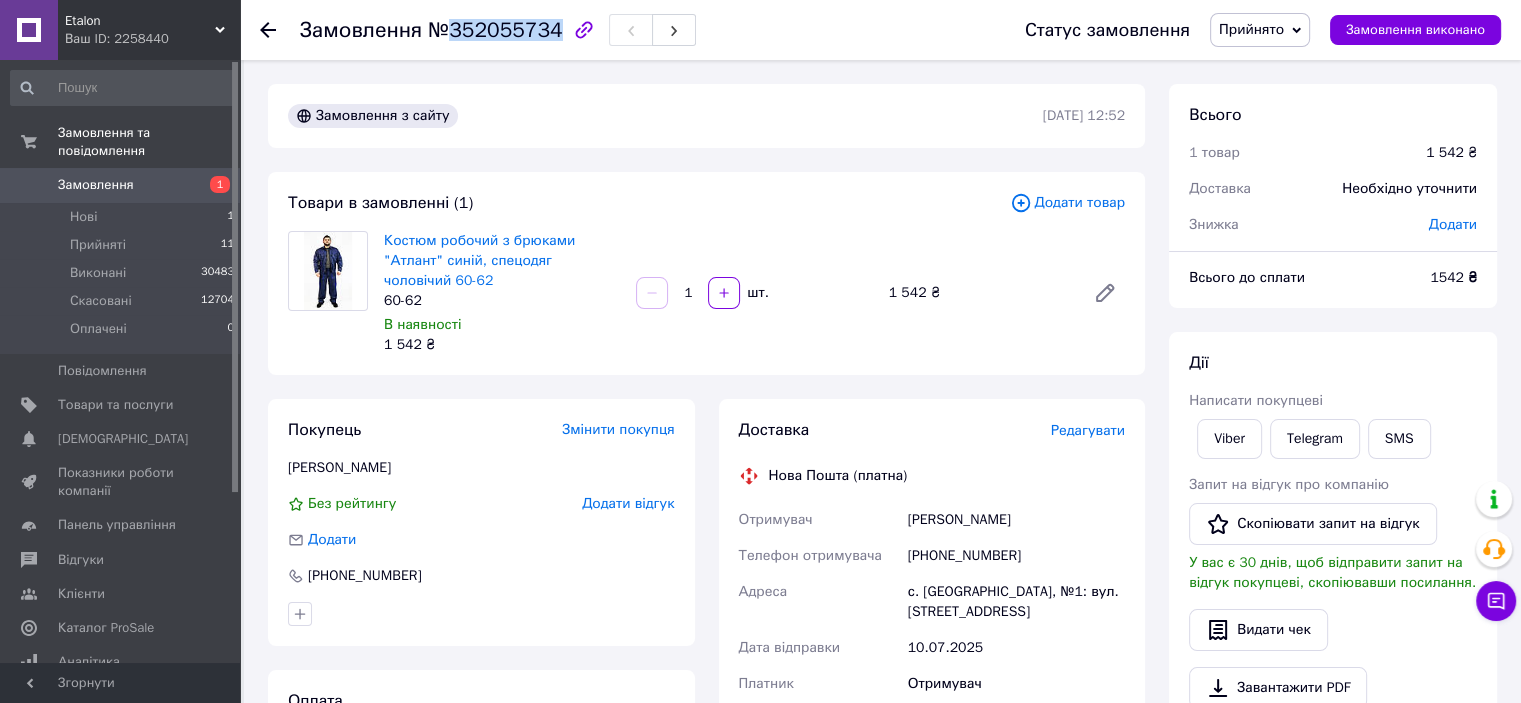 click on "№352055734" at bounding box center (495, 30) 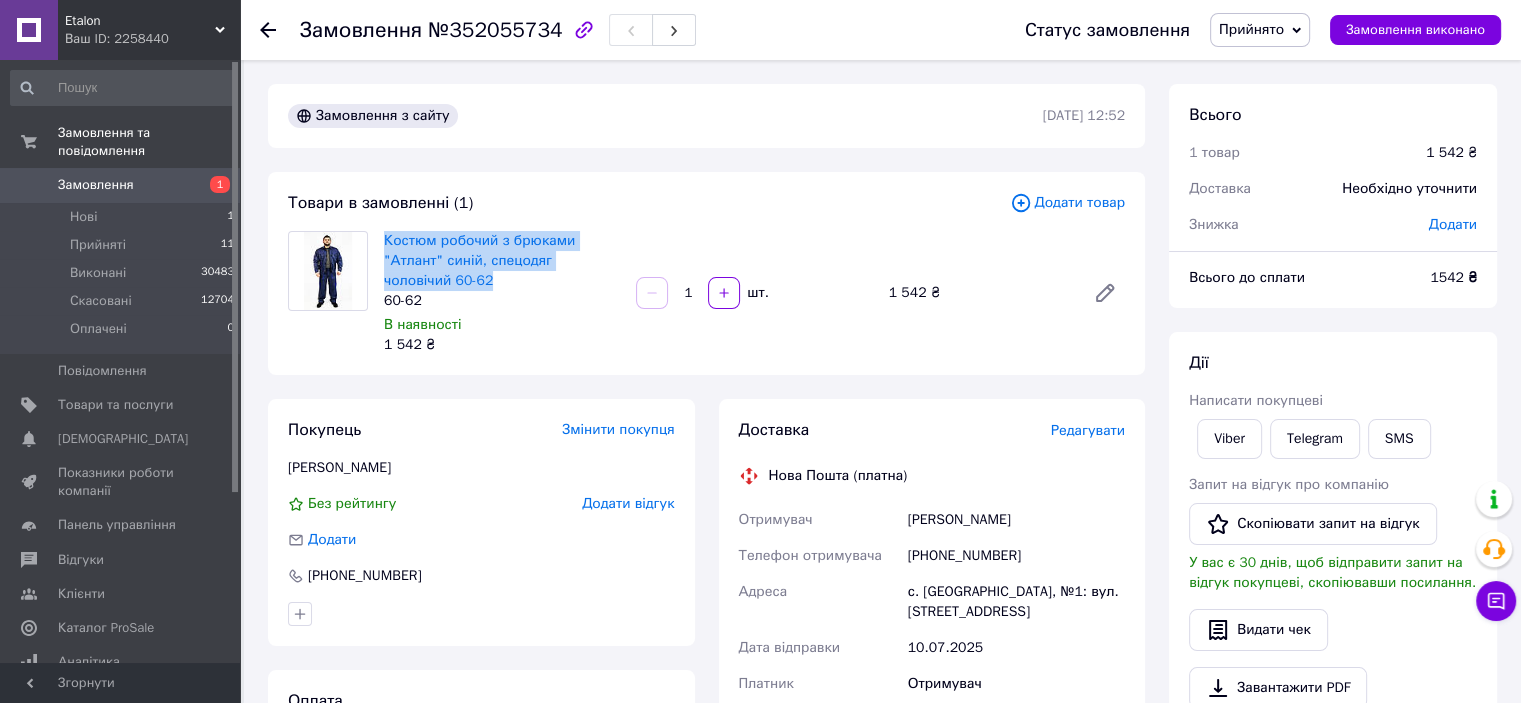 drag, startPoint x: 475, startPoint y: 283, endPoint x: 382, endPoint y: 242, distance: 101.636604 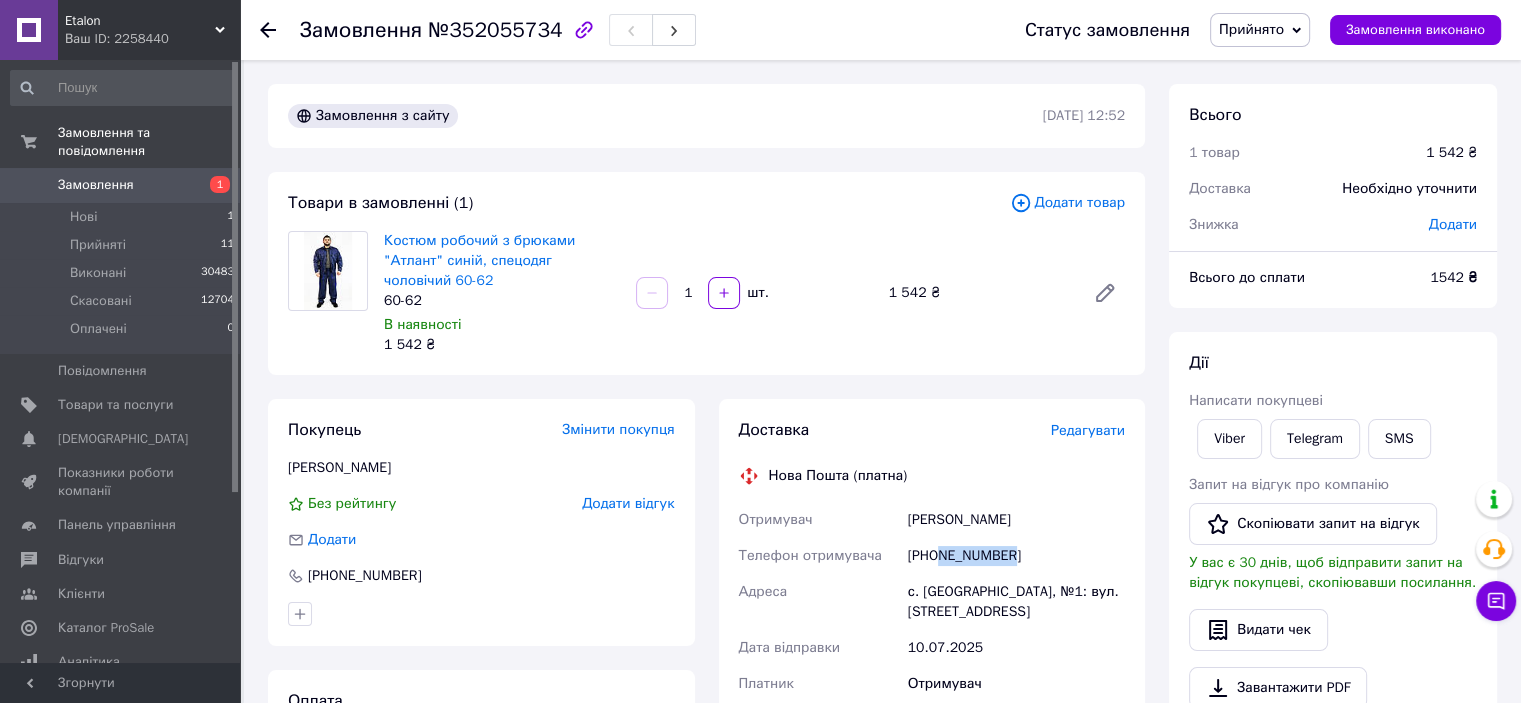 drag, startPoint x: 1032, startPoint y: 554, endPoint x: 941, endPoint y: 563, distance: 91.44397 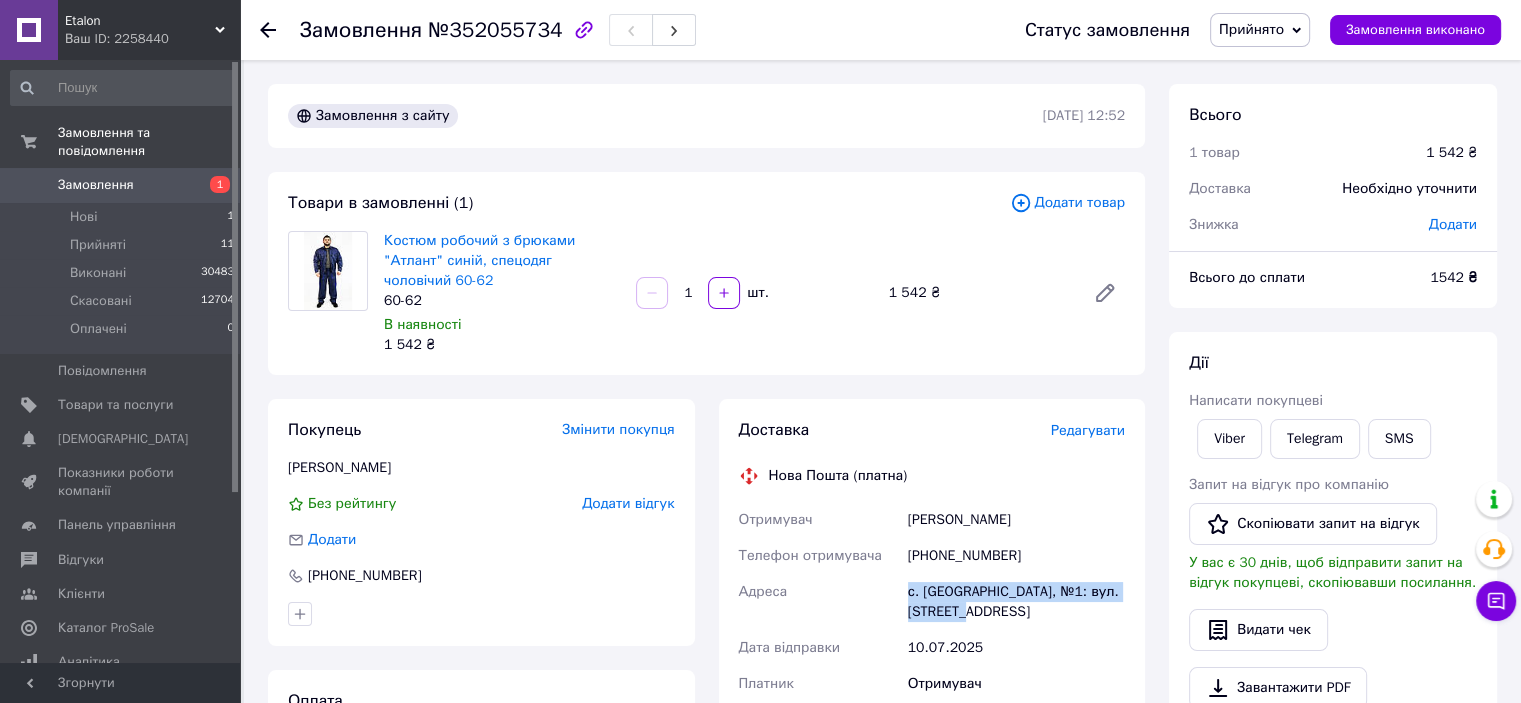 drag, startPoint x: 967, startPoint y: 619, endPoint x: 898, endPoint y: 590, distance: 74.84651 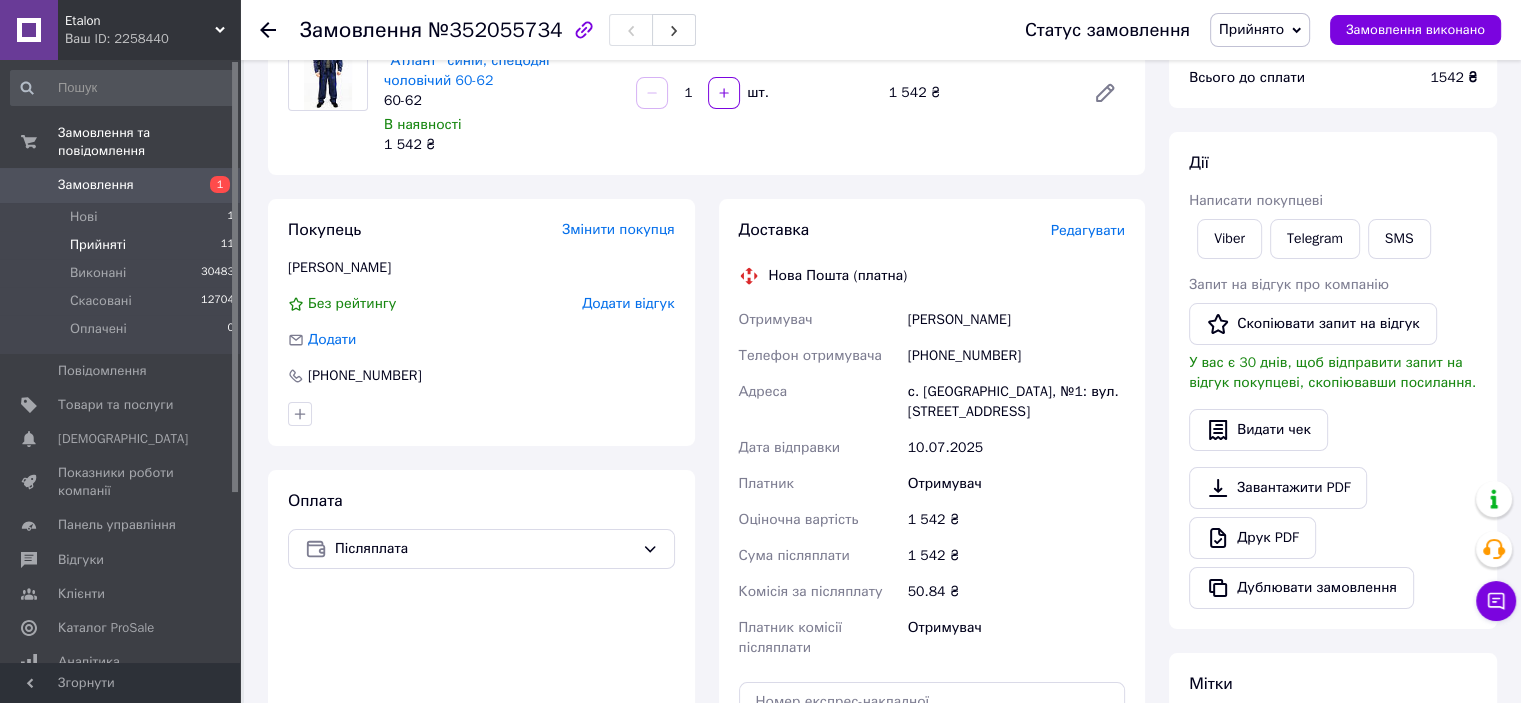 click on "Прийняті" at bounding box center (98, 245) 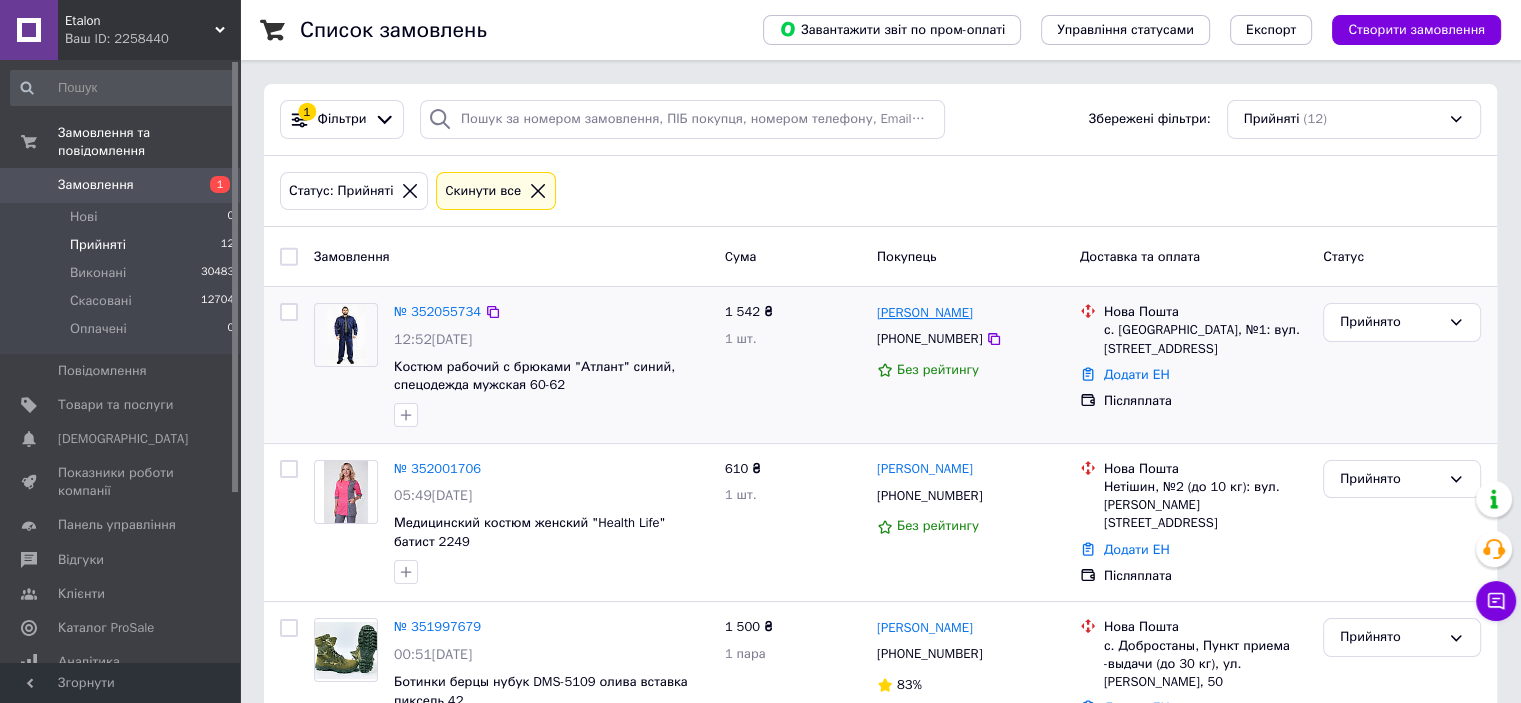 click on "[PERSON_NAME]" at bounding box center [925, 313] 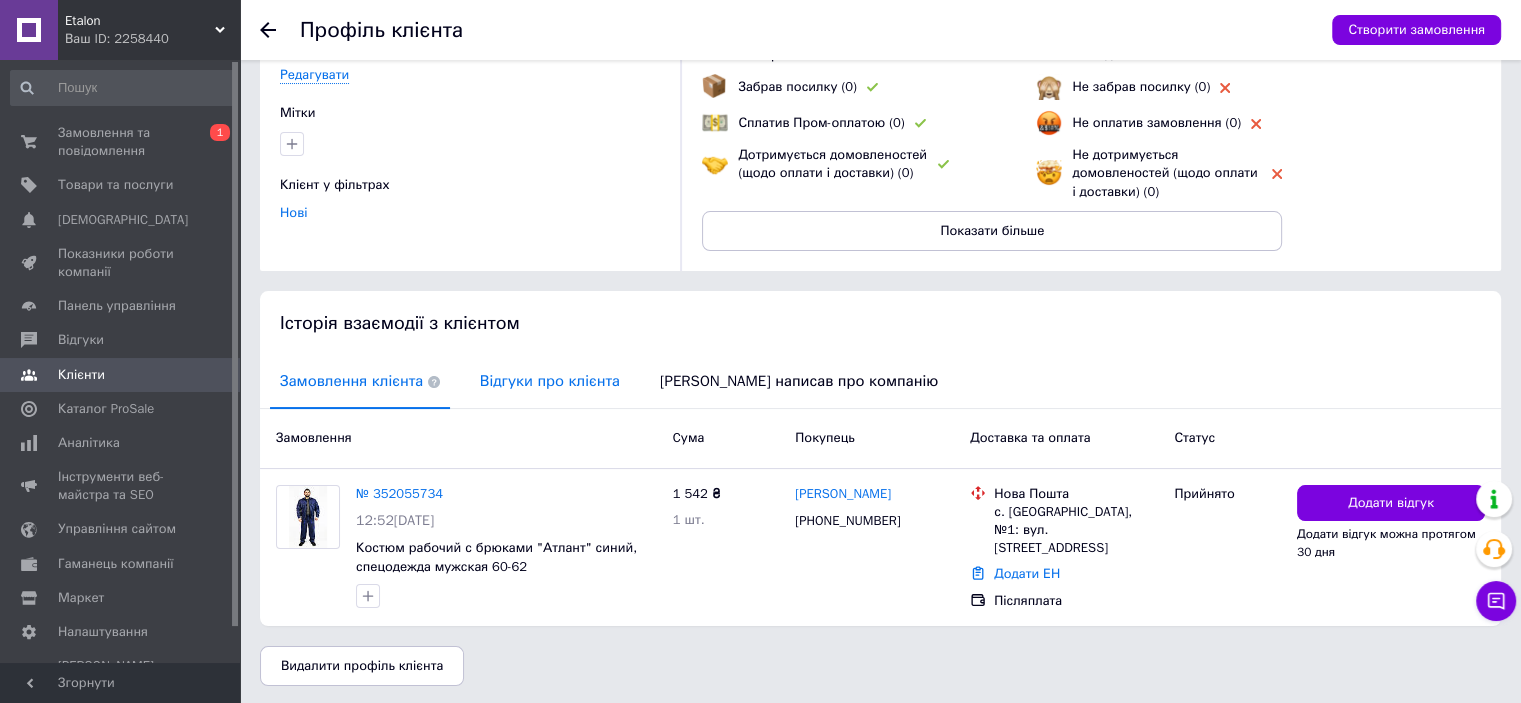 click on "Відгуки про клієнта" at bounding box center [550, 381] 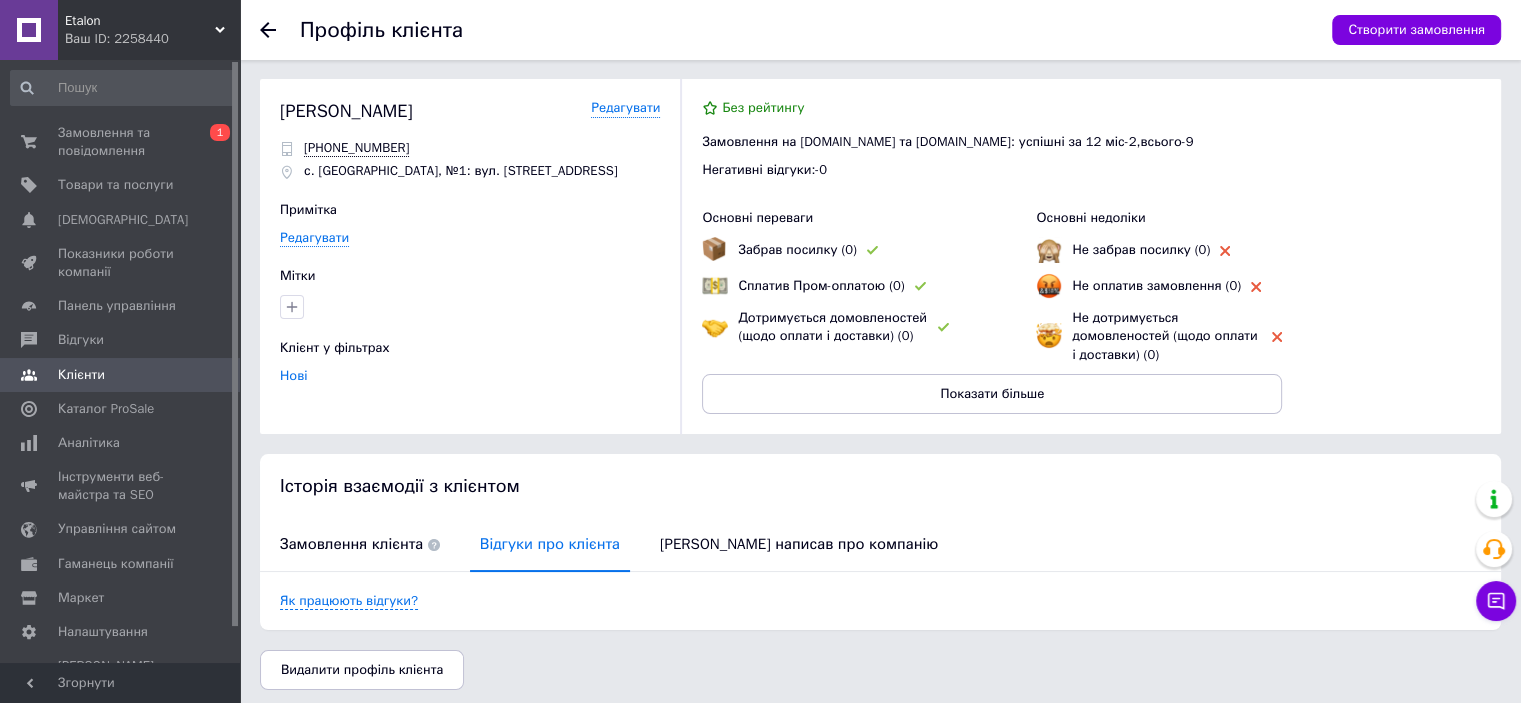 scroll, scrollTop: 0, scrollLeft: 0, axis: both 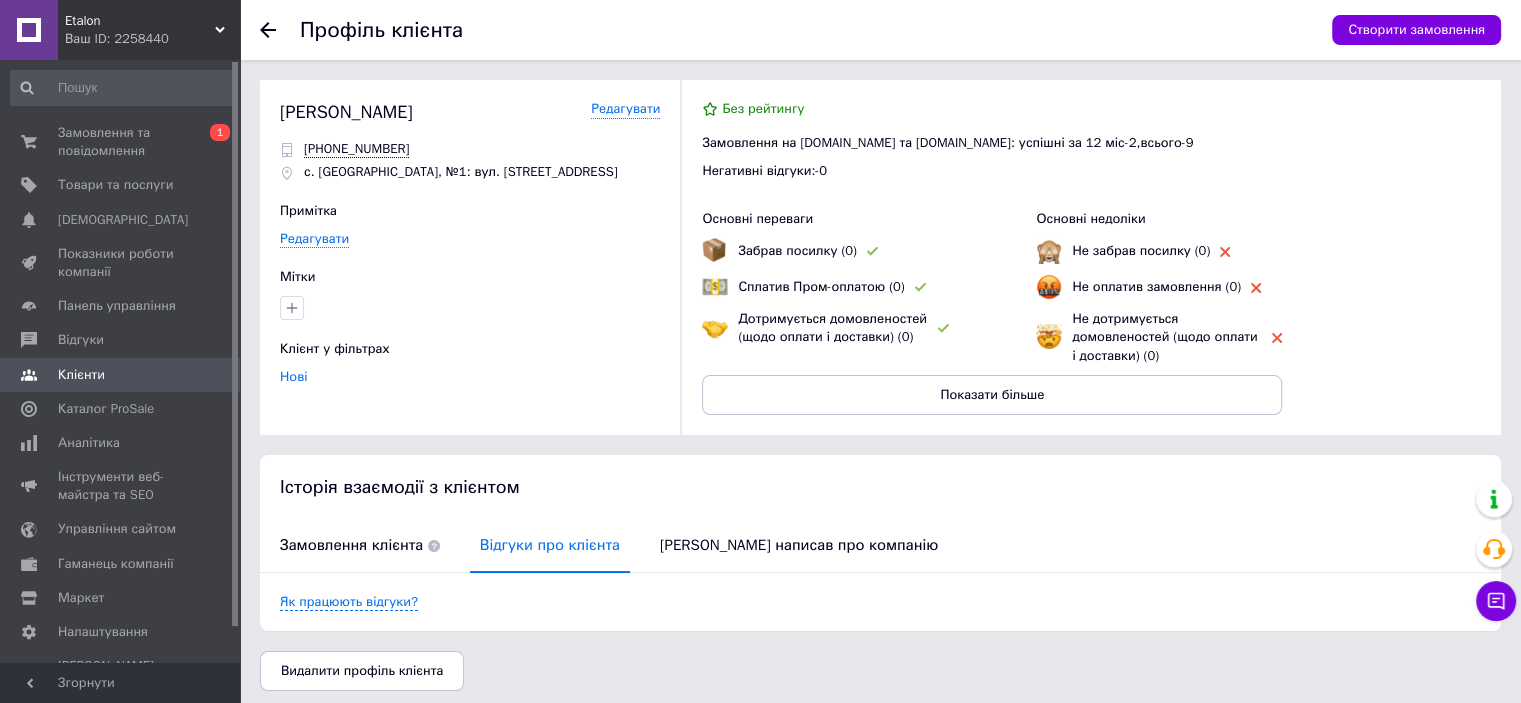 click 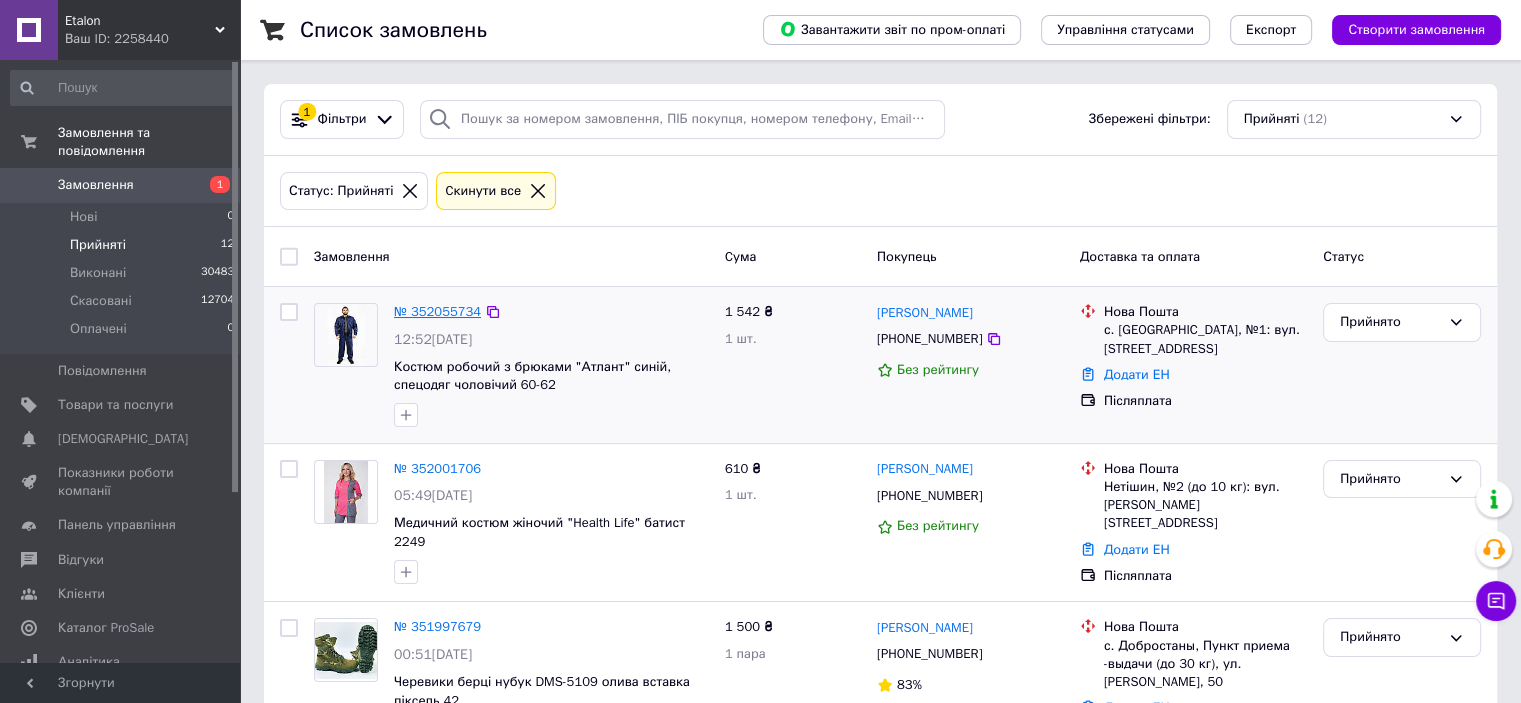 click on "№ 352055734" at bounding box center (437, 311) 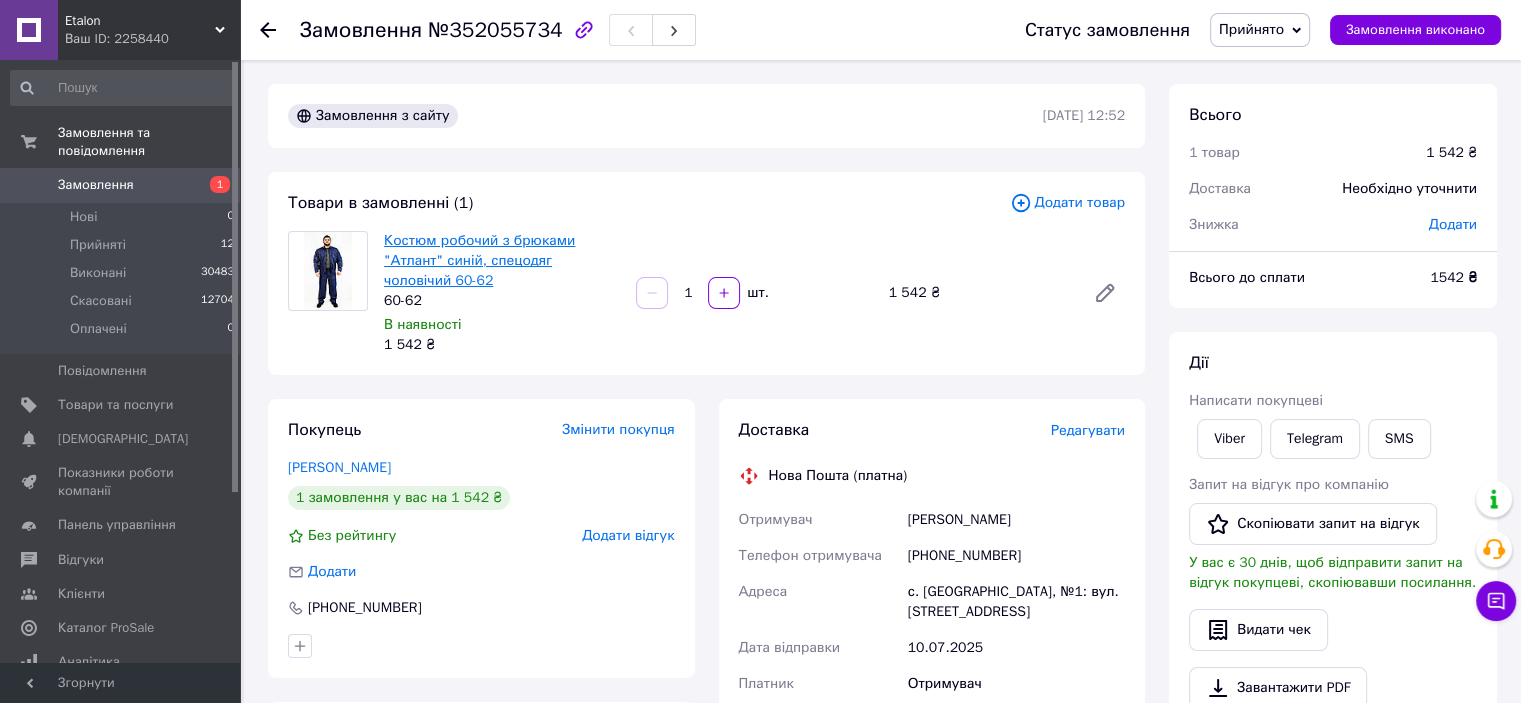 click on "Костюм робочий з брюками "Атлант" синій, спецодяг чоловічий 60-62" at bounding box center (479, 260) 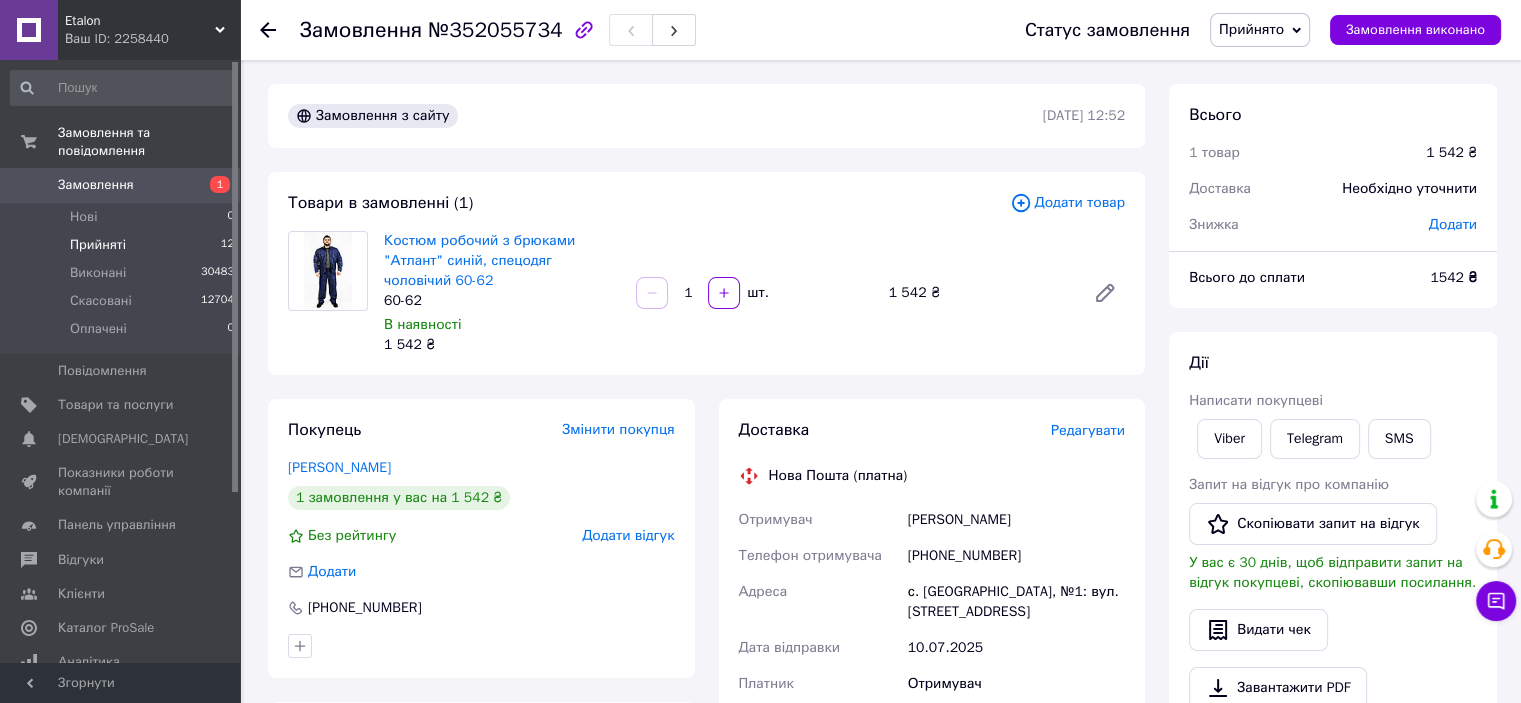 click on "Прийняті" at bounding box center (98, 245) 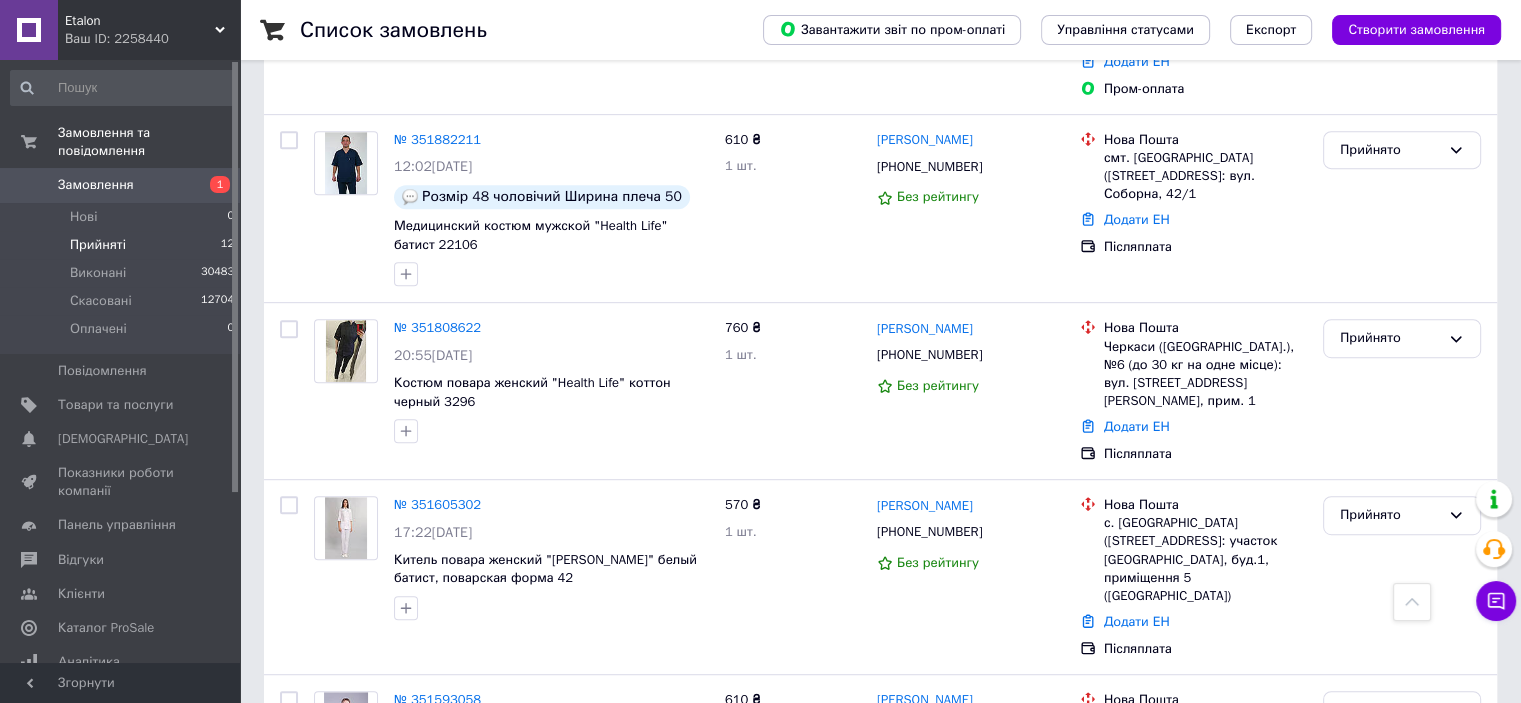 scroll, scrollTop: 1579, scrollLeft: 0, axis: vertical 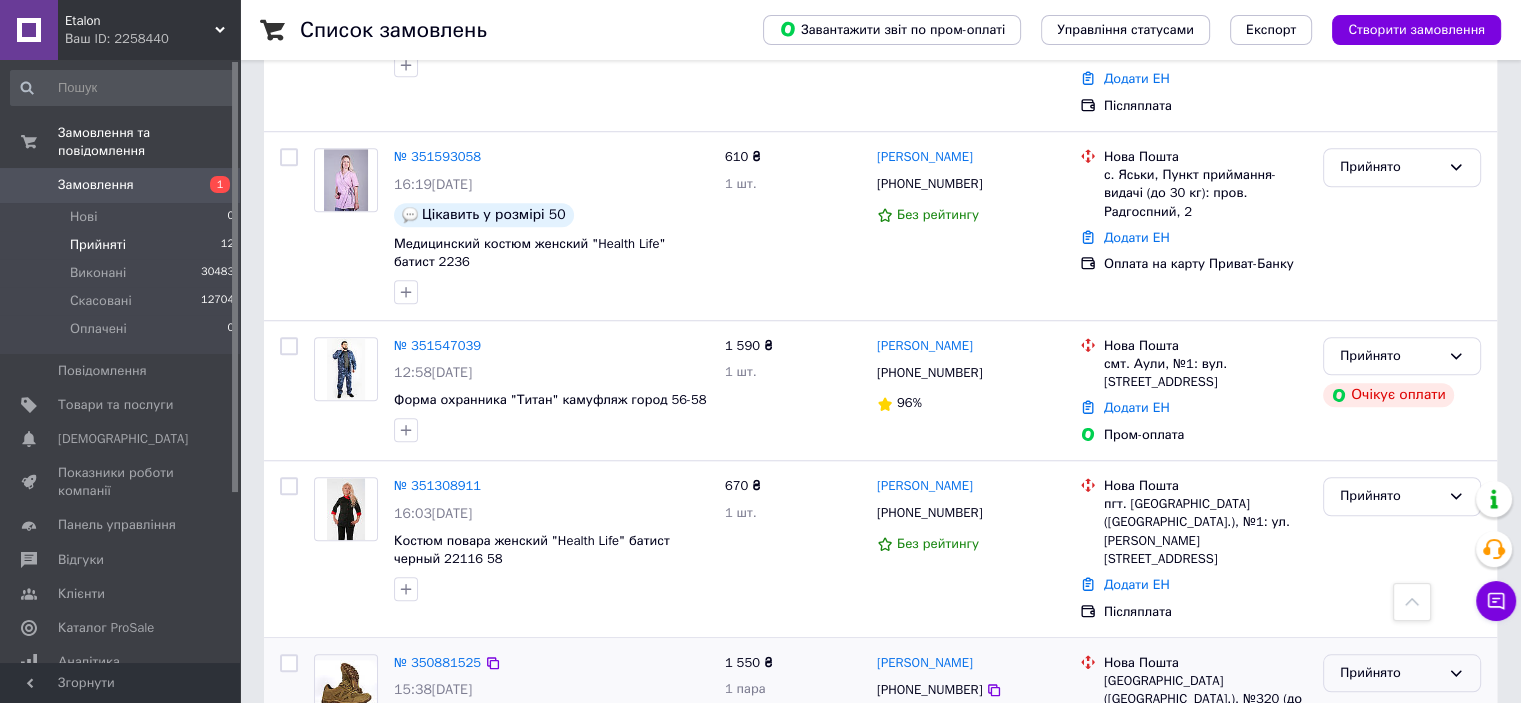 click 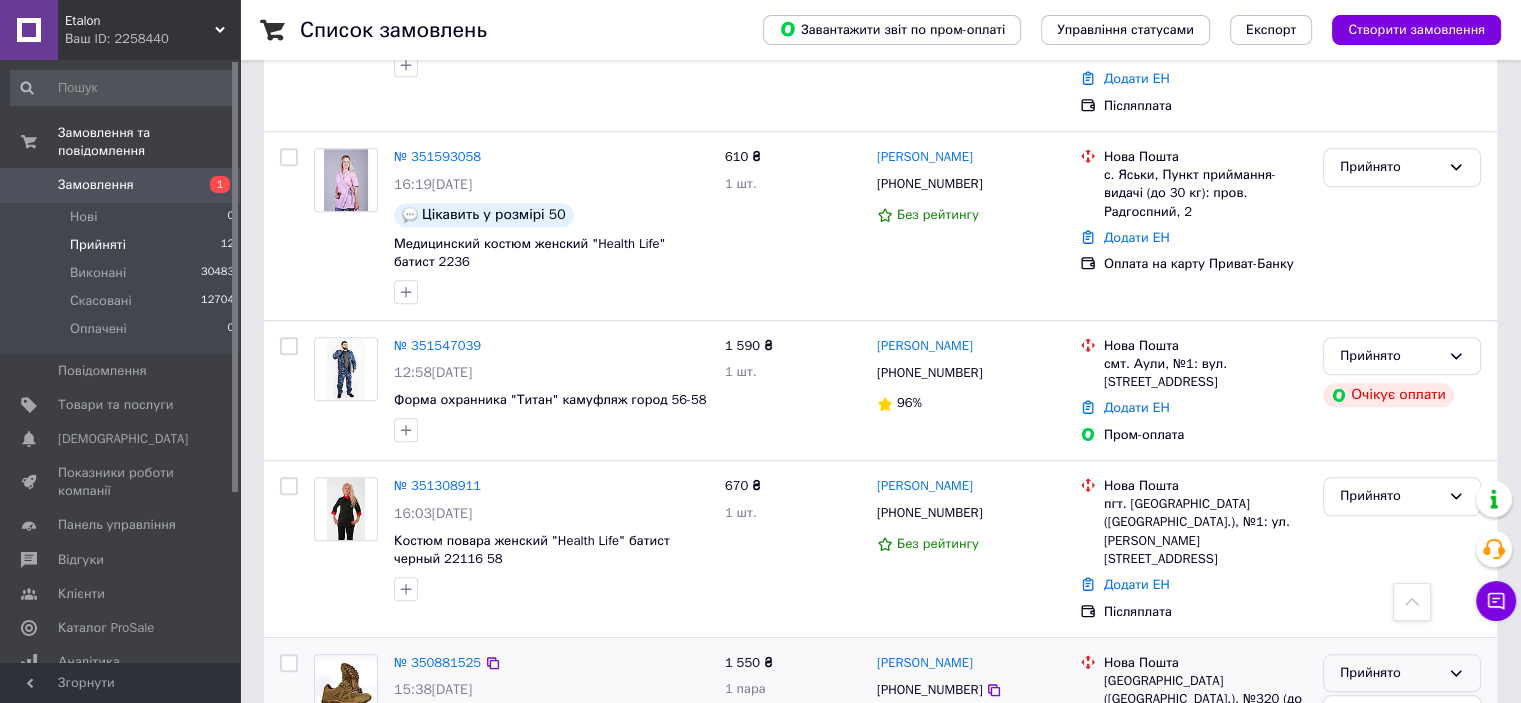click on "Скасовано" at bounding box center (1402, 751) 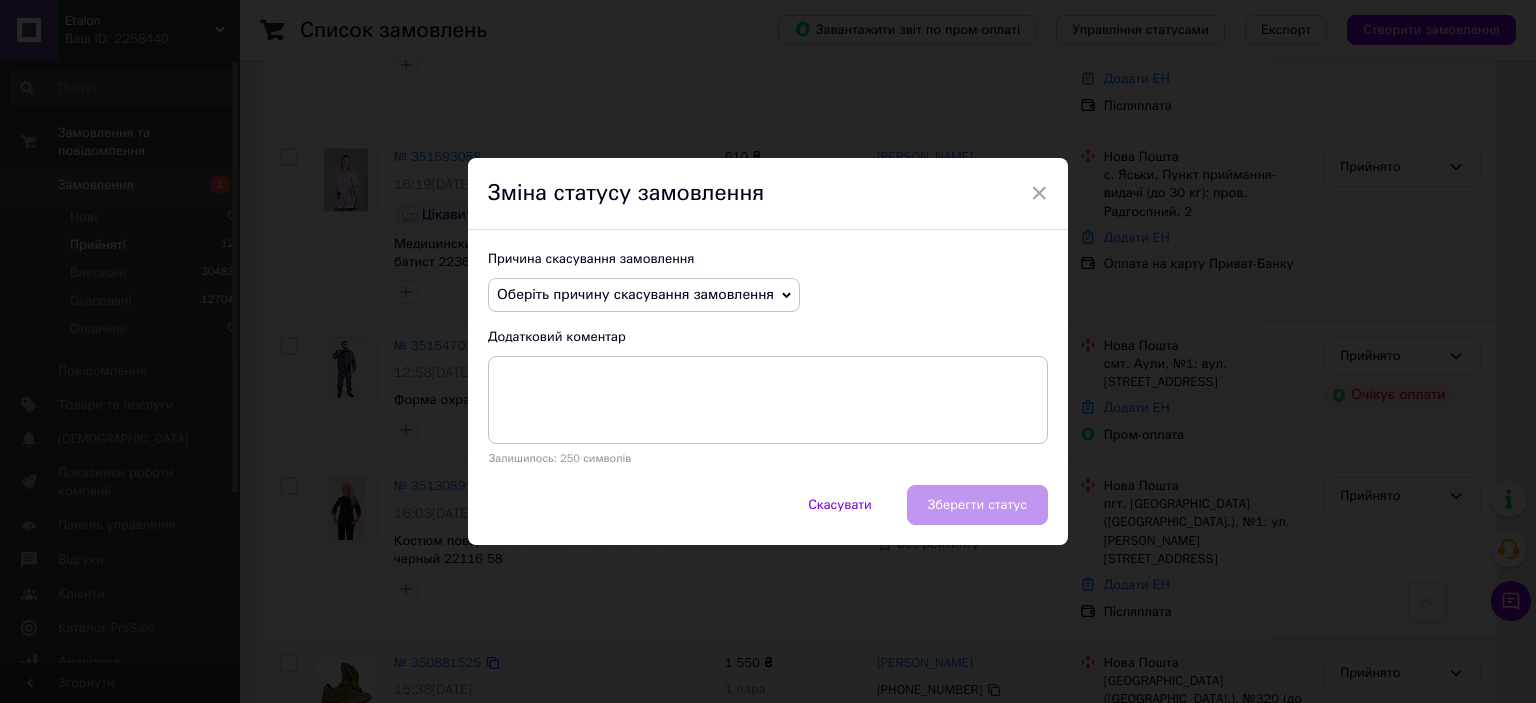 click on "Оберіть причину скасування замовлення" at bounding box center [635, 294] 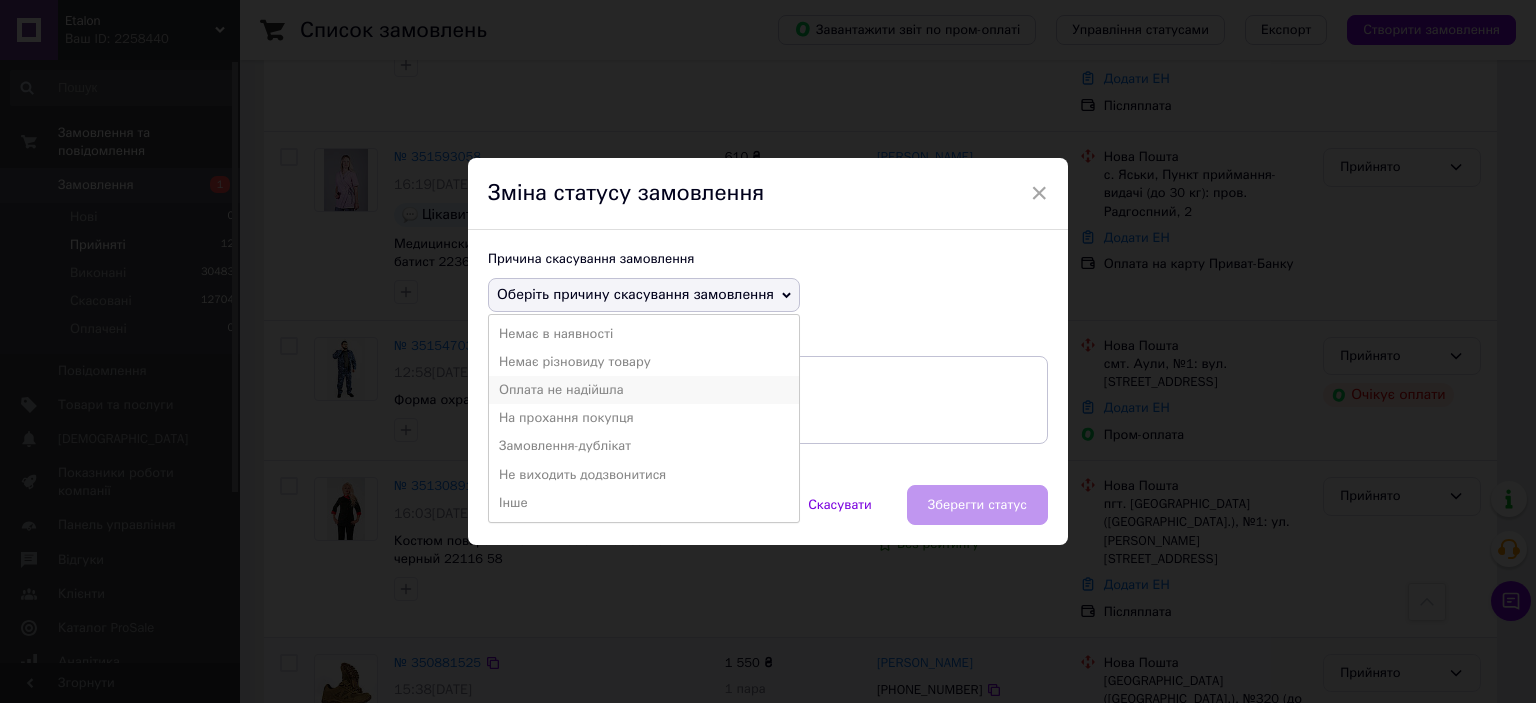 click on "Оплата не надійшла" at bounding box center [644, 390] 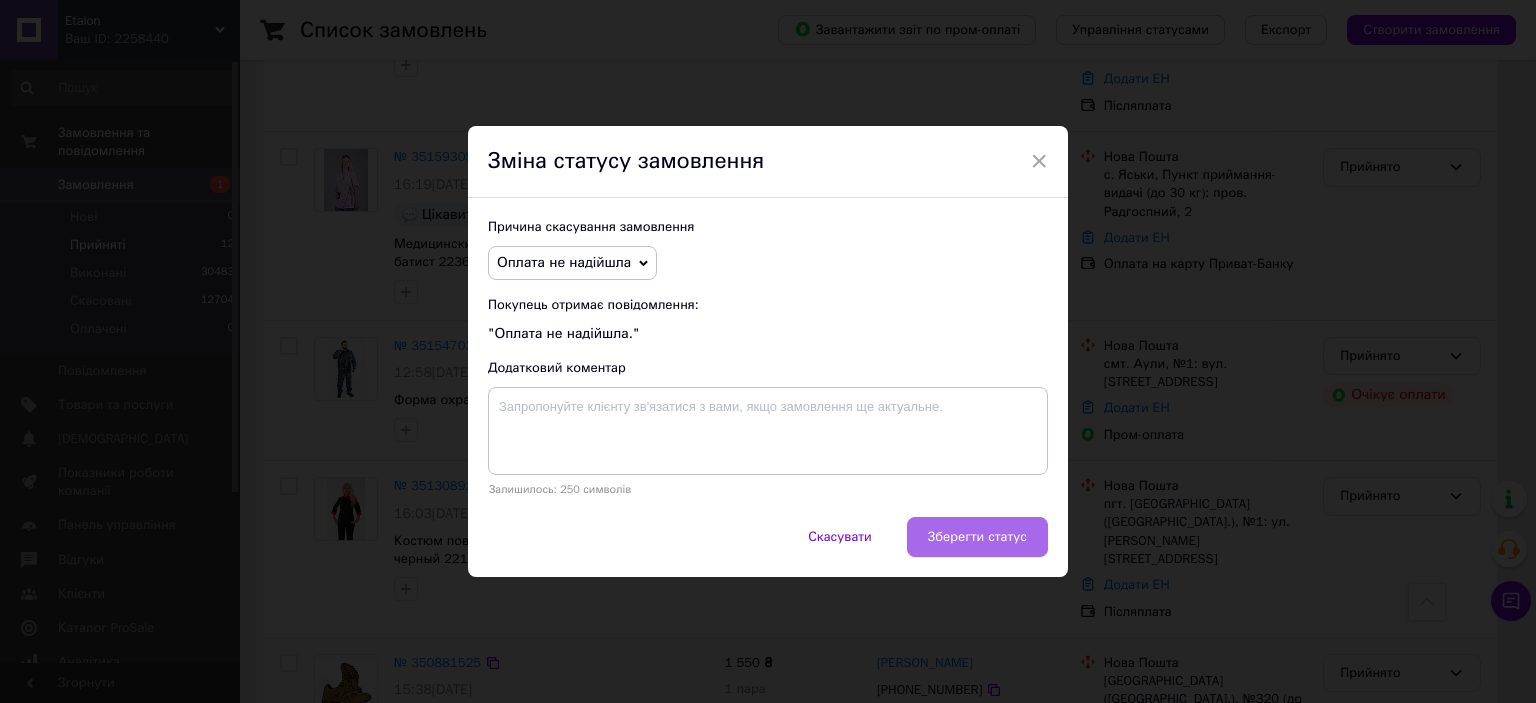 click on "Зберегти статус" at bounding box center [977, 537] 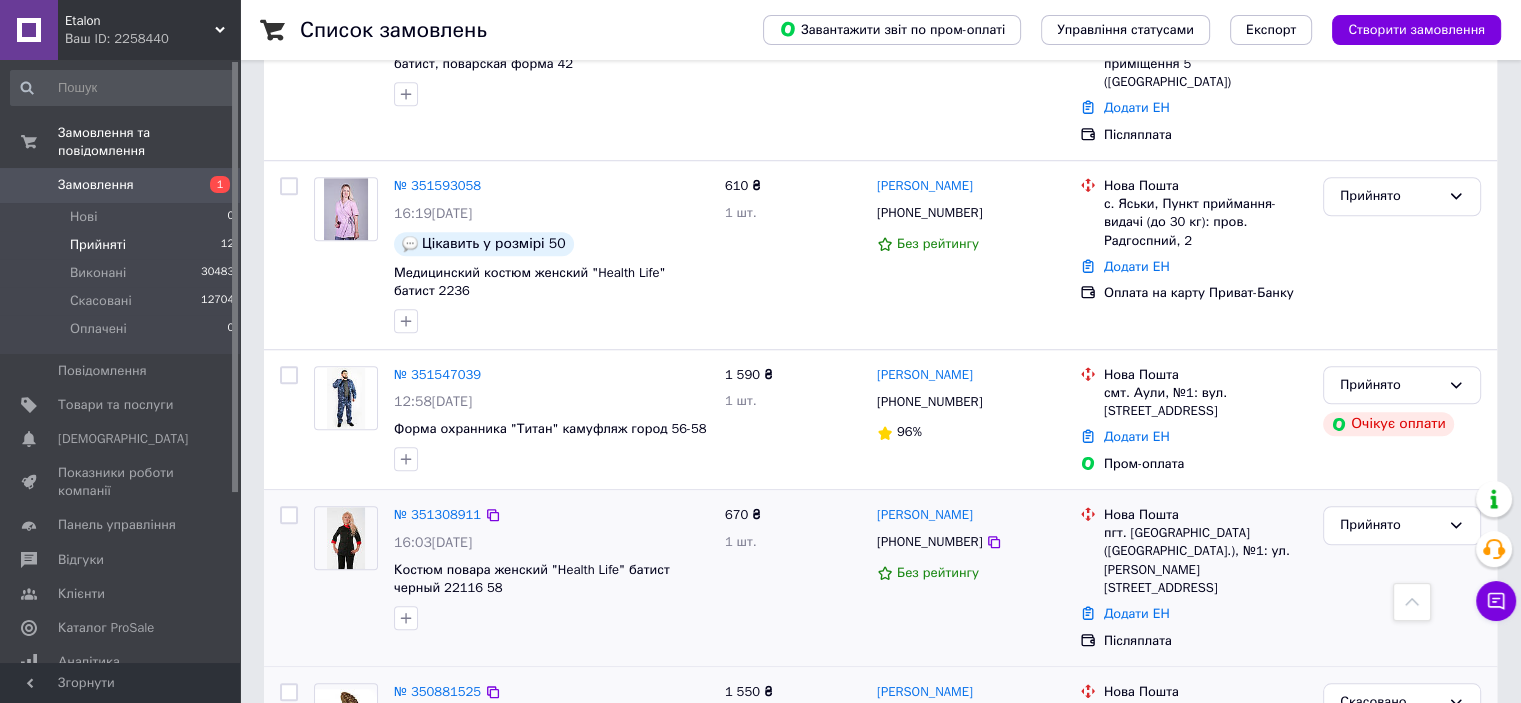 scroll, scrollTop: 1577, scrollLeft: 0, axis: vertical 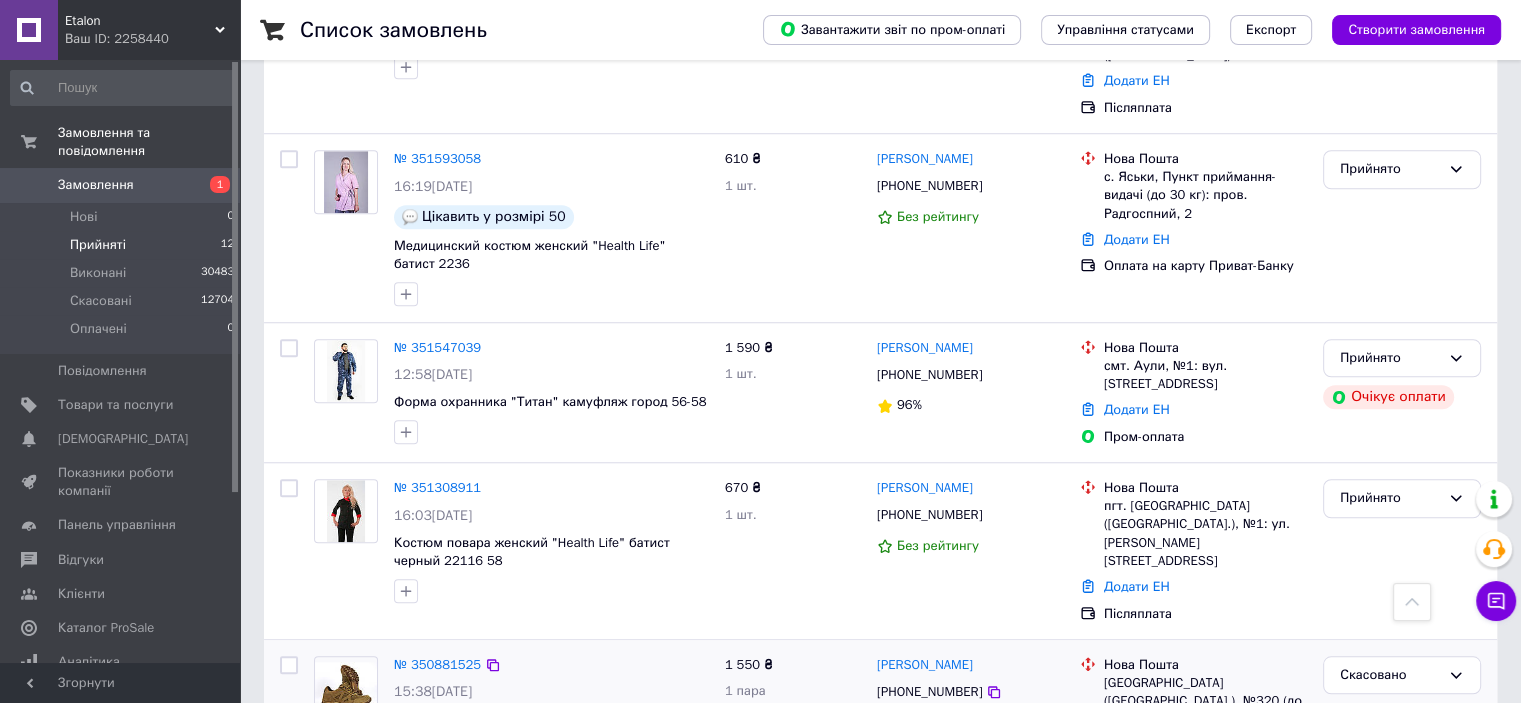click on "Прийняті" at bounding box center (98, 245) 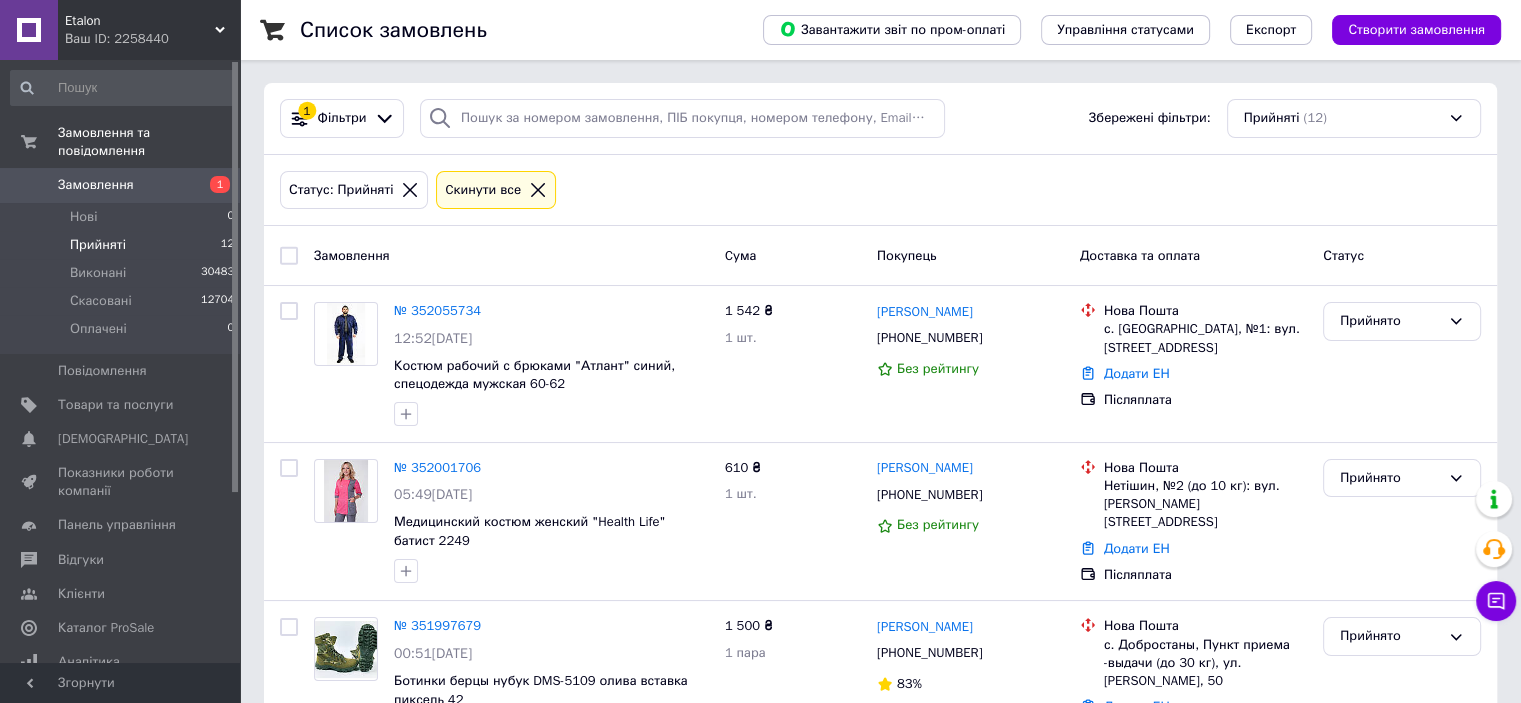 scroll, scrollTop: 0, scrollLeft: 0, axis: both 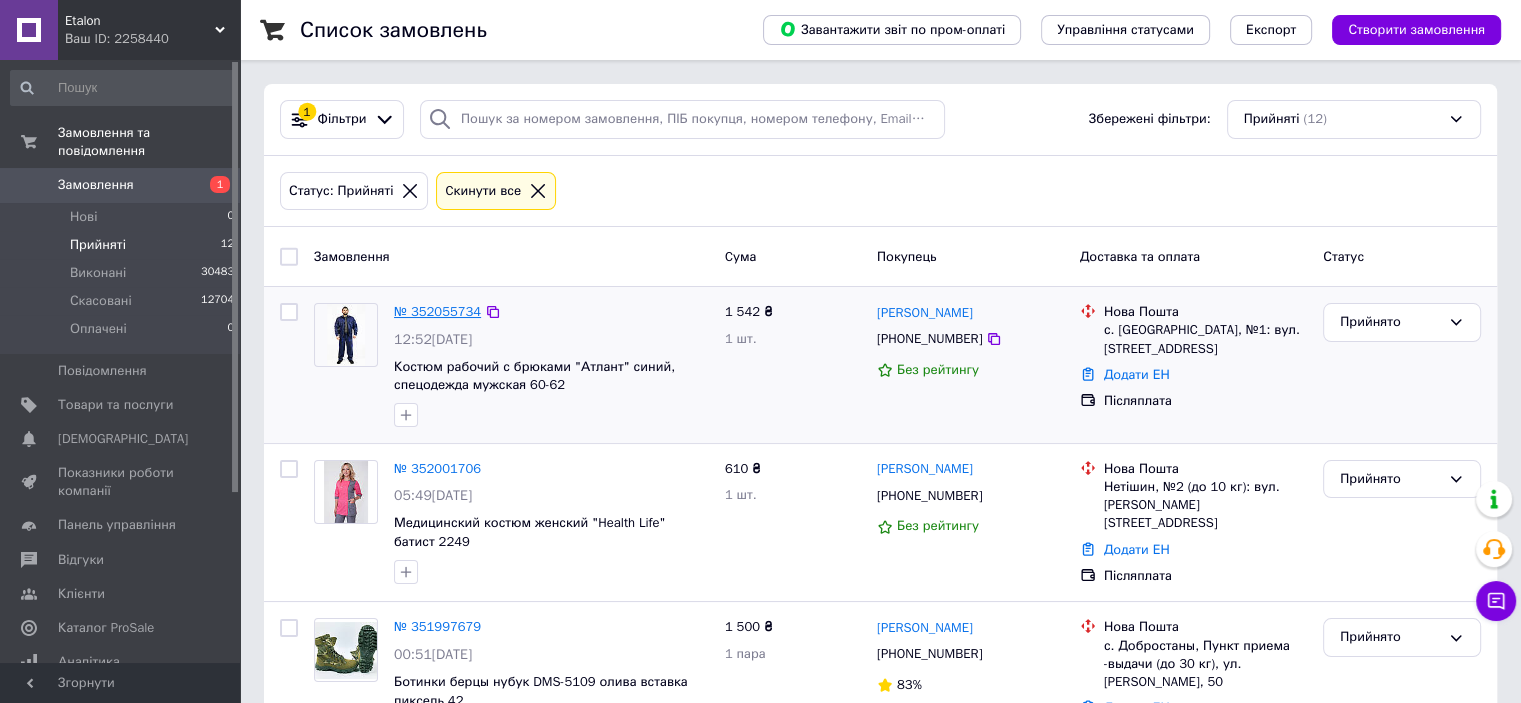 click on "№ 352055734" at bounding box center [437, 311] 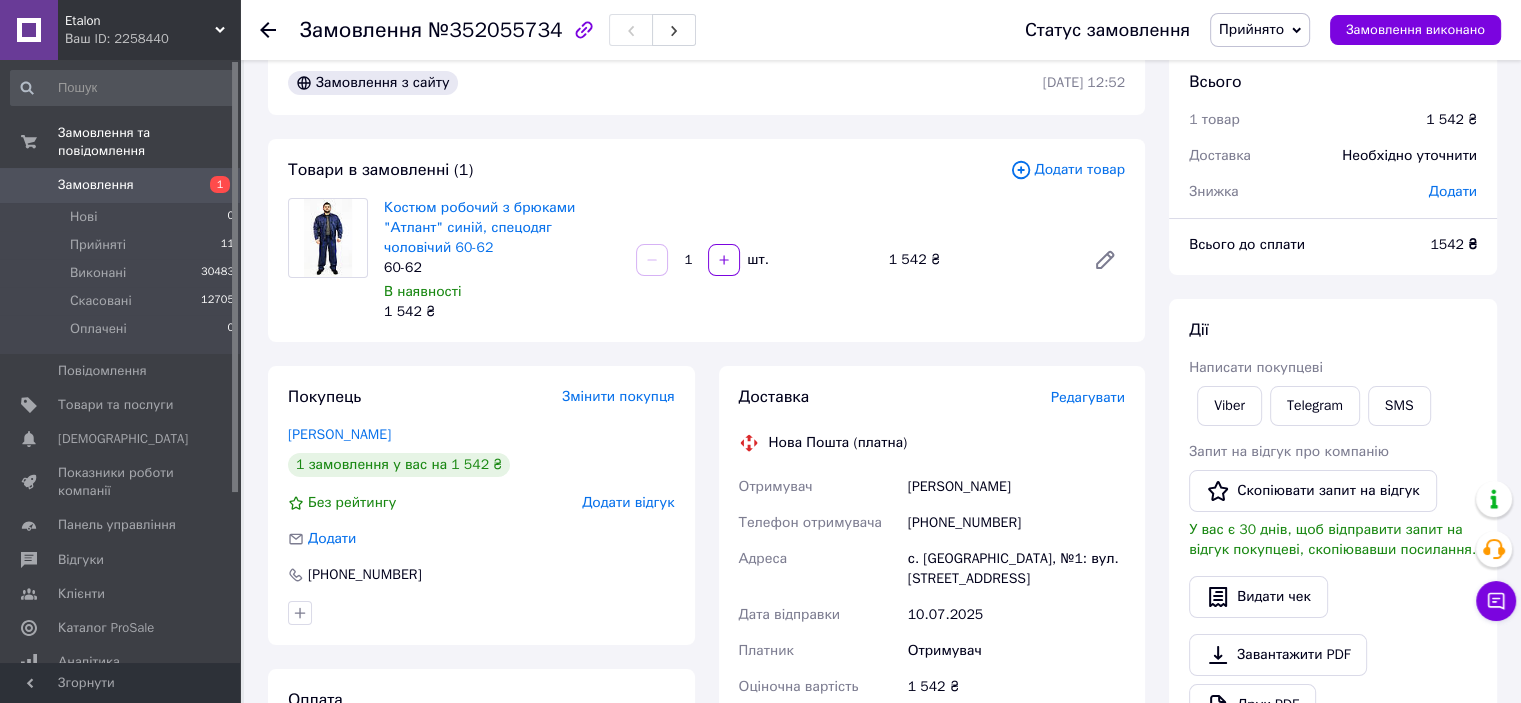 scroll, scrollTop: 0, scrollLeft: 0, axis: both 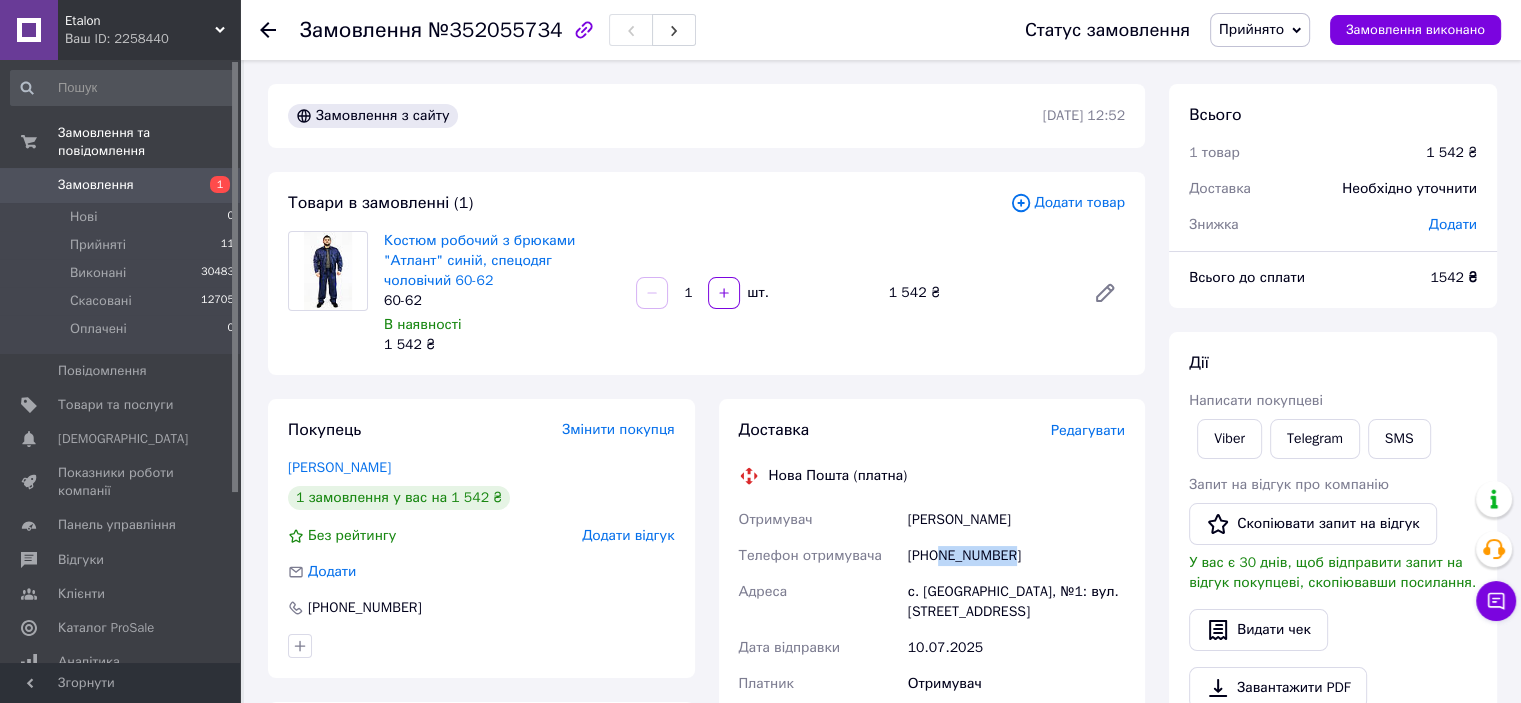 drag, startPoint x: 939, startPoint y: 561, endPoint x: 1041, endPoint y: 555, distance: 102.176315 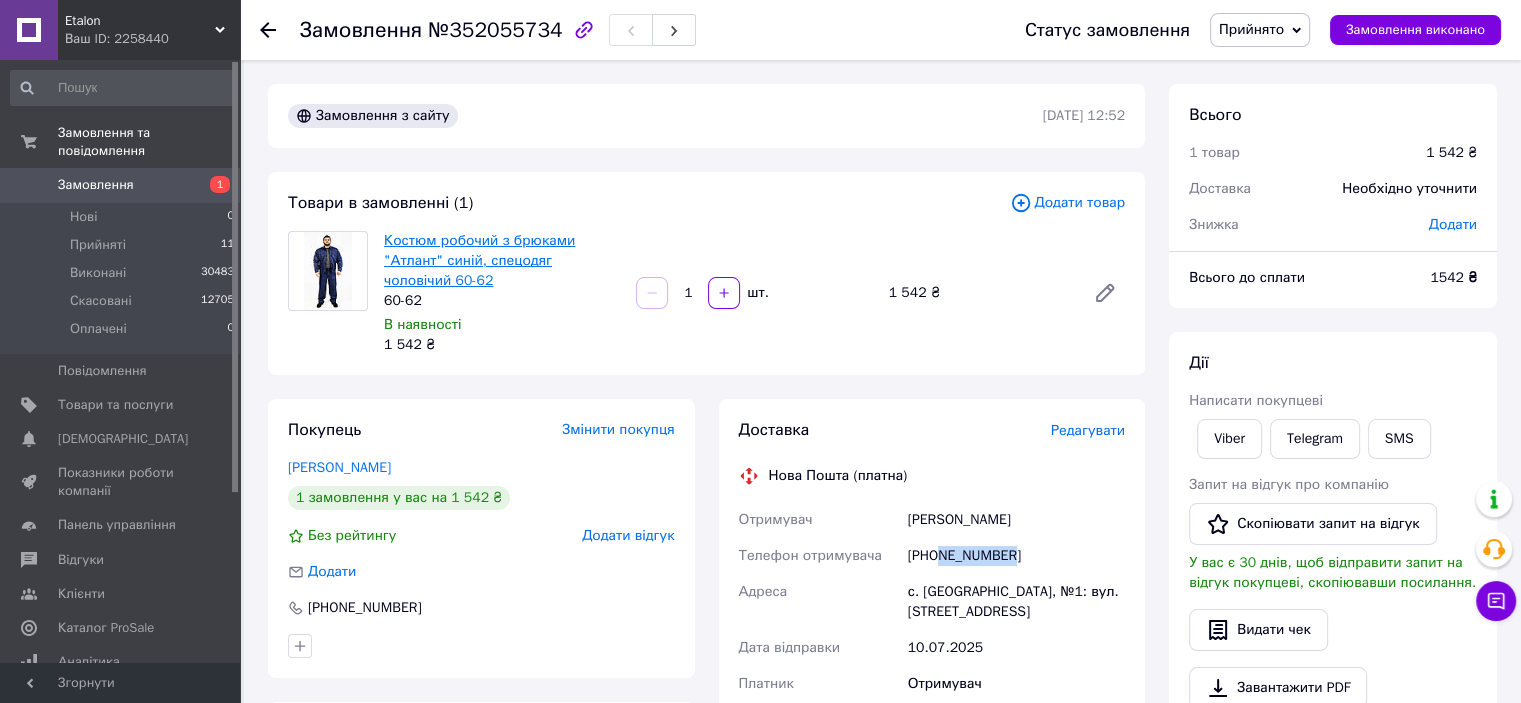 click on "Костюм робочий з брюками "Атлант" синій, спецодяг чоловічий 60-62" at bounding box center (479, 260) 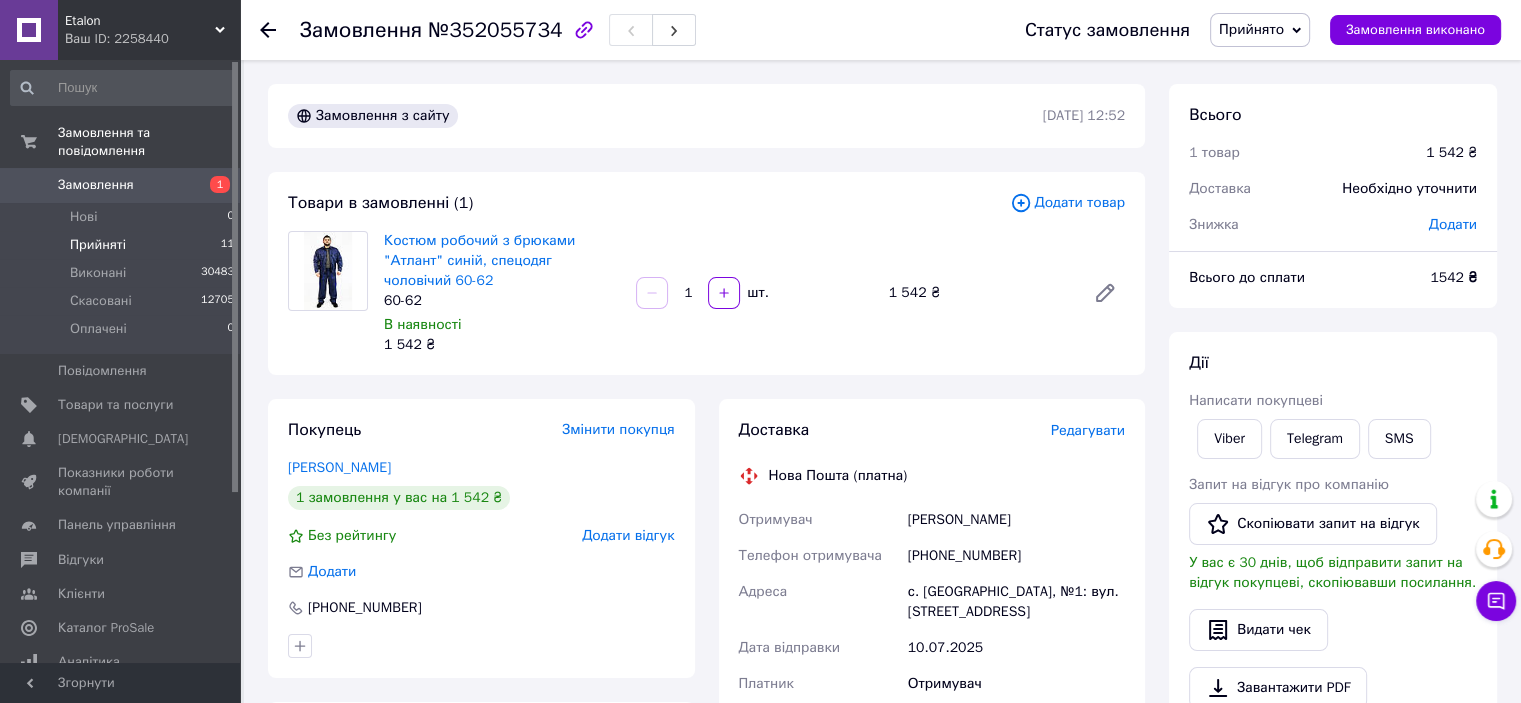 click on "Прийняті" at bounding box center [98, 245] 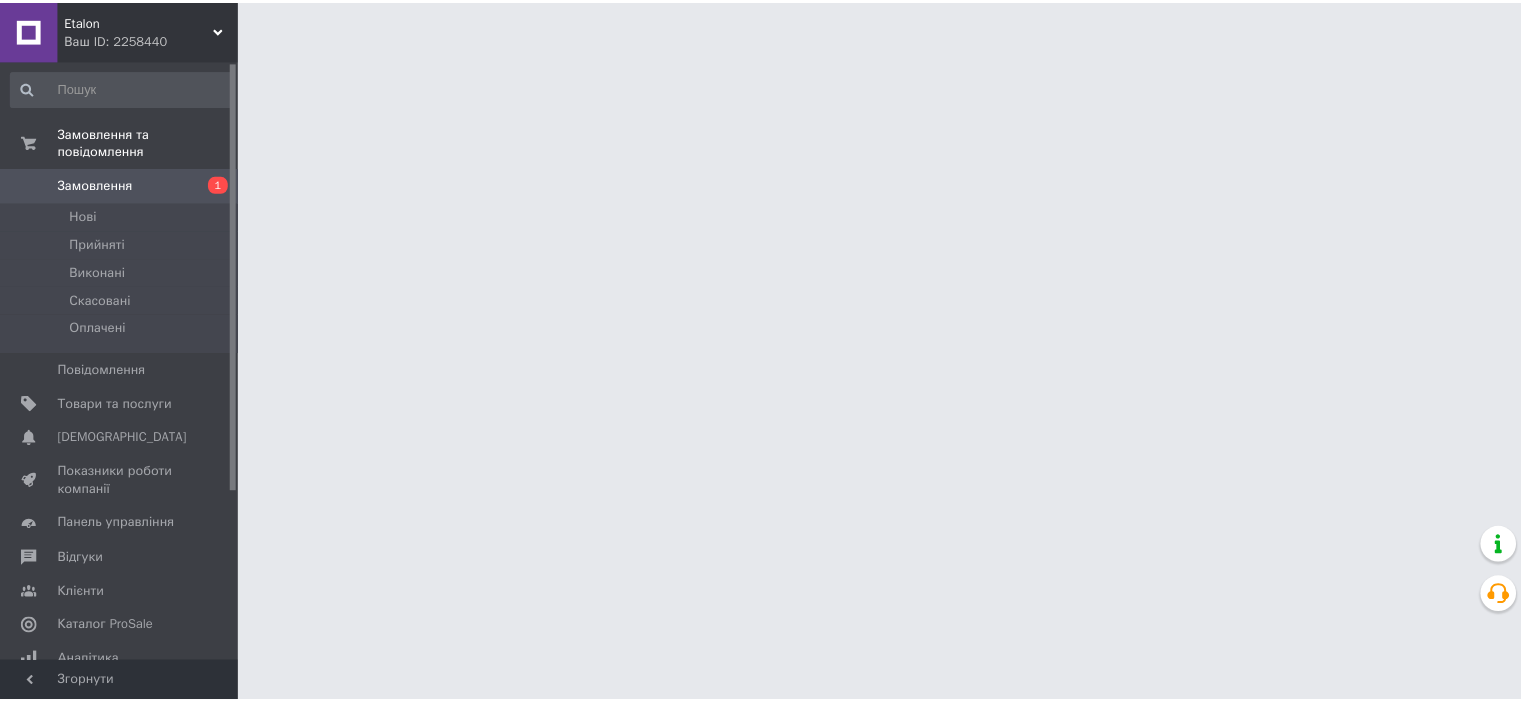 scroll, scrollTop: 0, scrollLeft: 0, axis: both 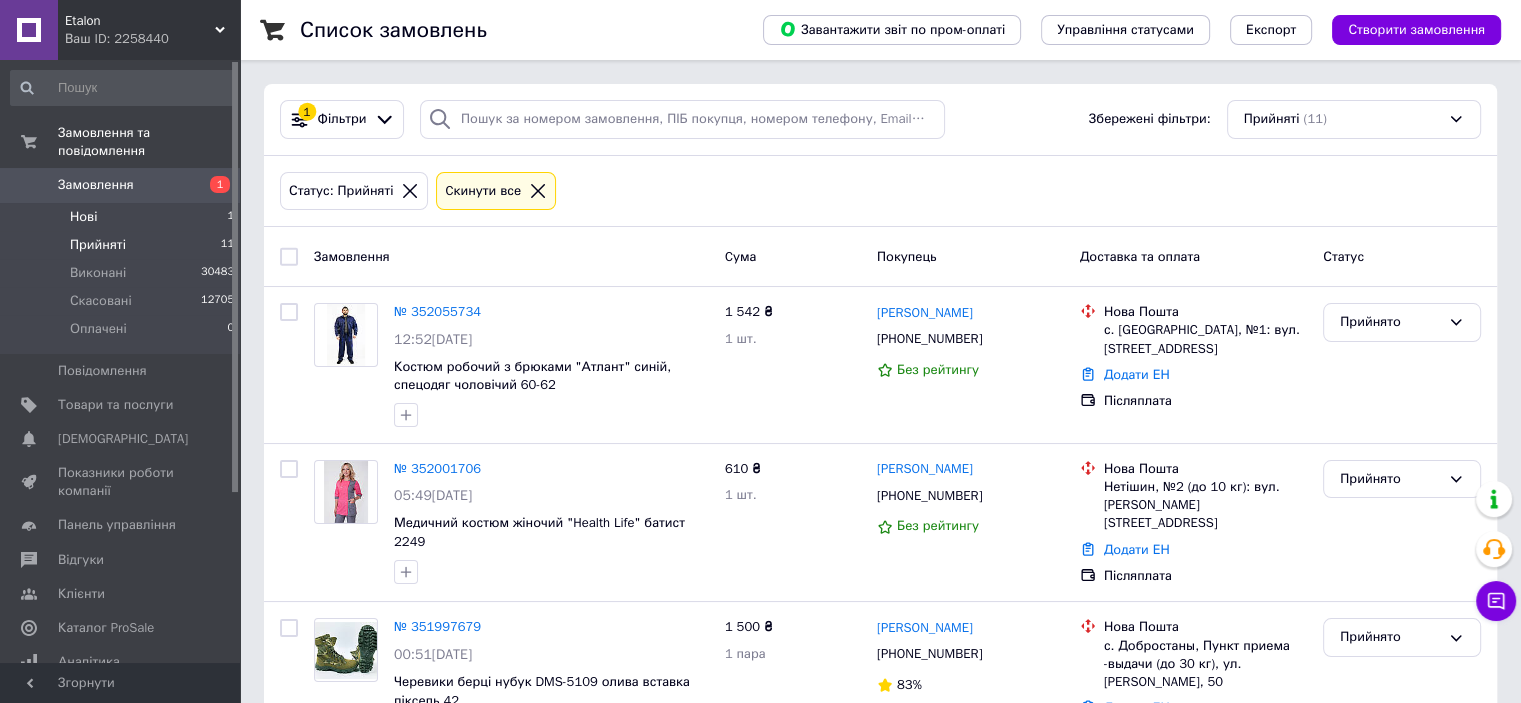click on "Нові 1" at bounding box center [123, 217] 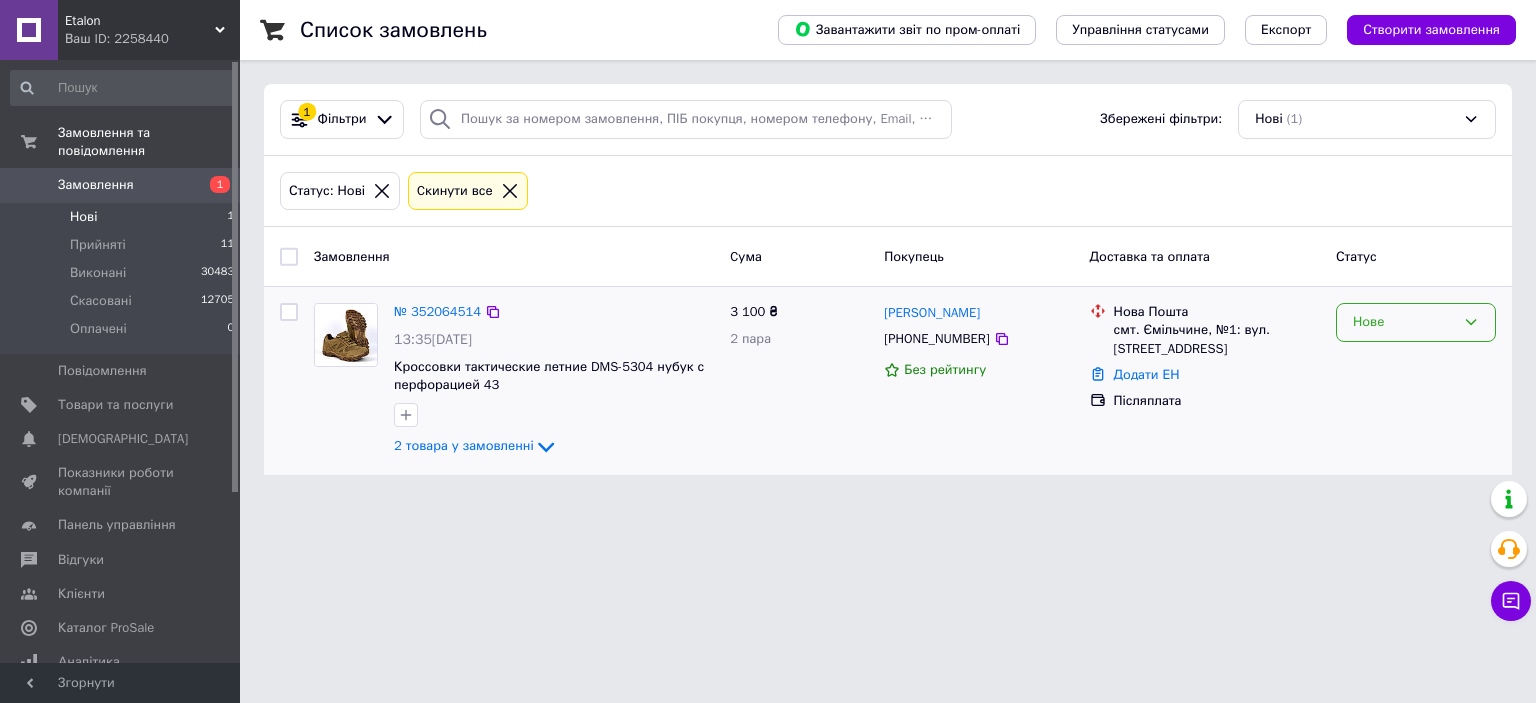 click 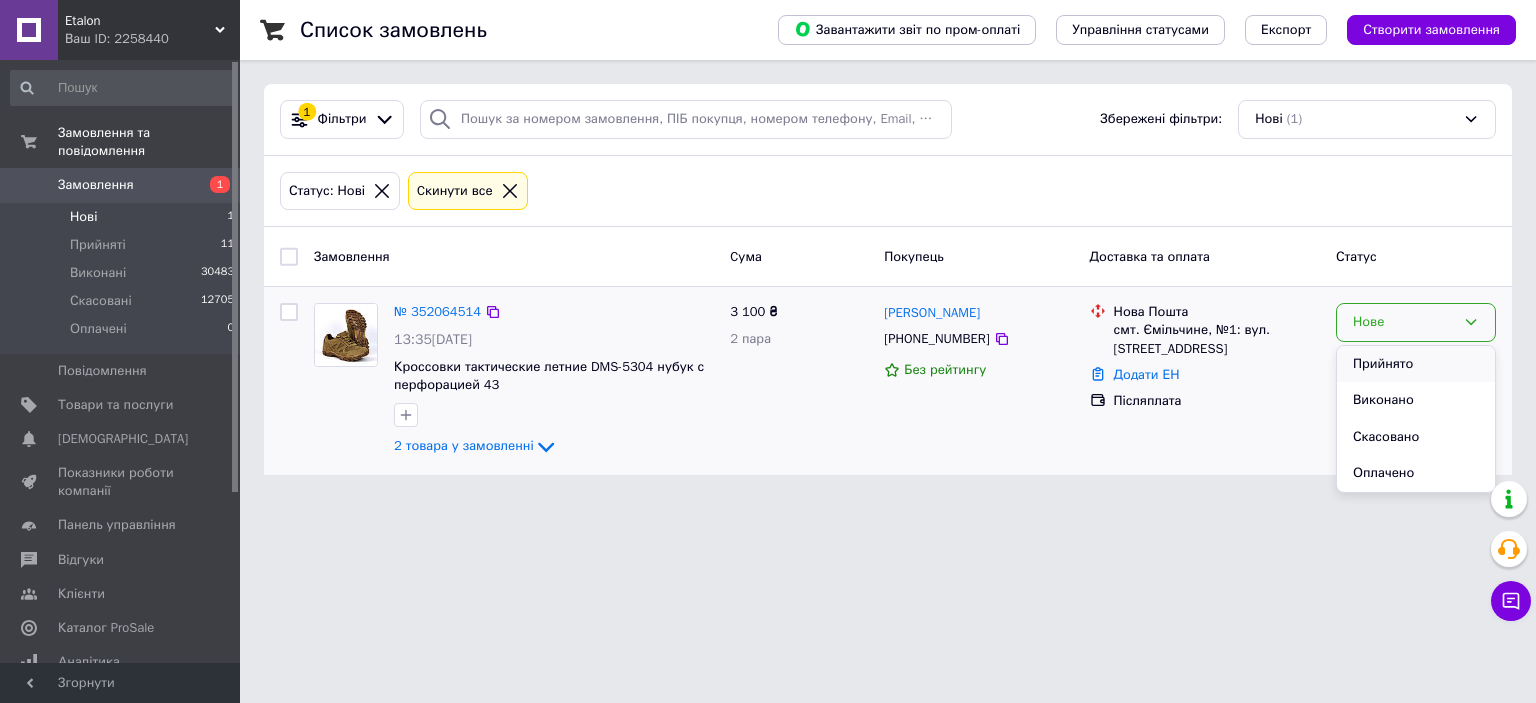 click on "Прийнято" at bounding box center [1416, 364] 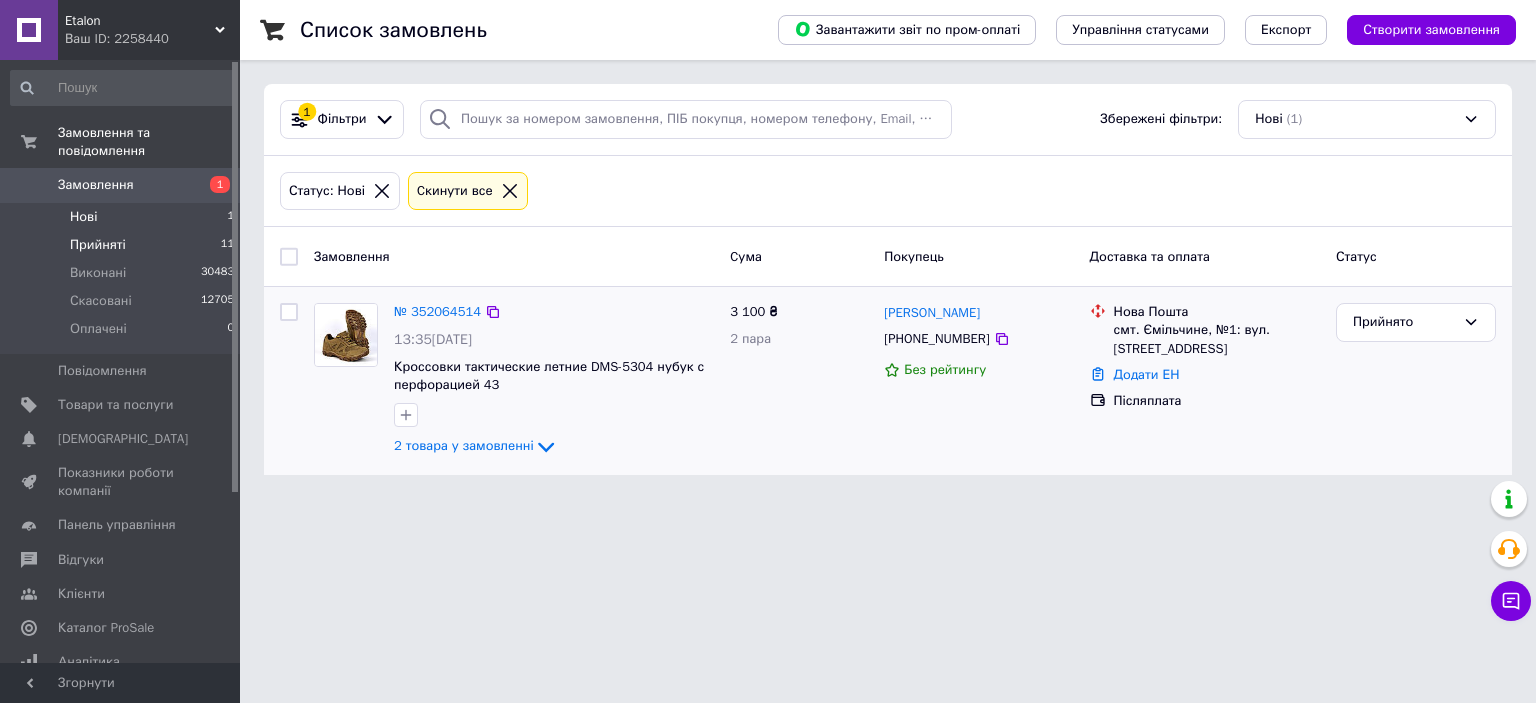 click on "Прийняті" at bounding box center [98, 245] 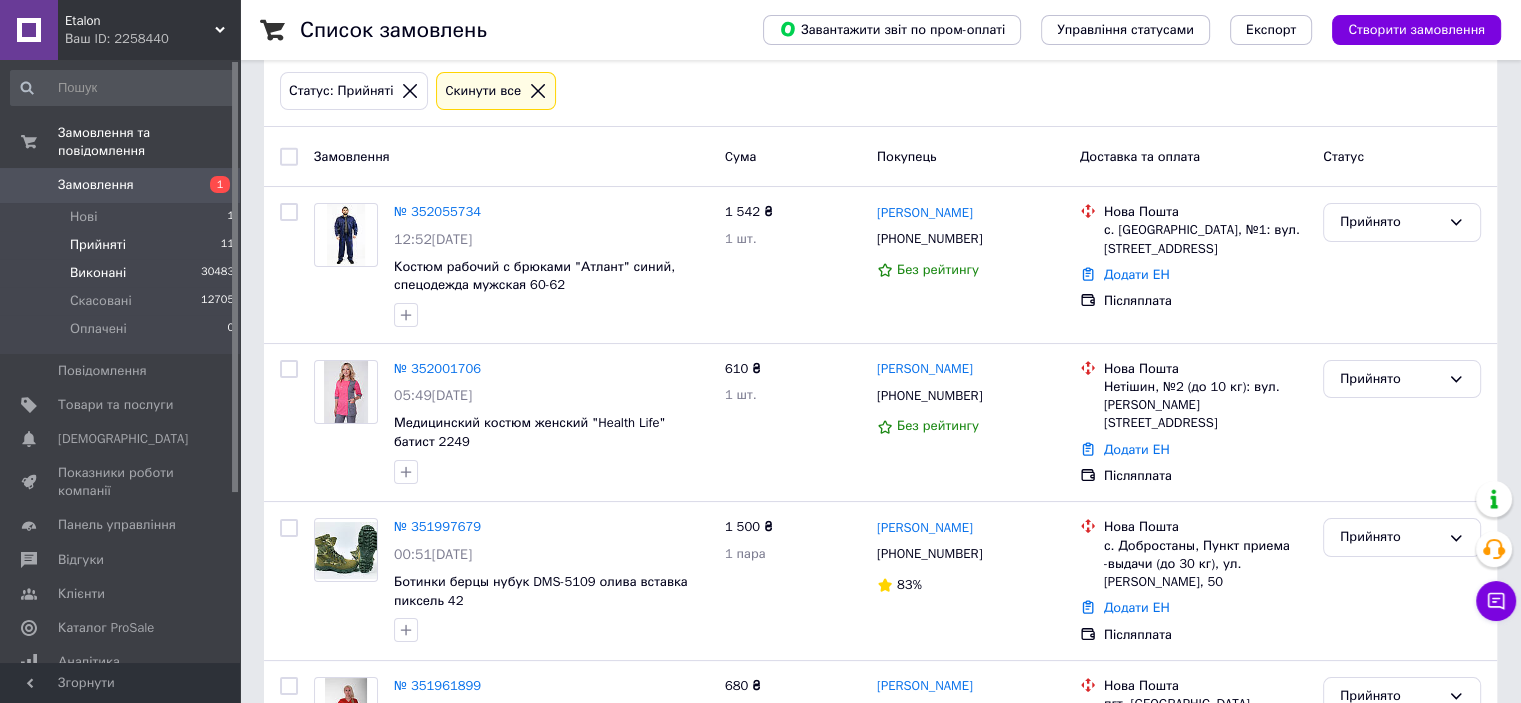 scroll, scrollTop: 0, scrollLeft: 0, axis: both 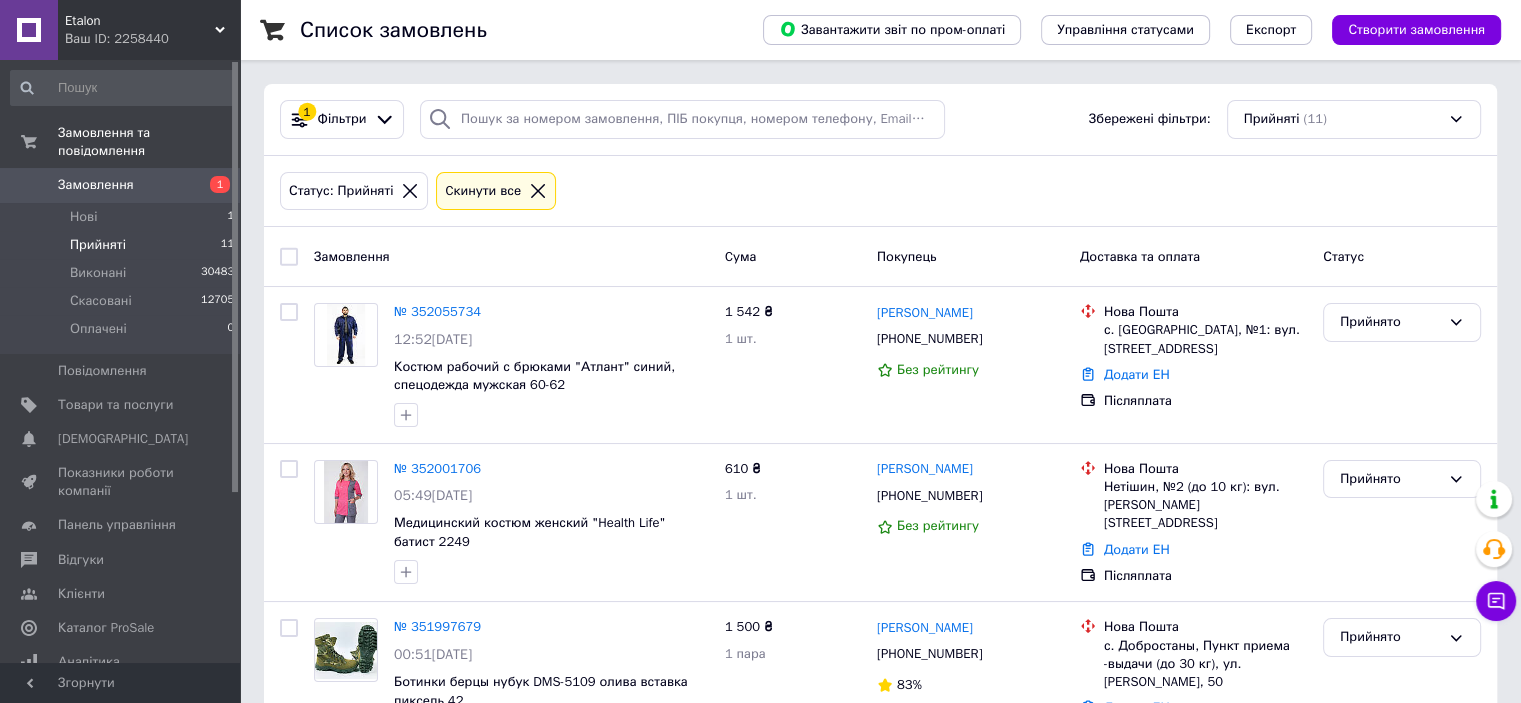 click on "Прийняті 11" at bounding box center (123, 245) 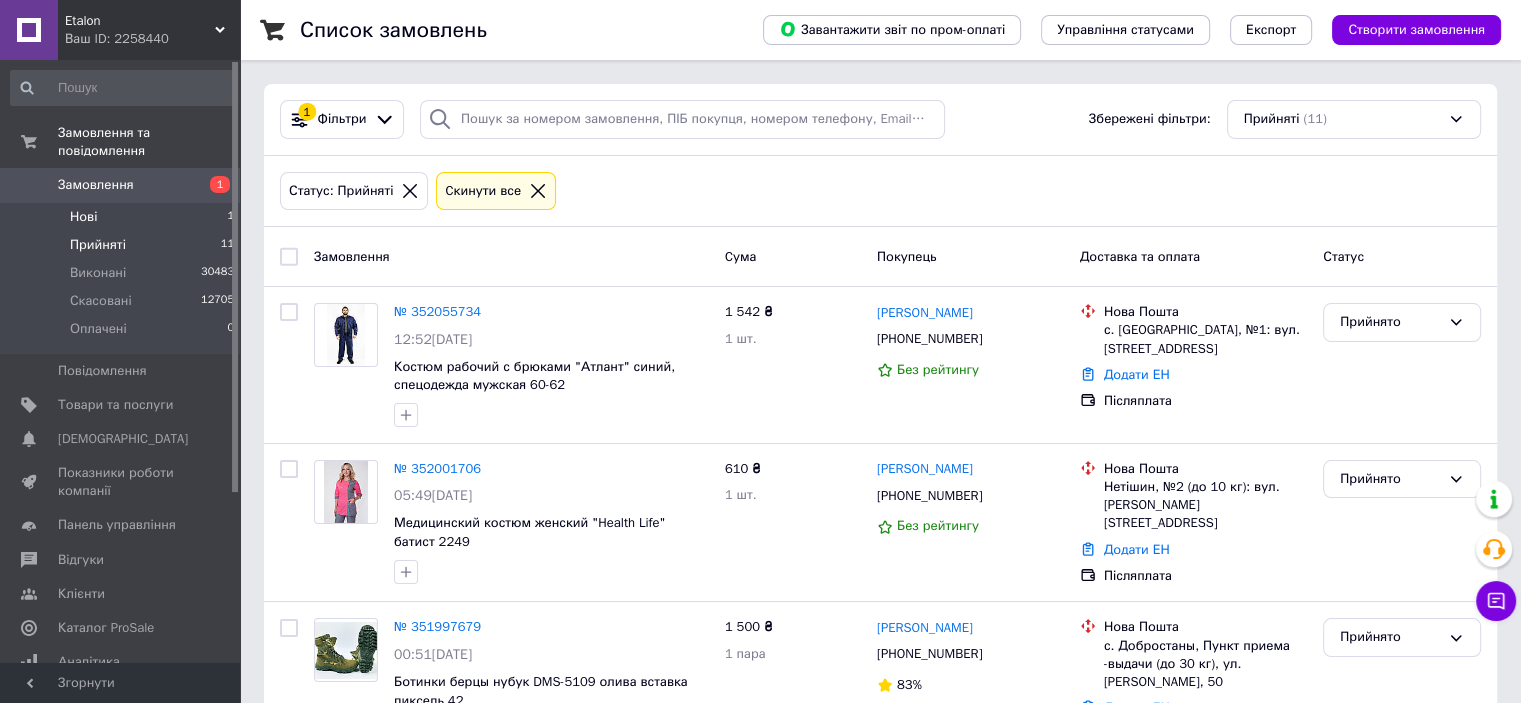 click on "Нові" at bounding box center (83, 217) 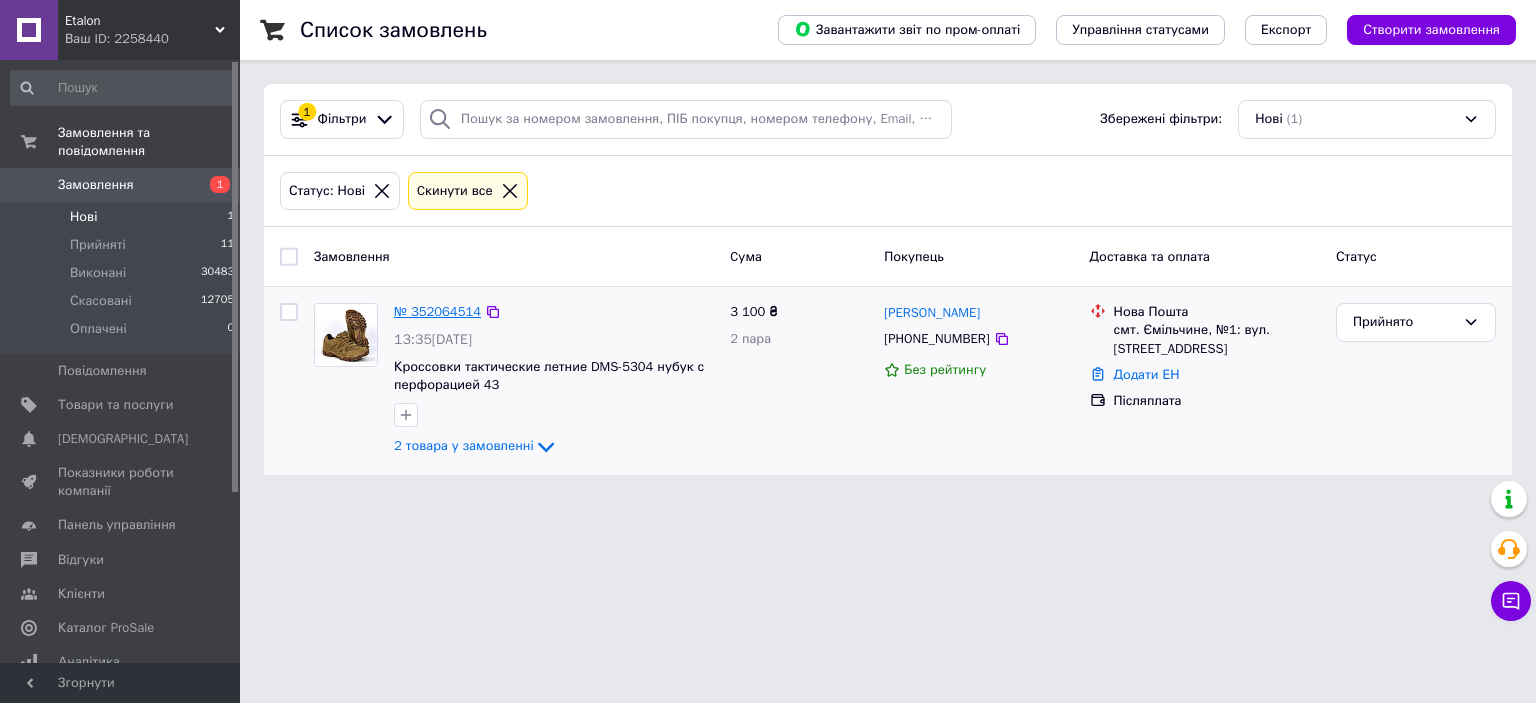 click on "№ 352064514" at bounding box center (437, 311) 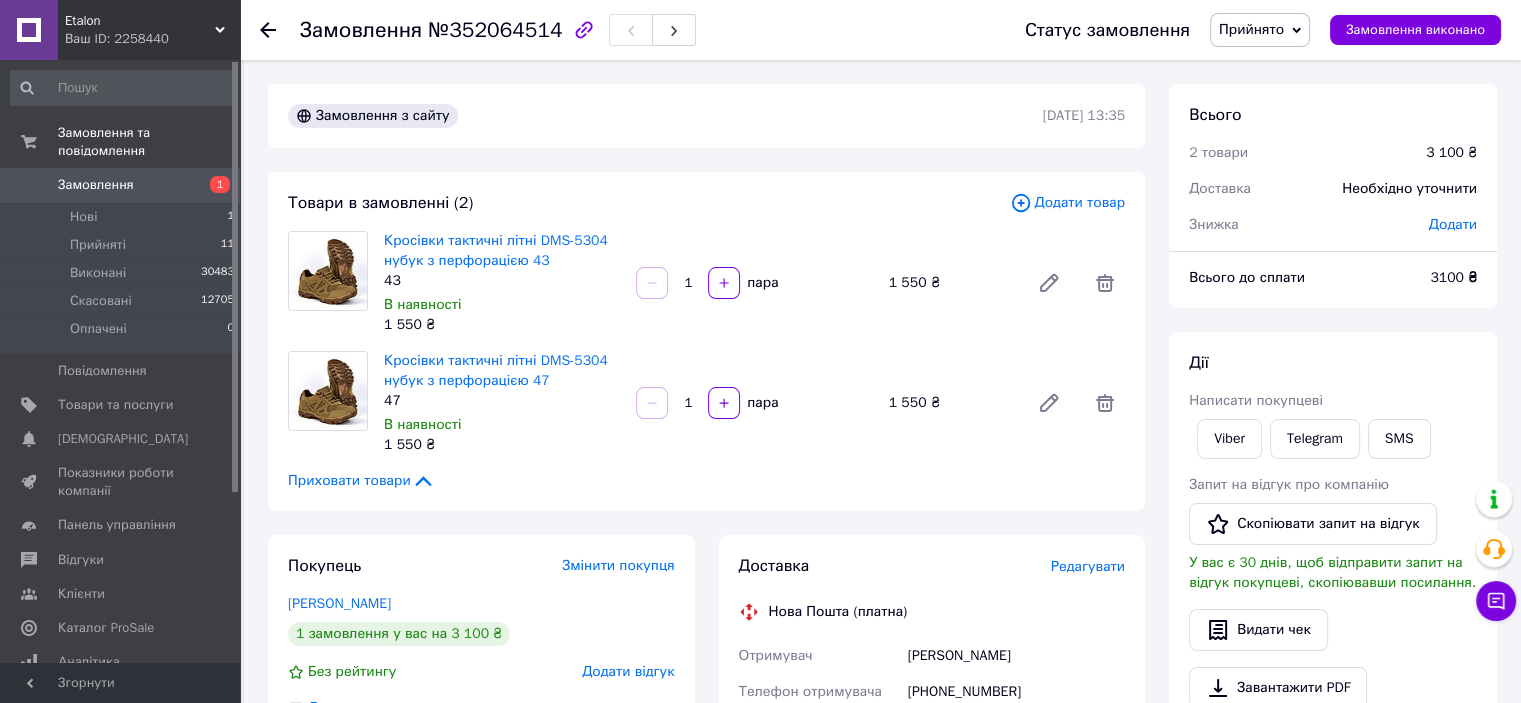 click on "№352064514" at bounding box center (495, 30) 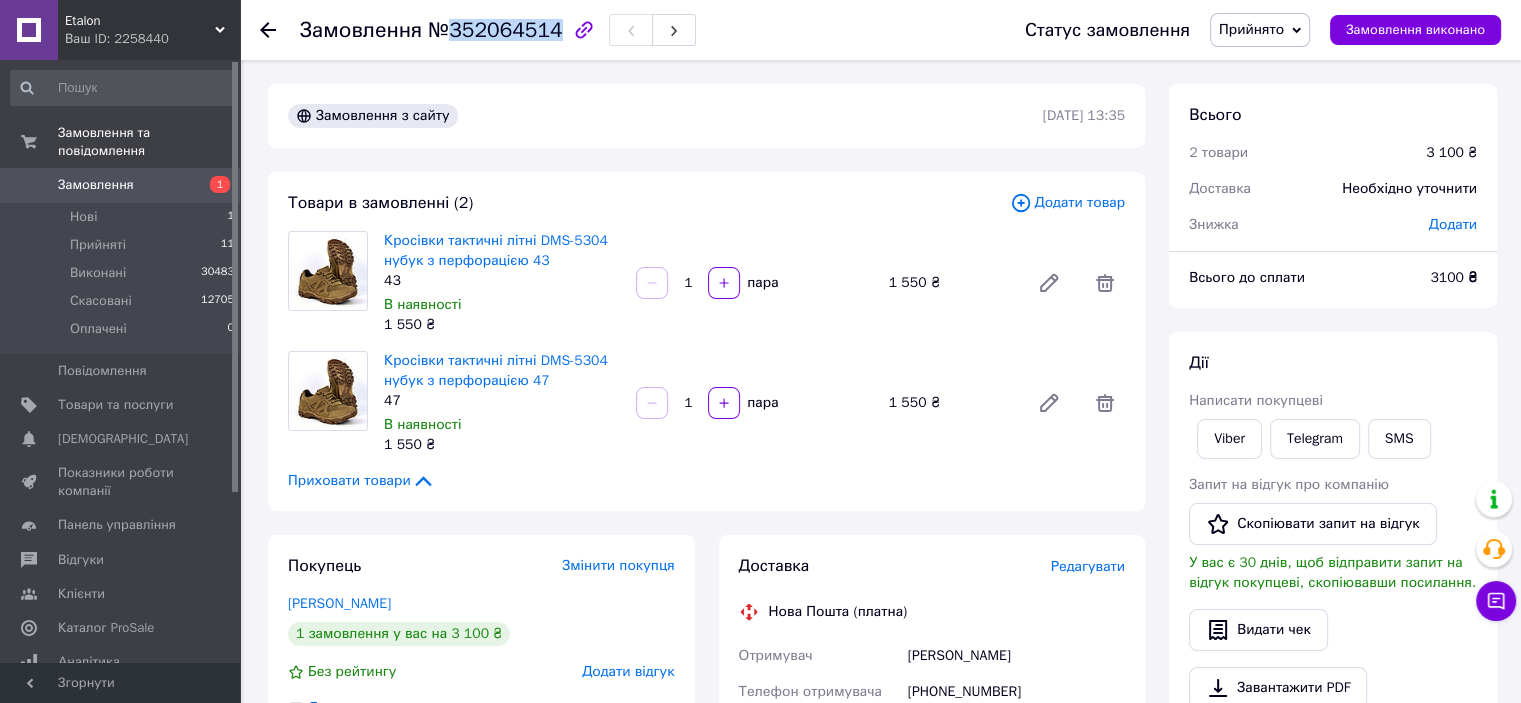 click on "№352064514" at bounding box center [495, 30] 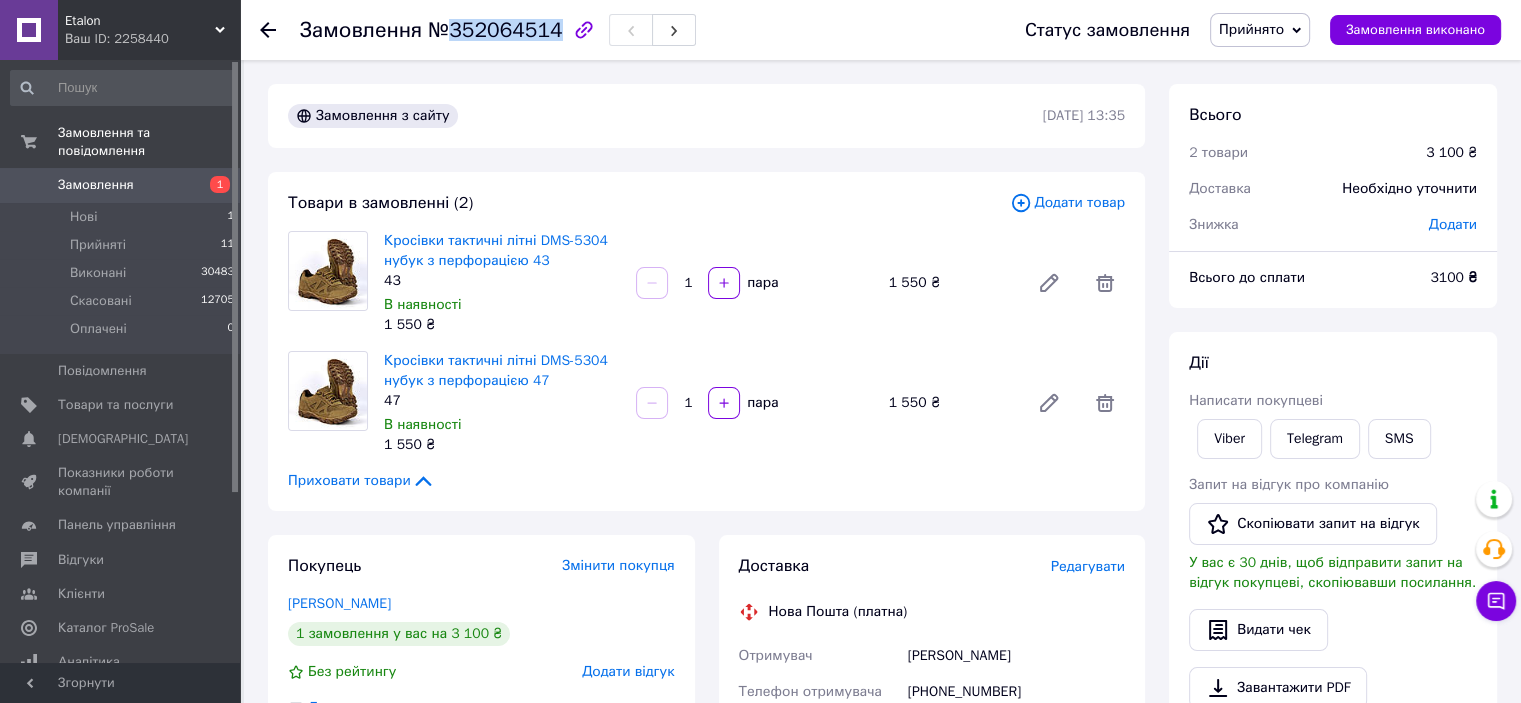 copy on "352064514" 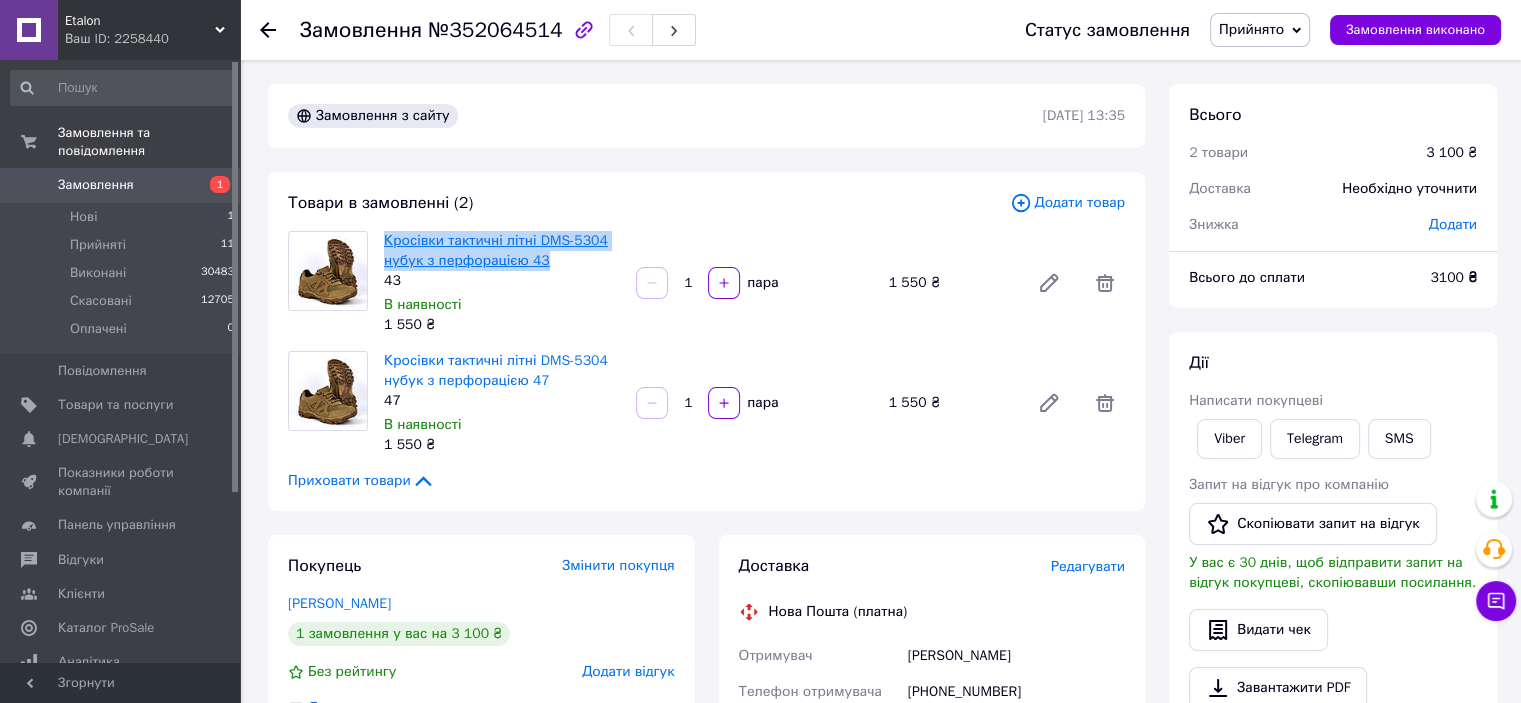 drag, startPoint x: 547, startPoint y: 256, endPoint x: 384, endPoint y: 235, distance: 164.3472 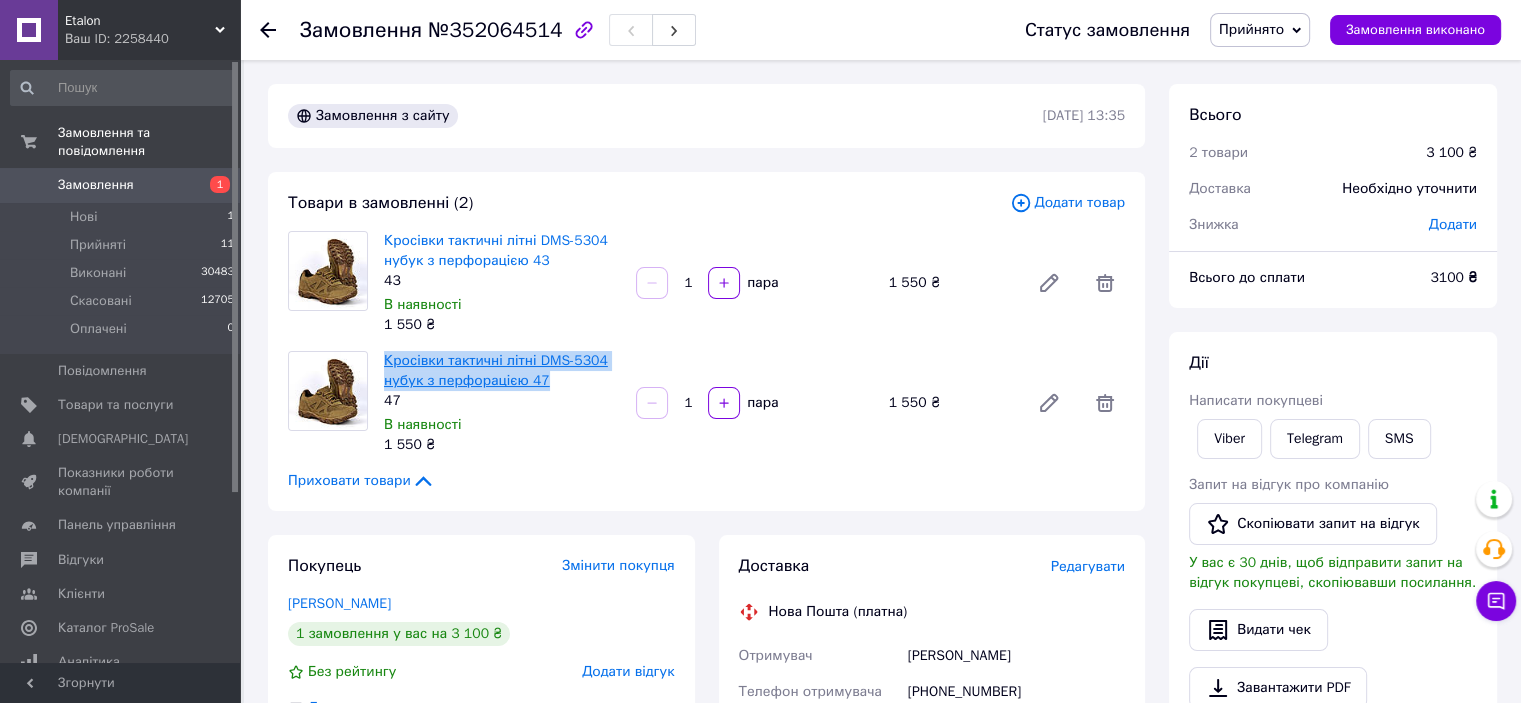 drag, startPoint x: 544, startPoint y: 383, endPoint x: 386, endPoint y: 352, distance: 161.01242 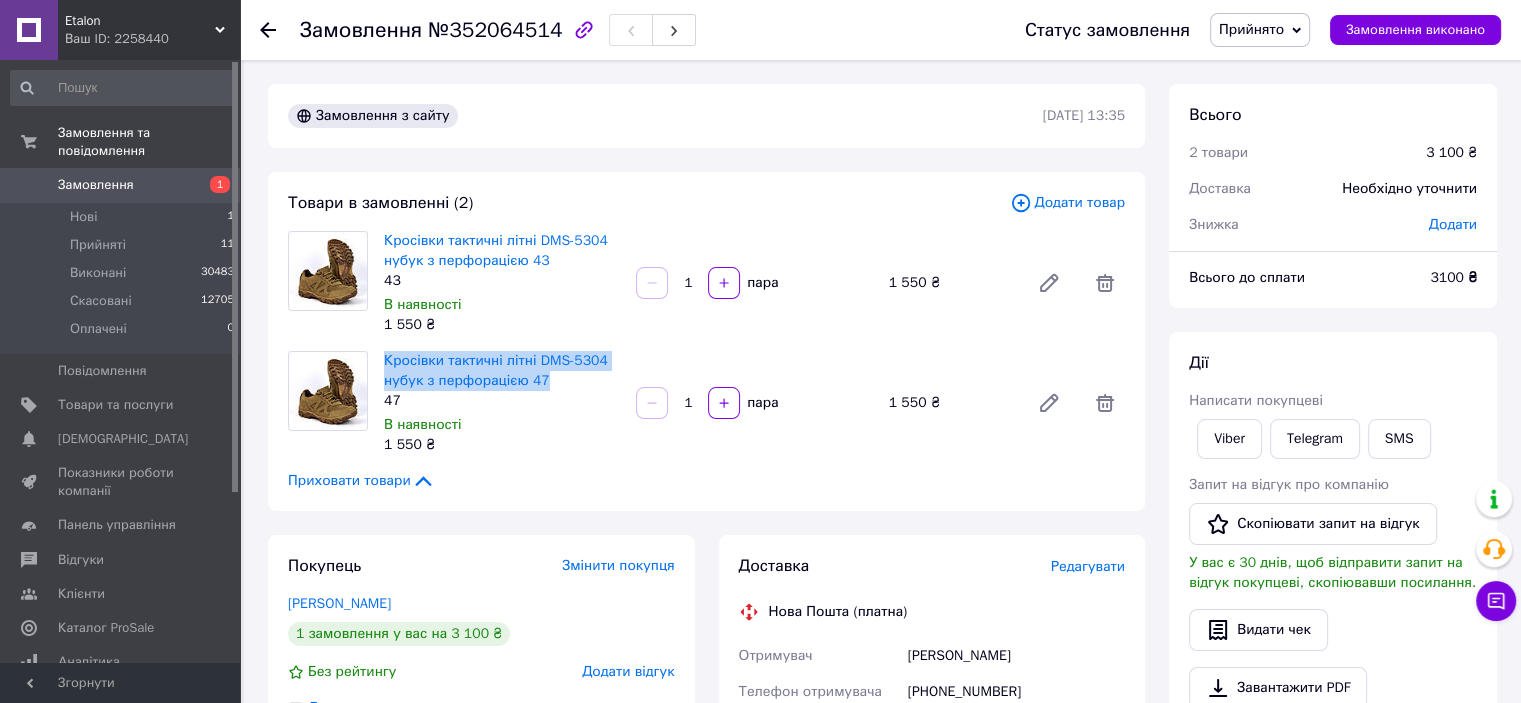 copy on "Кросівки тактичні літні DMS-5304 нубук з перфорацією 47" 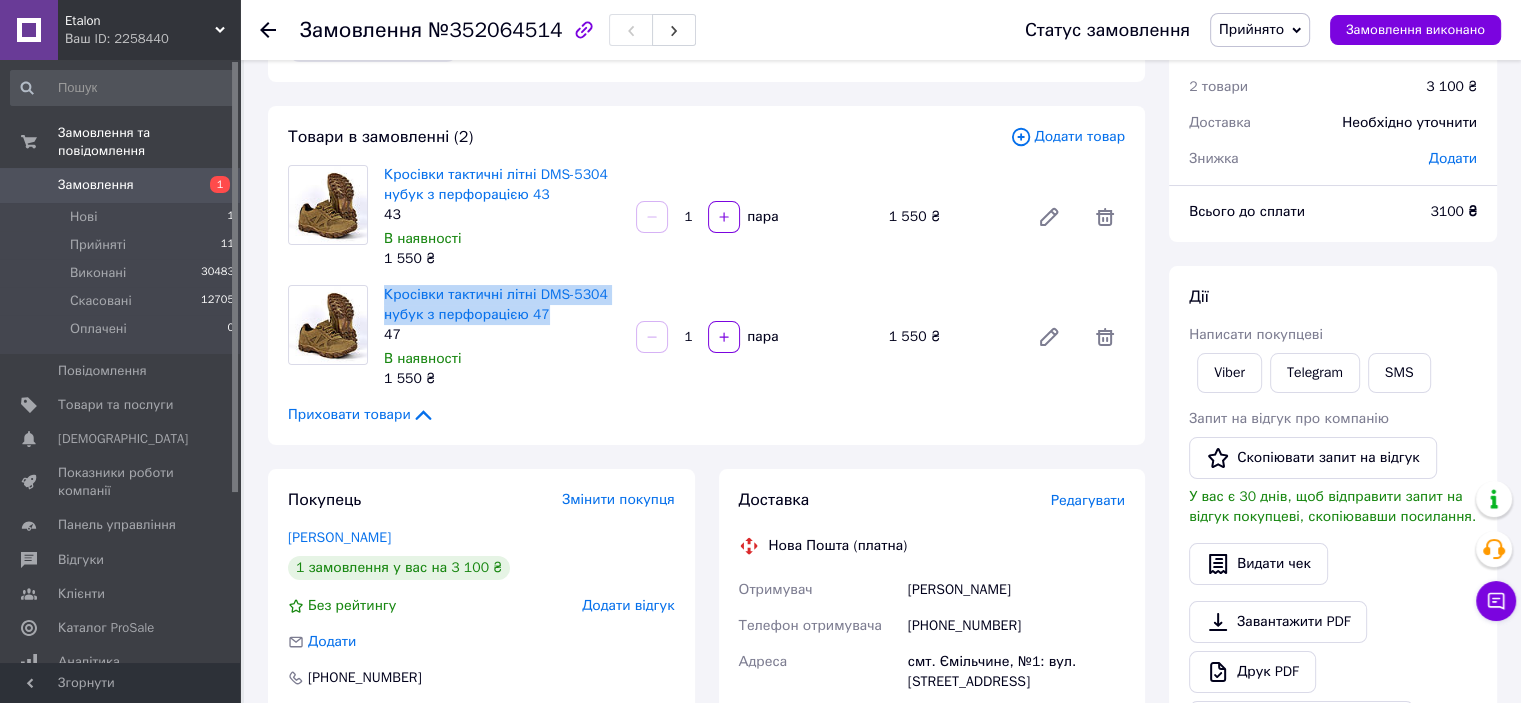 scroll, scrollTop: 100, scrollLeft: 0, axis: vertical 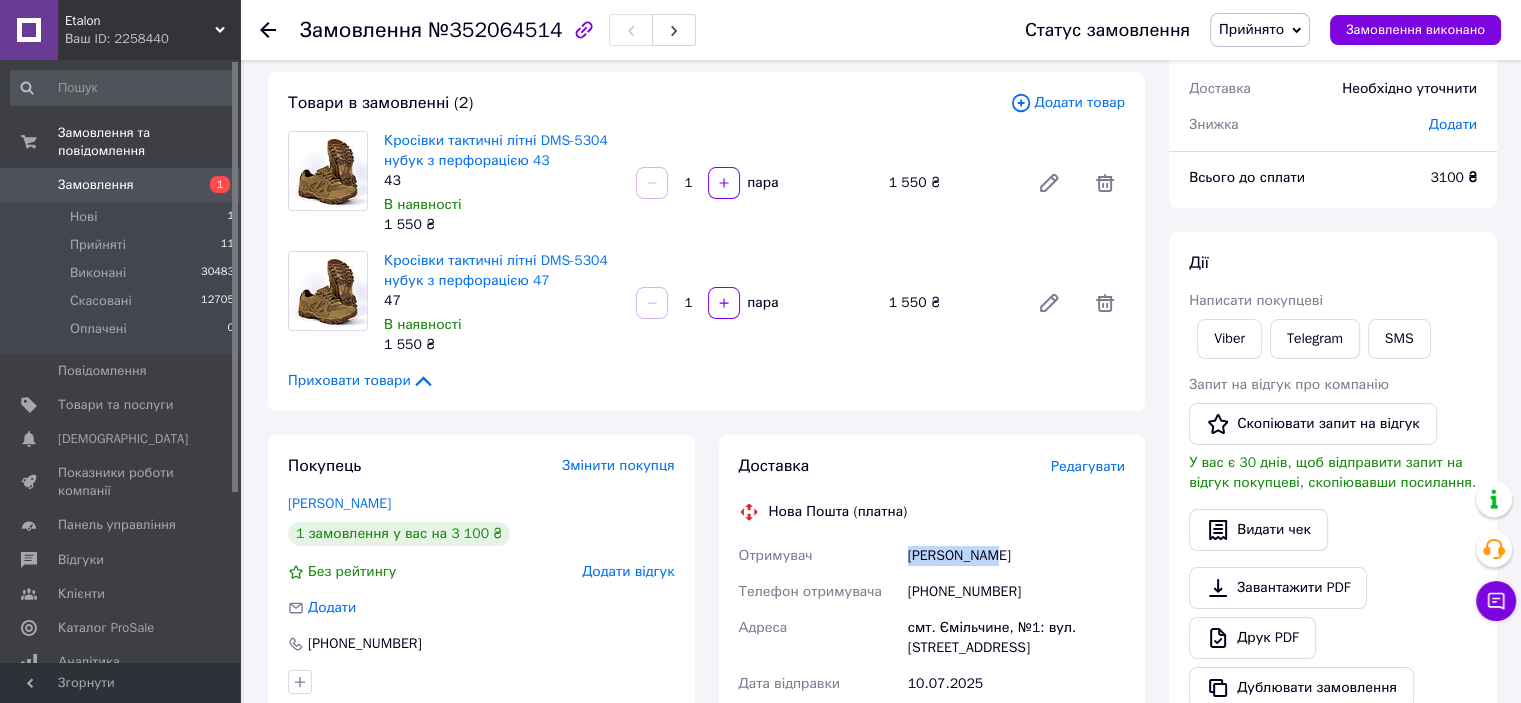 drag, startPoint x: 1011, startPoint y: 562, endPoint x: 908, endPoint y: 563, distance: 103.00485 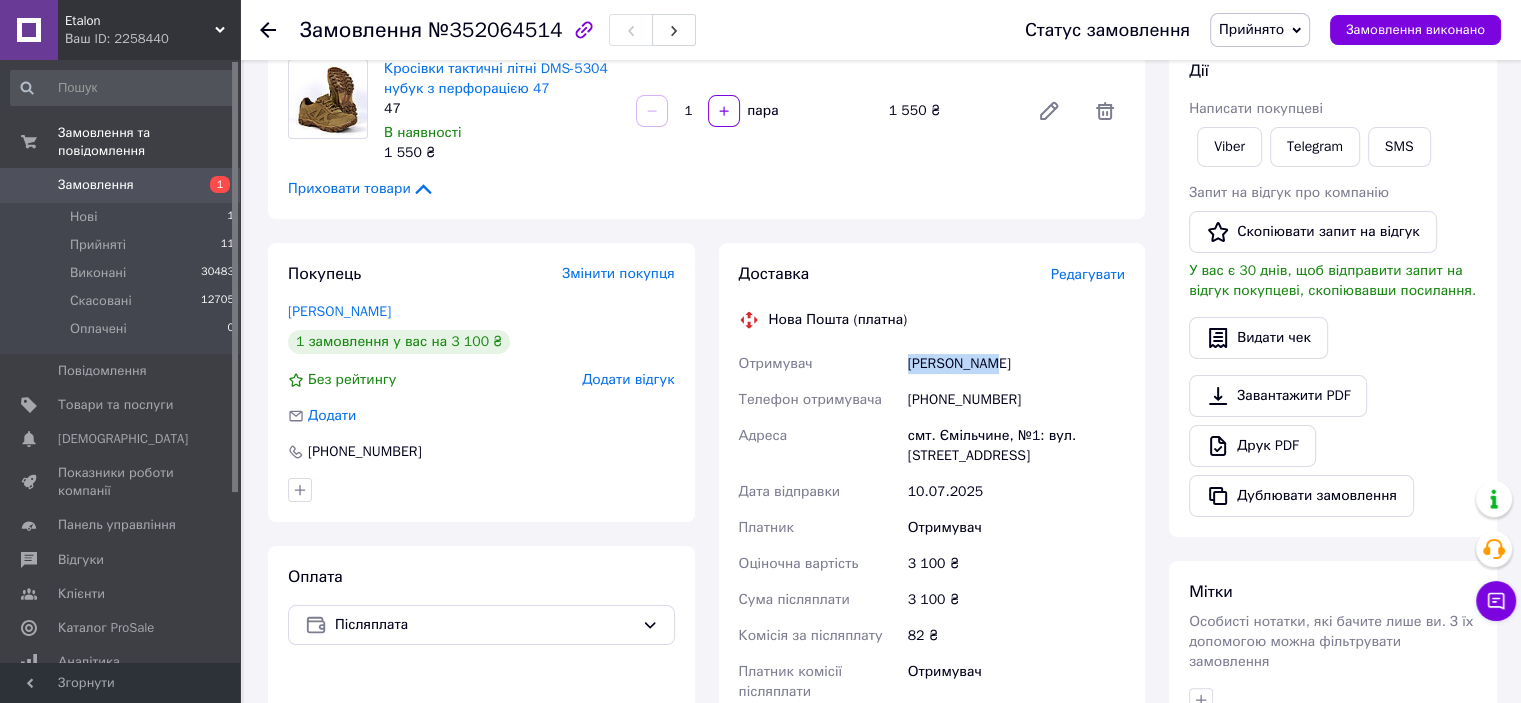 scroll, scrollTop: 300, scrollLeft: 0, axis: vertical 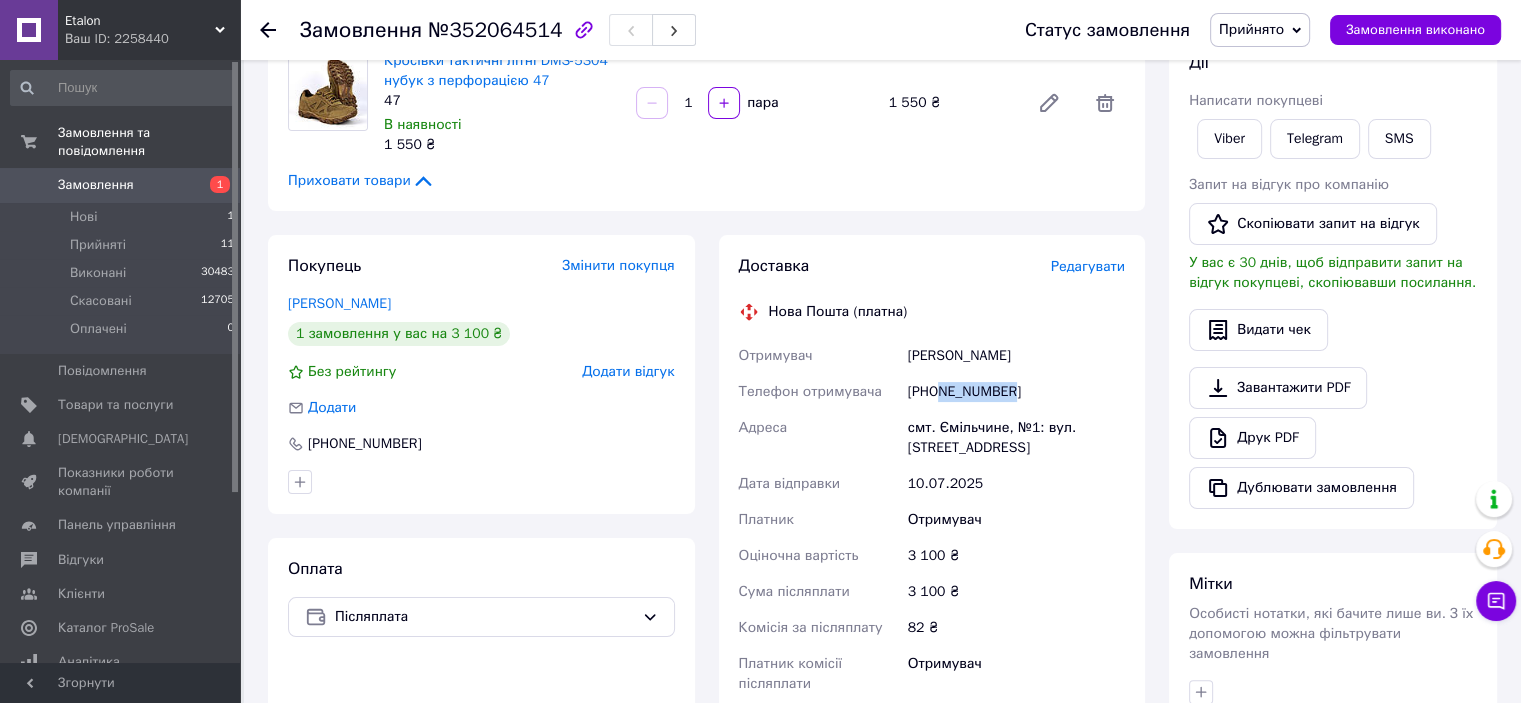drag, startPoint x: 1036, startPoint y: 389, endPoint x: 941, endPoint y: 389, distance: 95 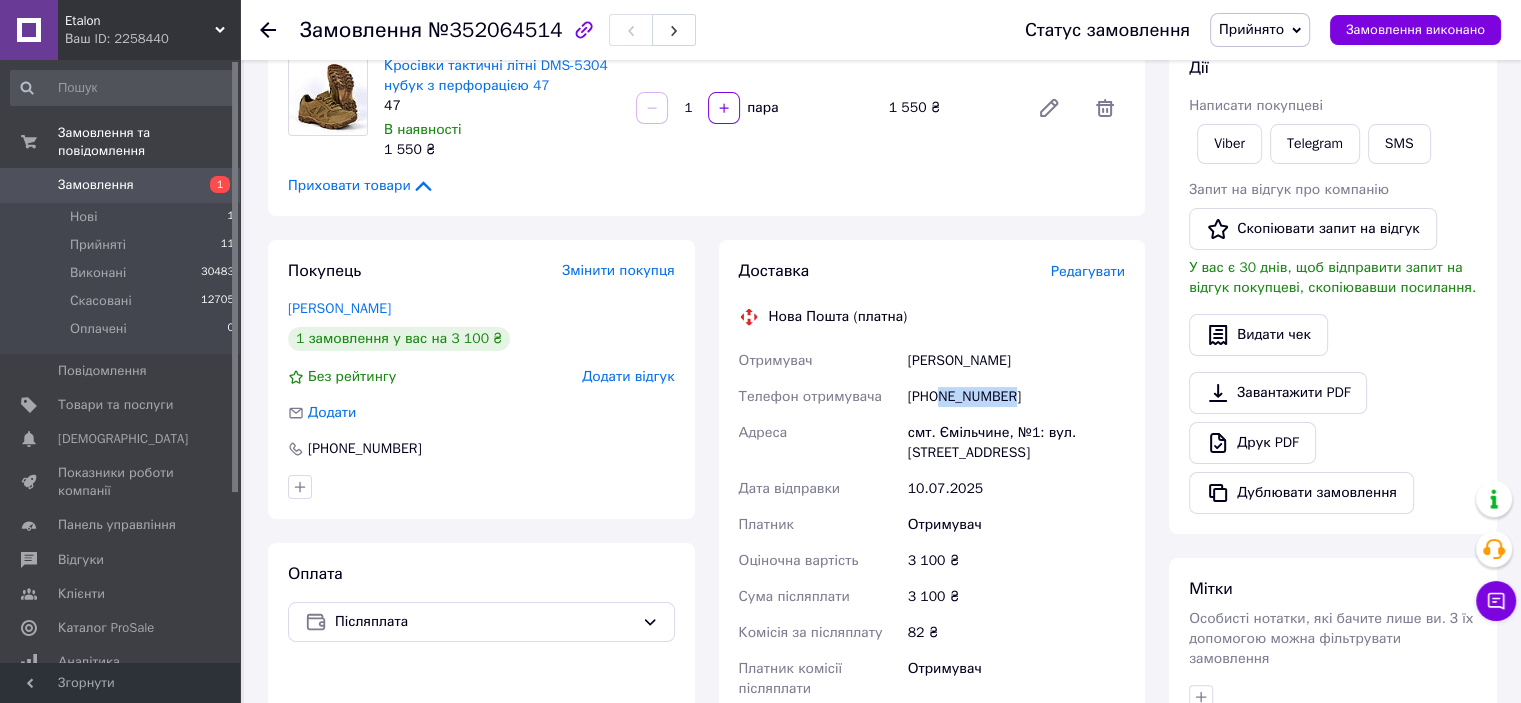 scroll, scrollTop: 300, scrollLeft: 0, axis: vertical 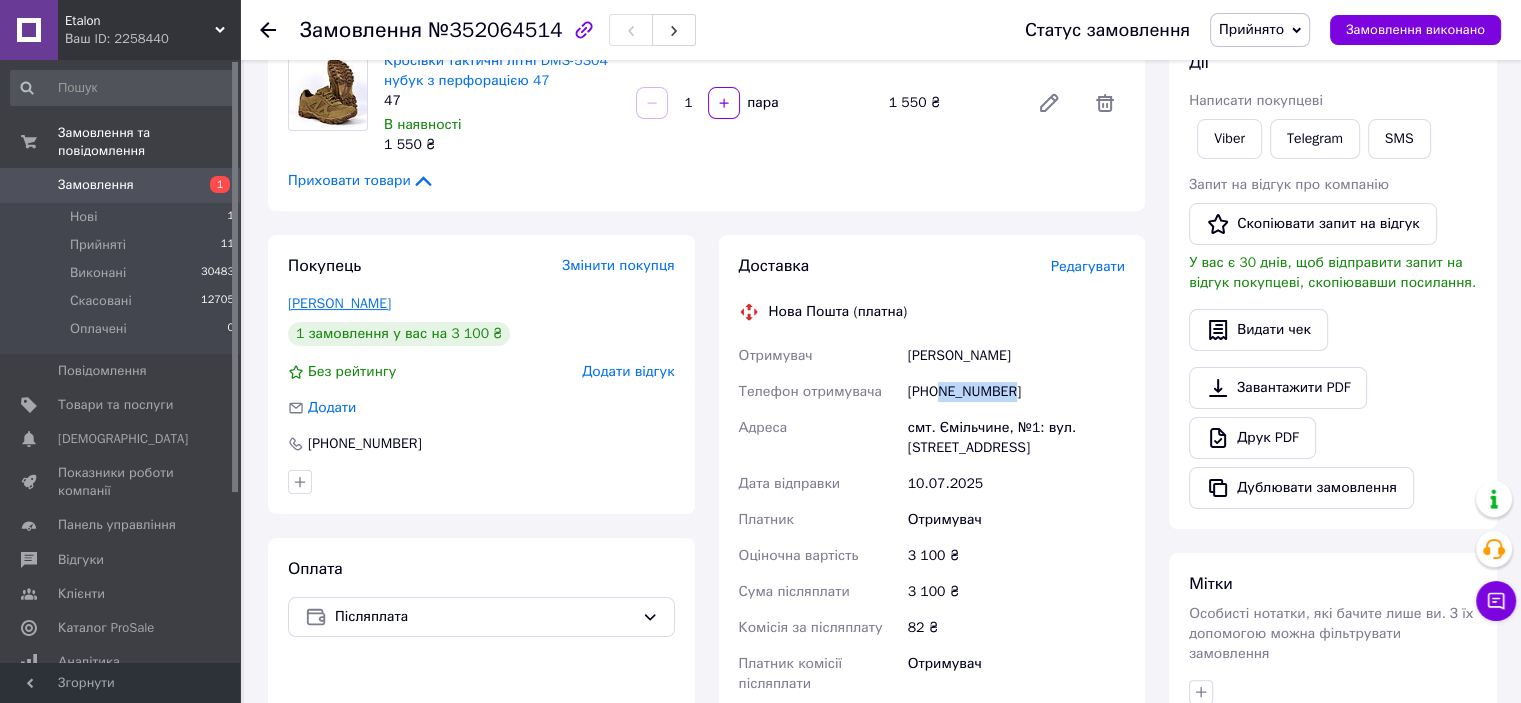 click on "Дідус Денис" at bounding box center (339, 303) 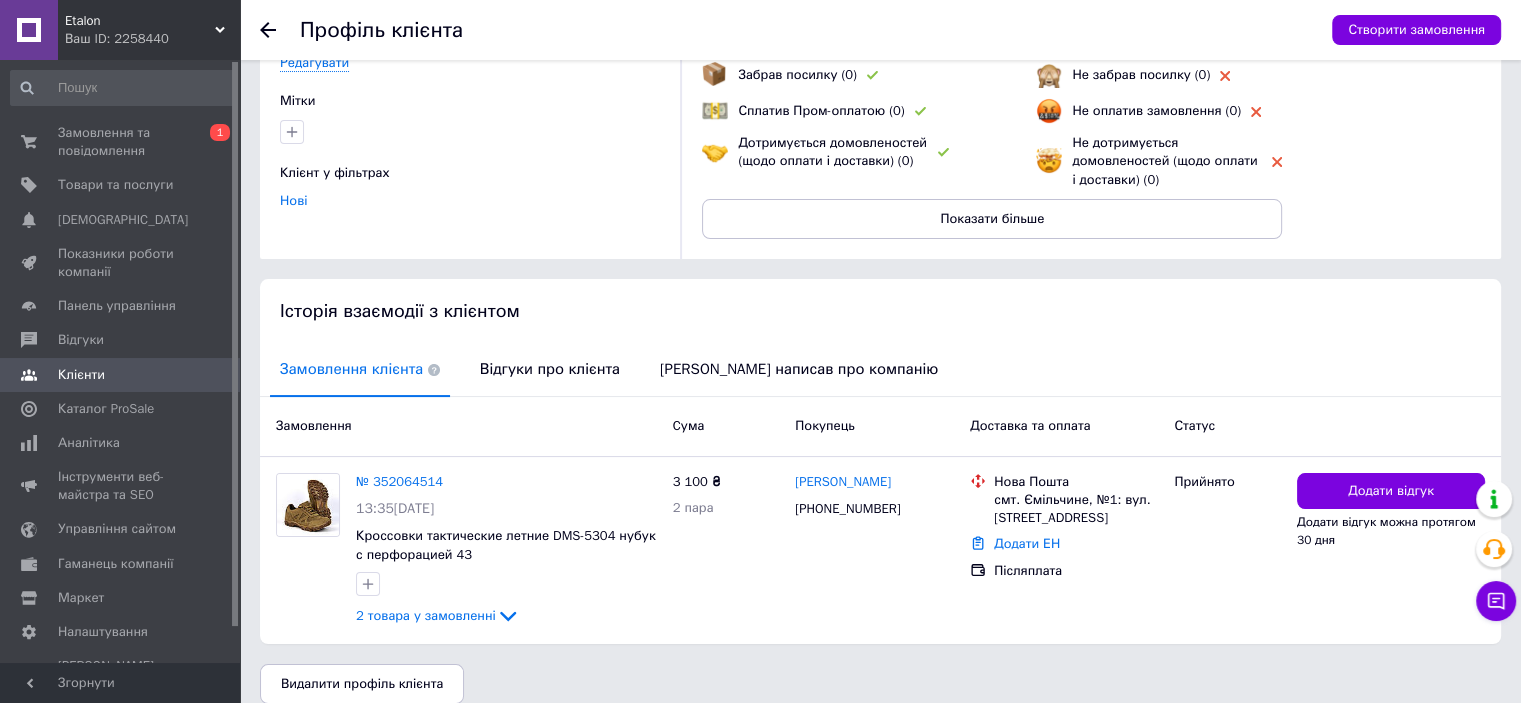 scroll, scrollTop: 196, scrollLeft: 0, axis: vertical 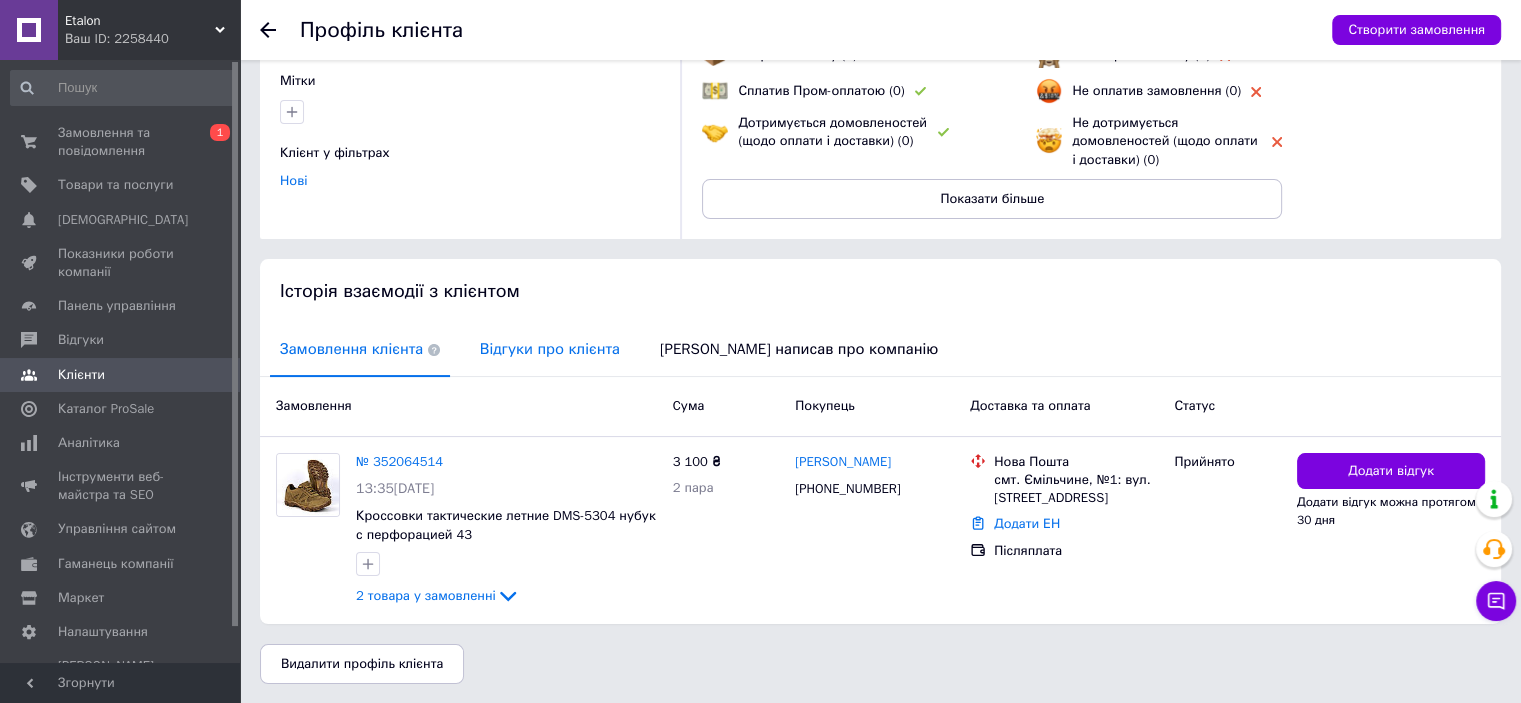 click on "Відгуки про клієнта" at bounding box center [550, 349] 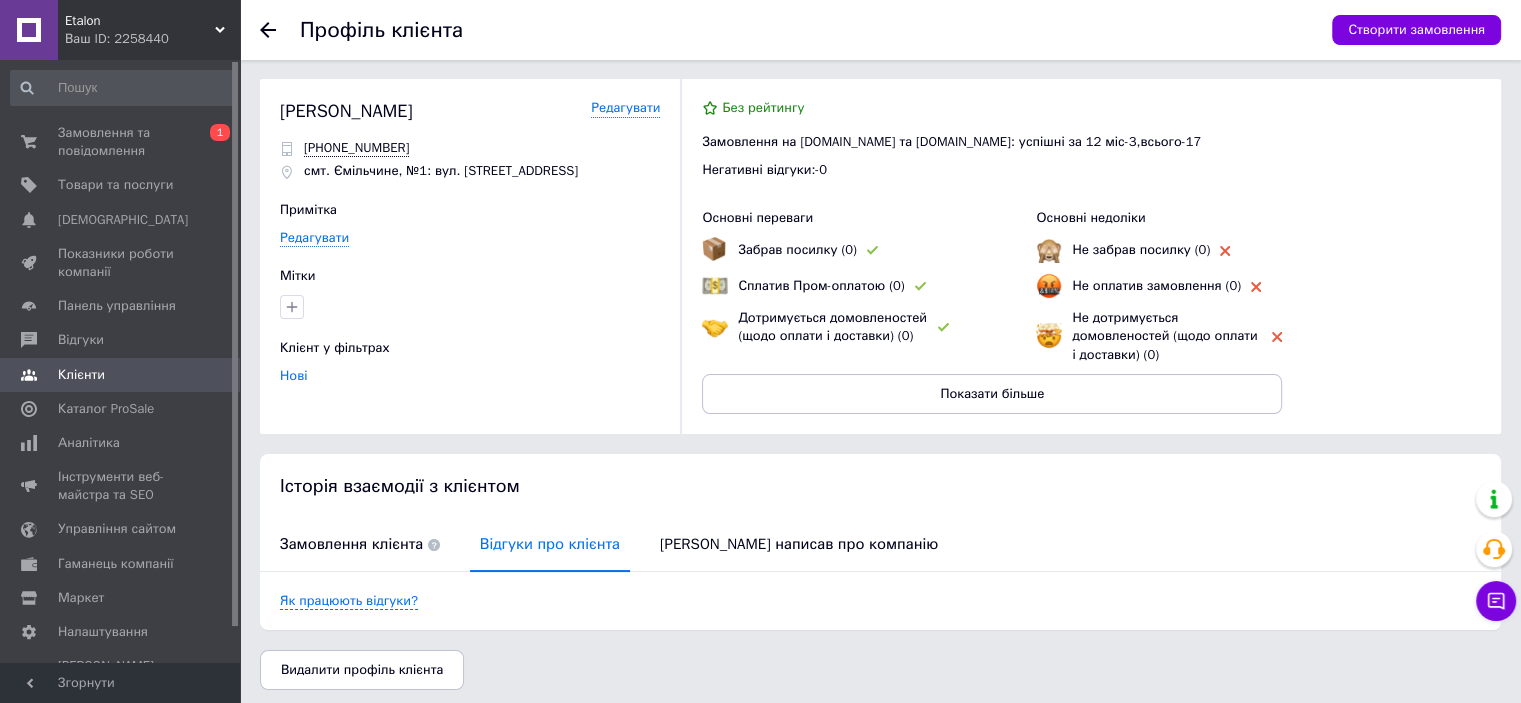 scroll, scrollTop: 0, scrollLeft: 0, axis: both 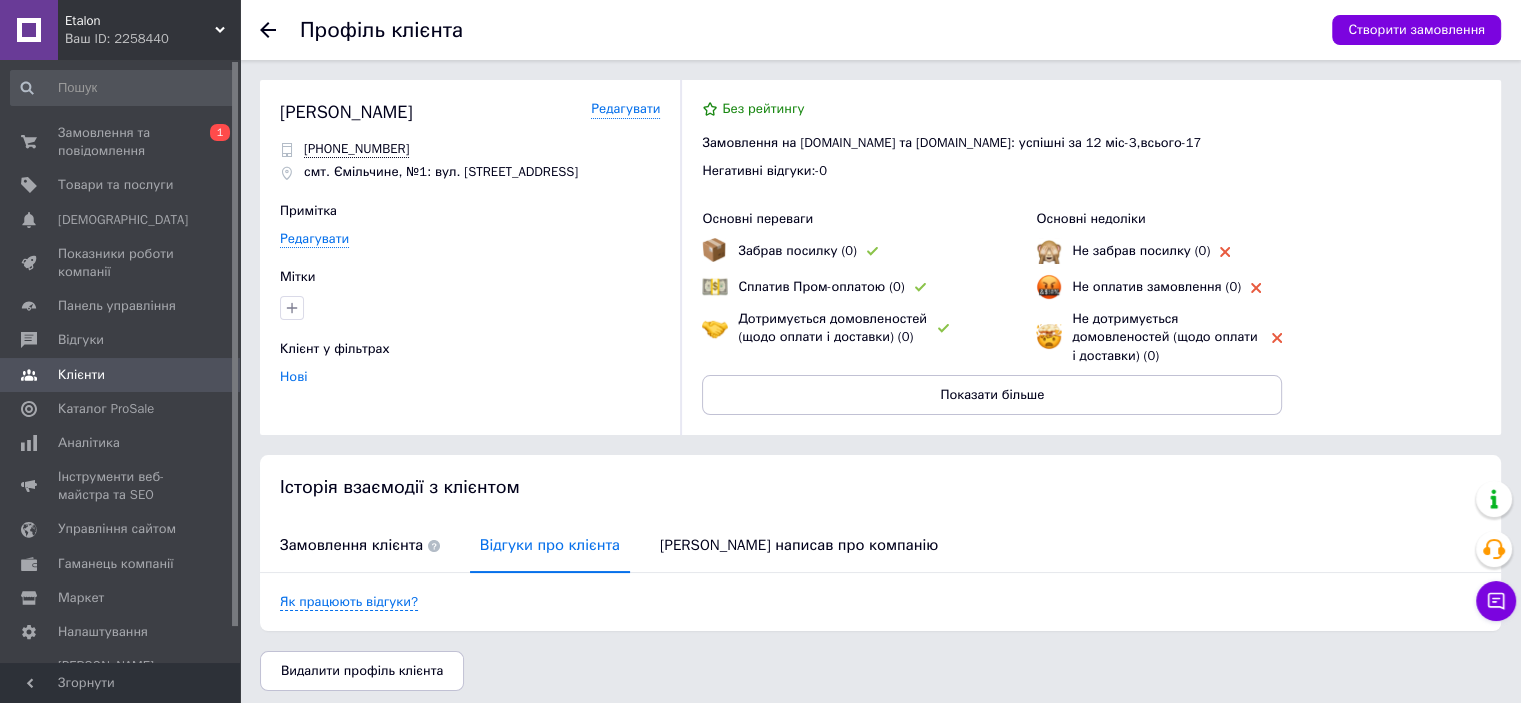 click 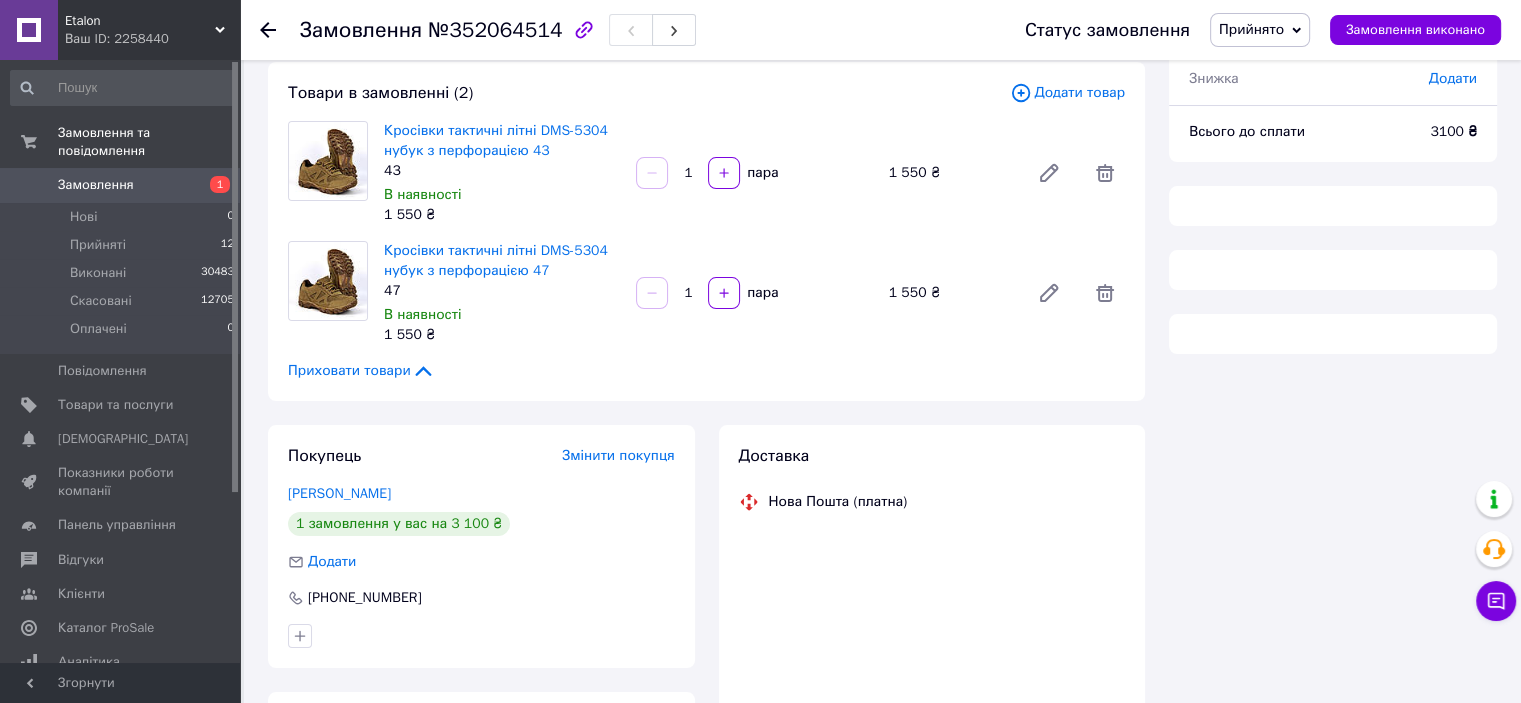 scroll, scrollTop: 0, scrollLeft: 0, axis: both 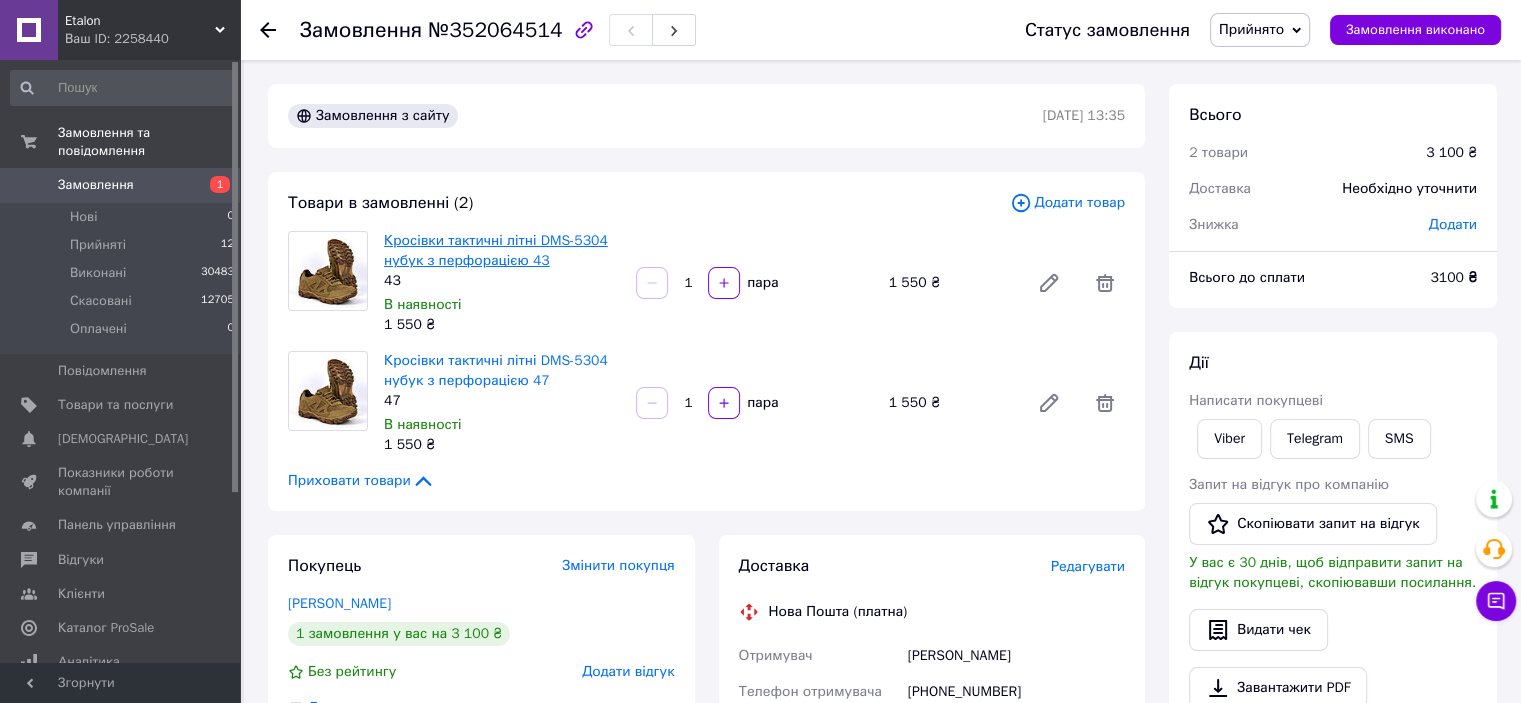 click on "Кросівки тактичні літні DMS-5304 нубук з перфорацією 43" at bounding box center [496, 250] 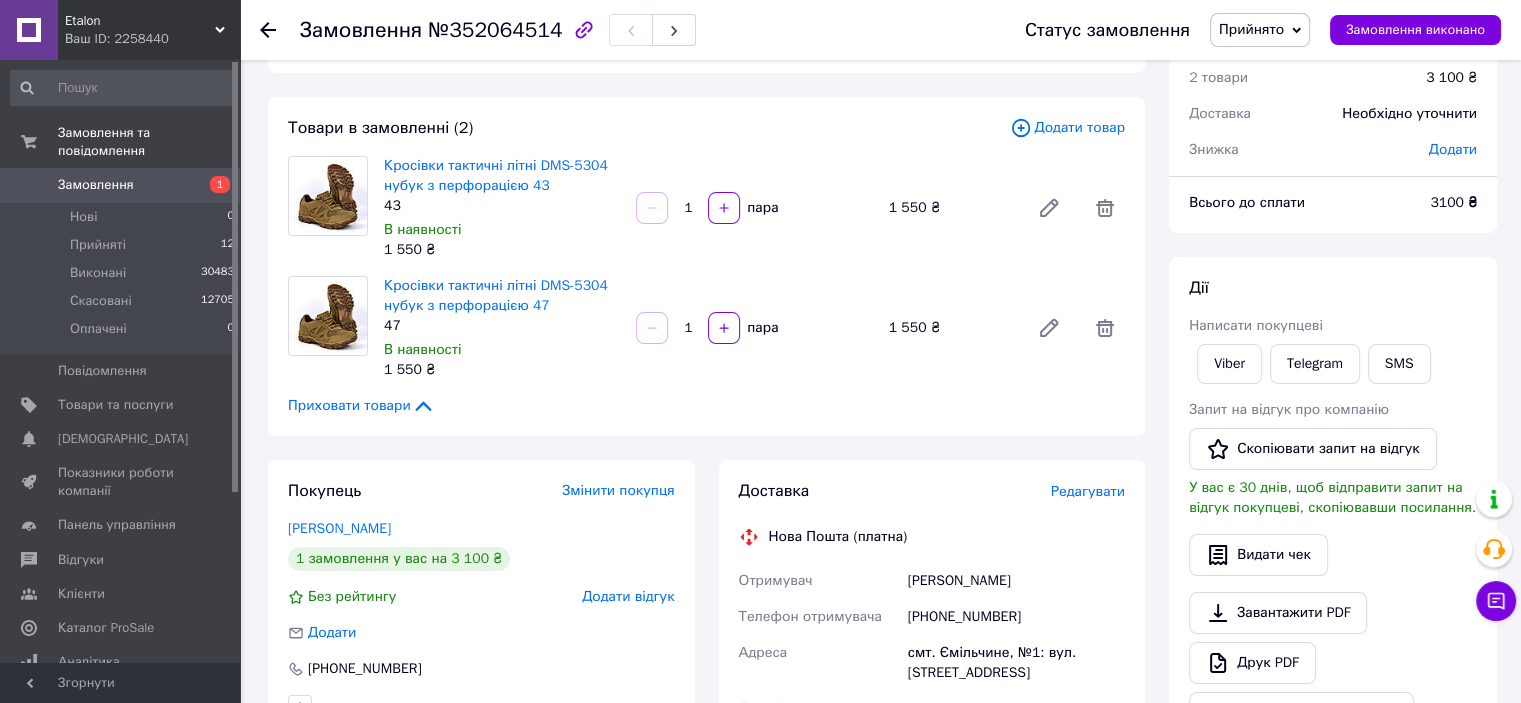 scroll, scrollTop: 200, scrollLeft: 0, axis: vertical 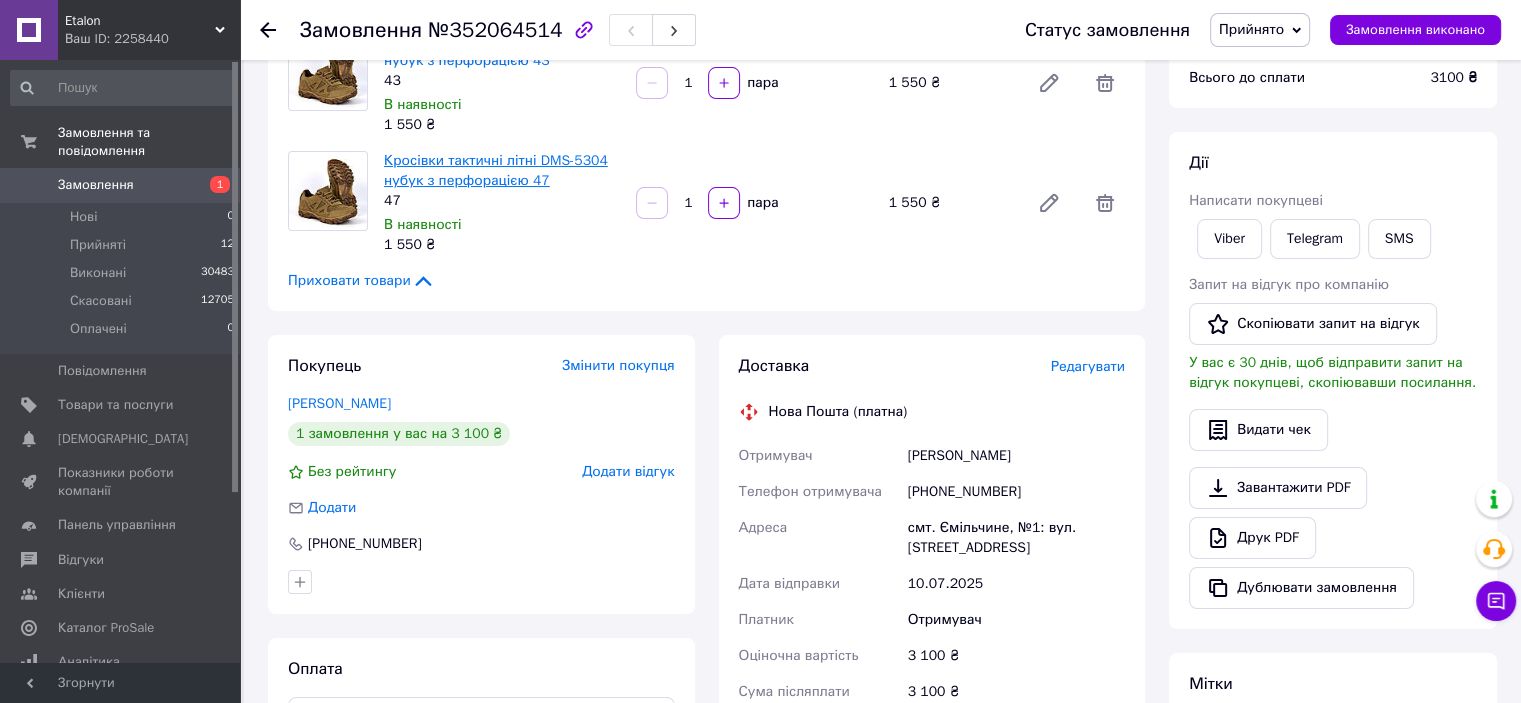 click on "Кросівки тактичні літні DMS-5304 нубук з перфорацією 47" at bounding box center (496, 170) 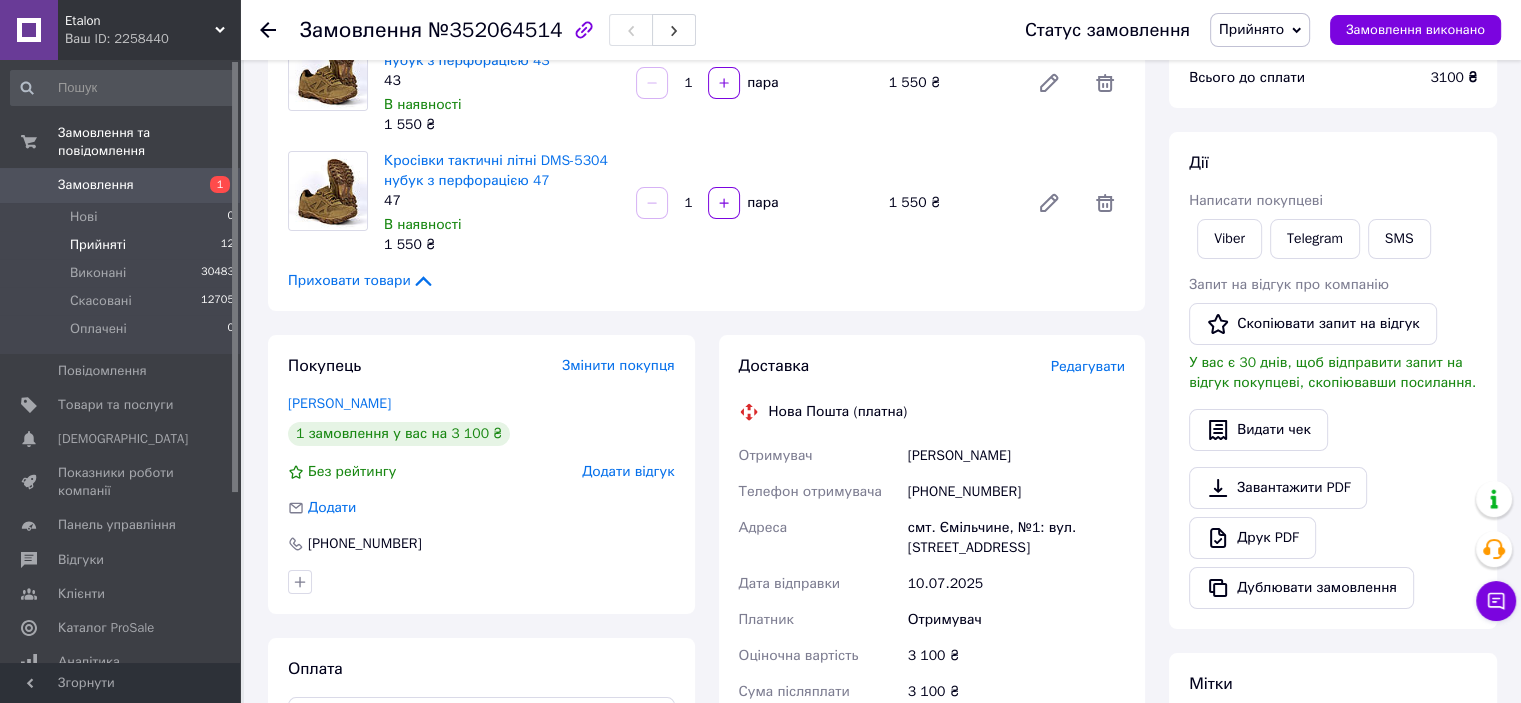 click on "Прийняті" at bounding box center [98, 245] 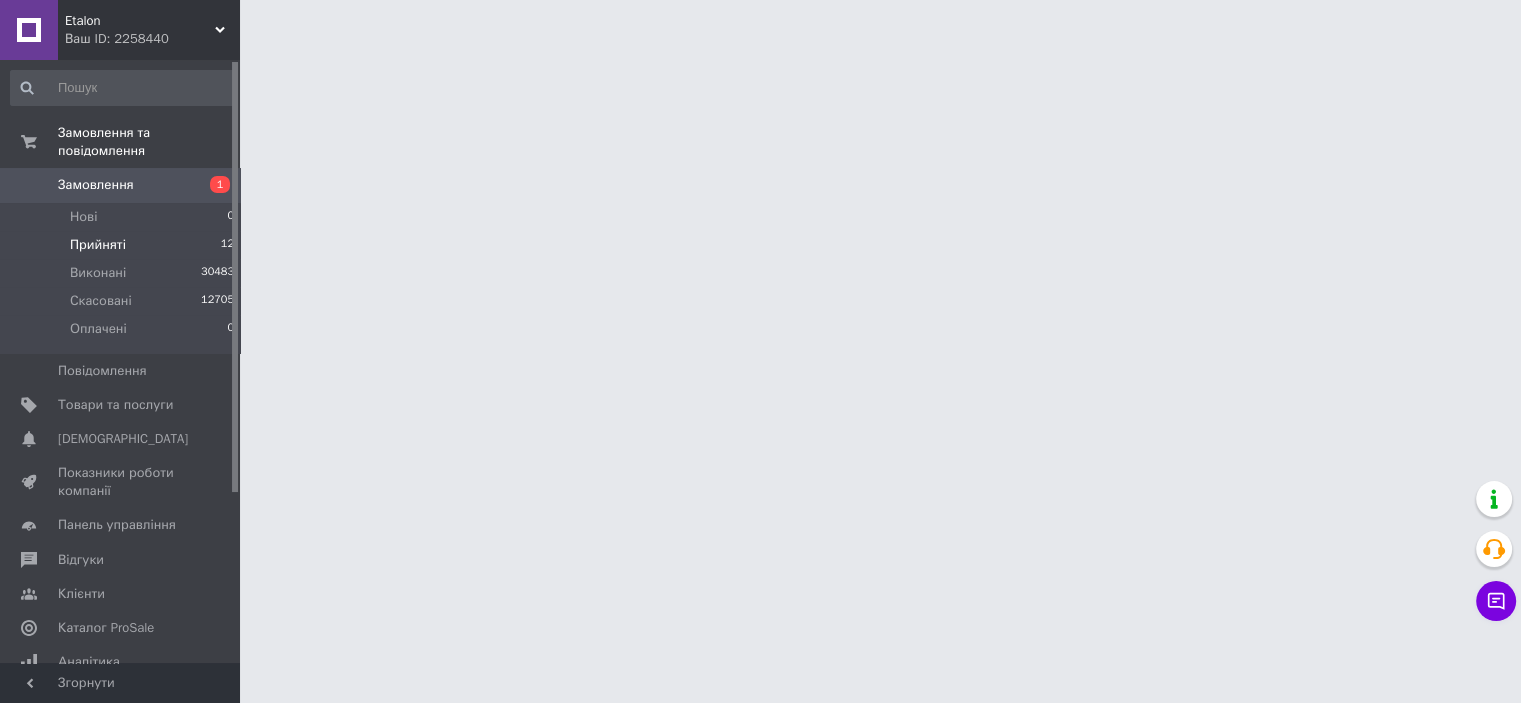 scroll, scrollTop: 0, scrollLeft: 0, axis: both 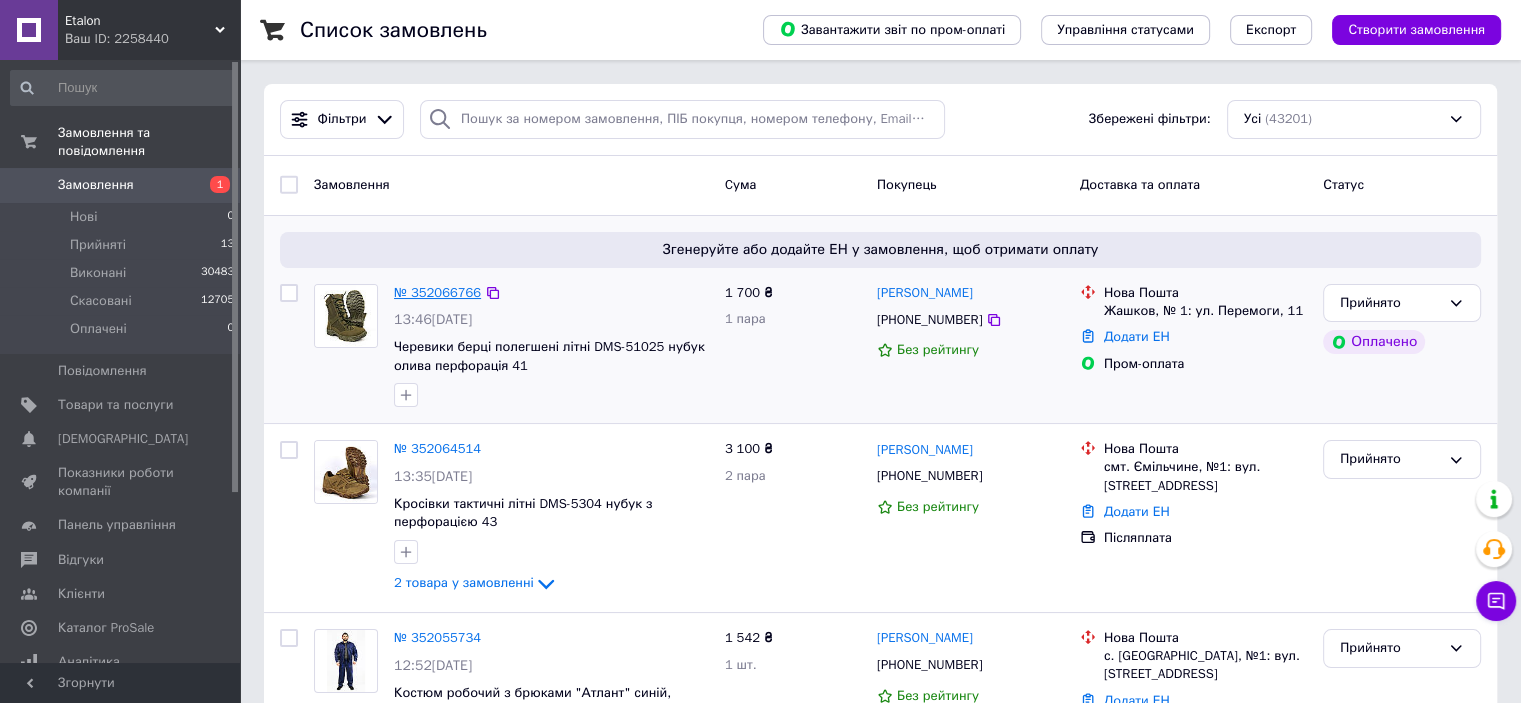 click on "№ 352066766" at bounding box center (437, 292) 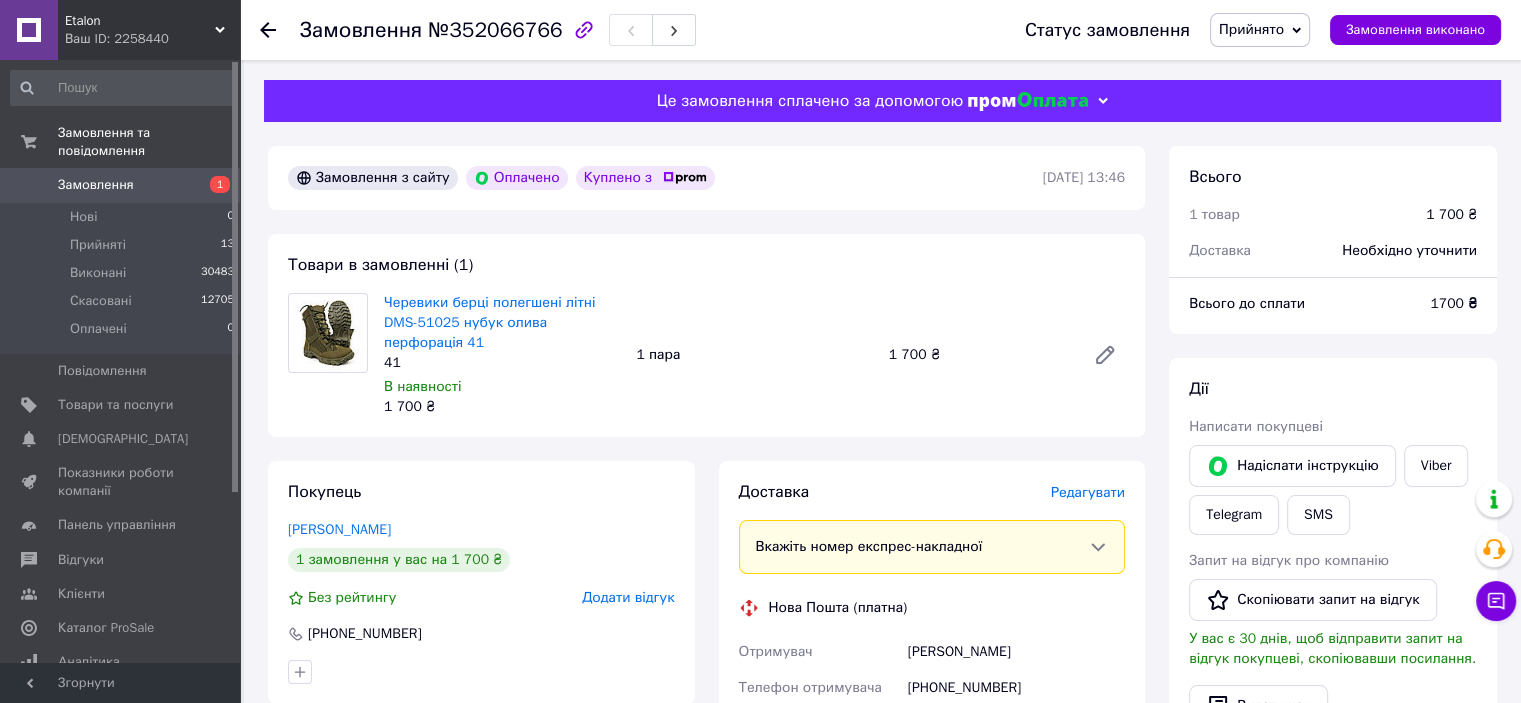click on "№352066766" at bounding box center (495, 30) 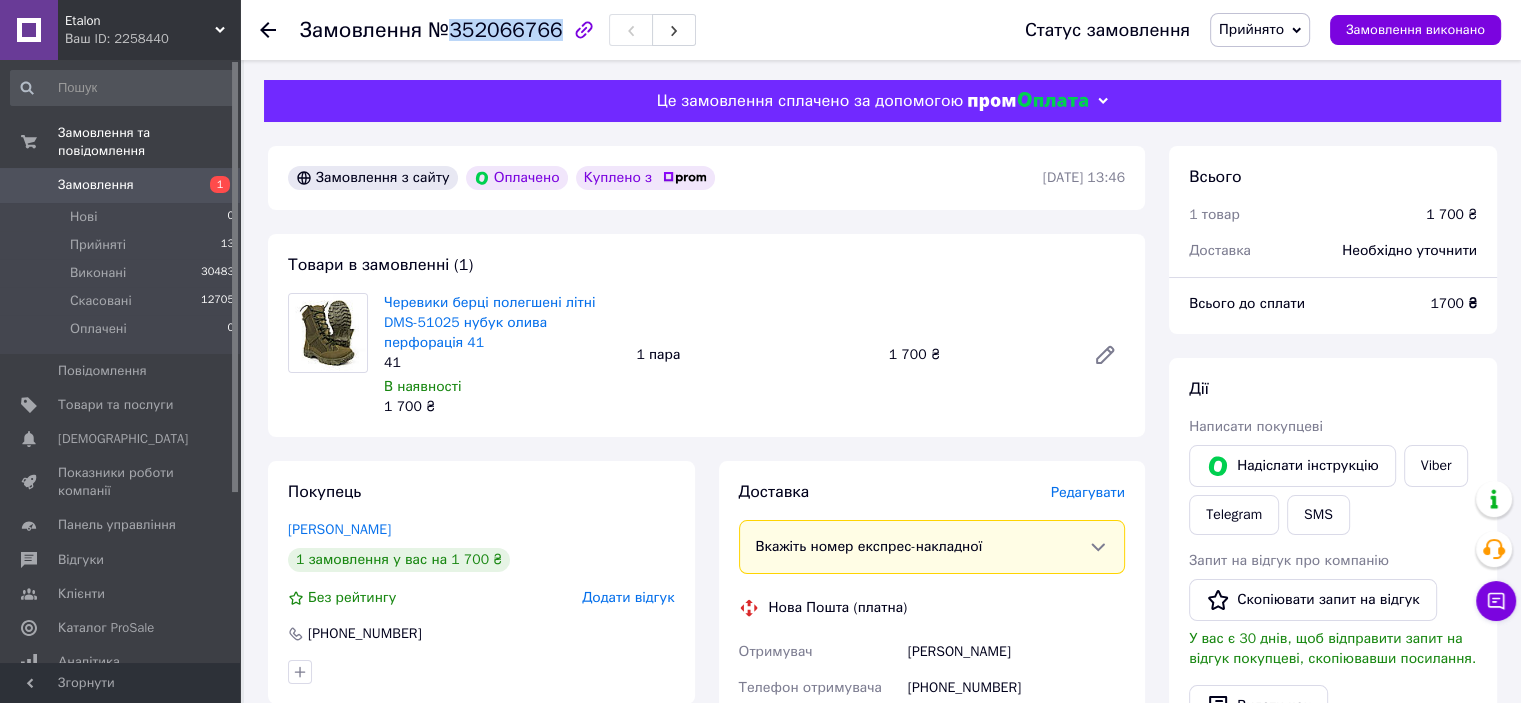 click on "№352066766" at bounding box center (495, 30) 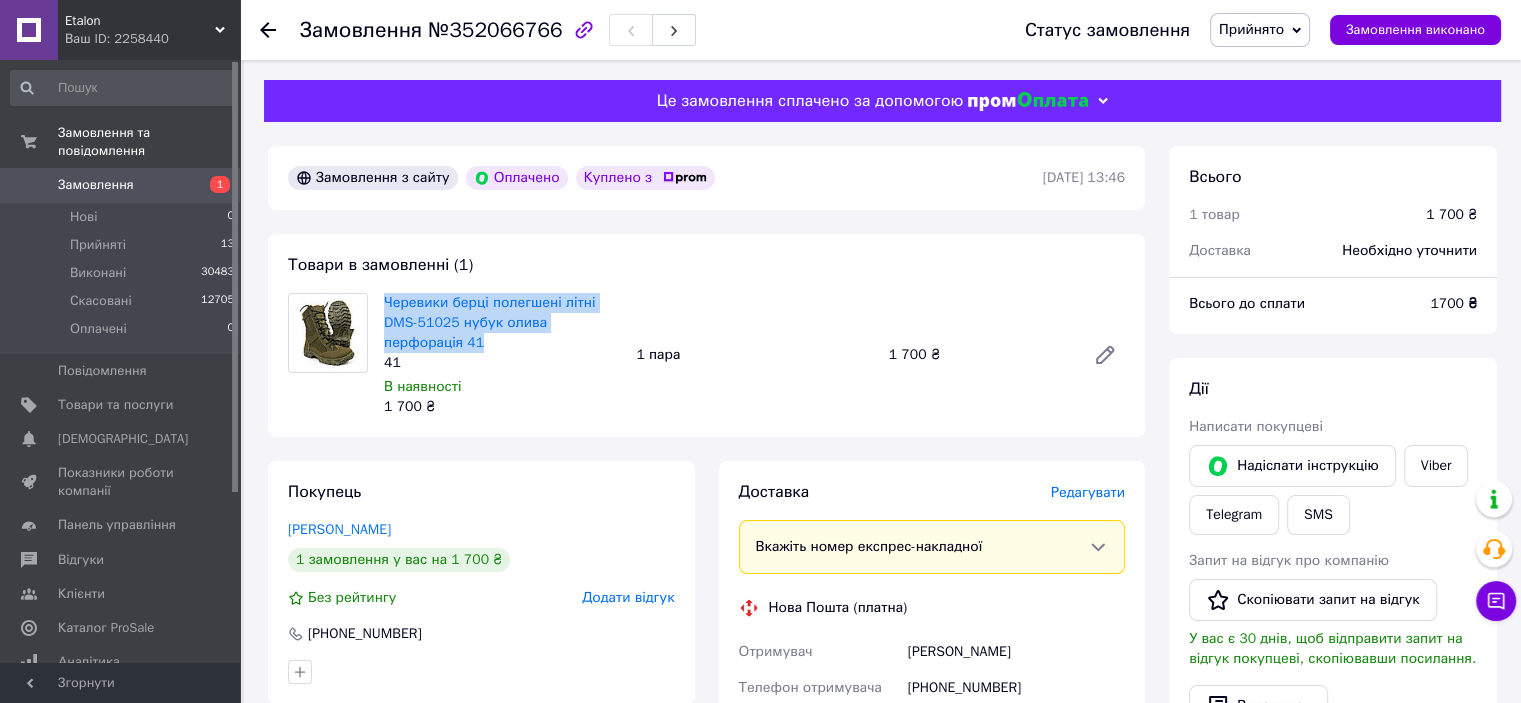 drag, startPoint x: 419, startPoint y: 339, endPoint x: 380, endPoint y: 300, distance: 55.154327 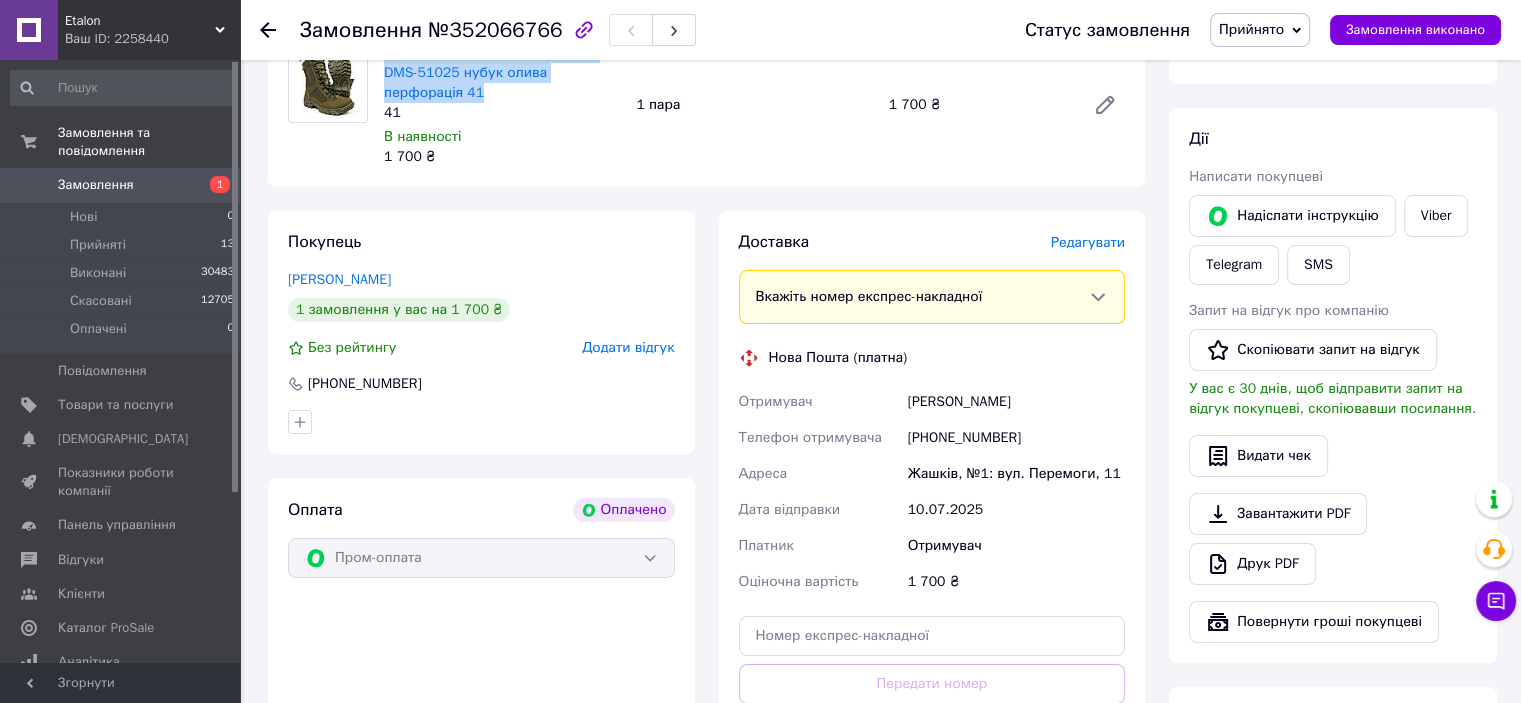 scroll, scrollTop: 300, scrollLeft: 0, axis: vertical 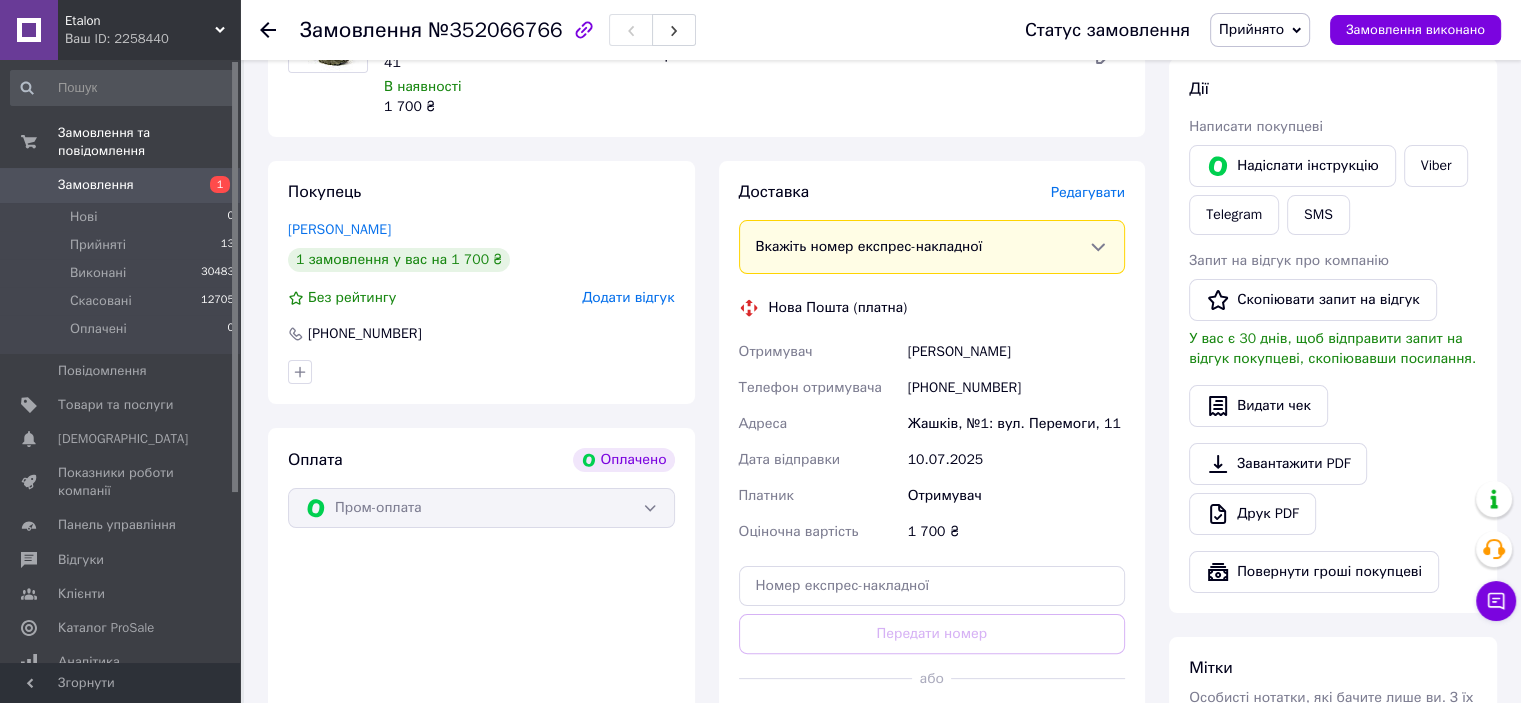 drag, startPoint x: 1039, startPoint y: 357, endPoint x: 892, endPoint y: 357, distance: 147 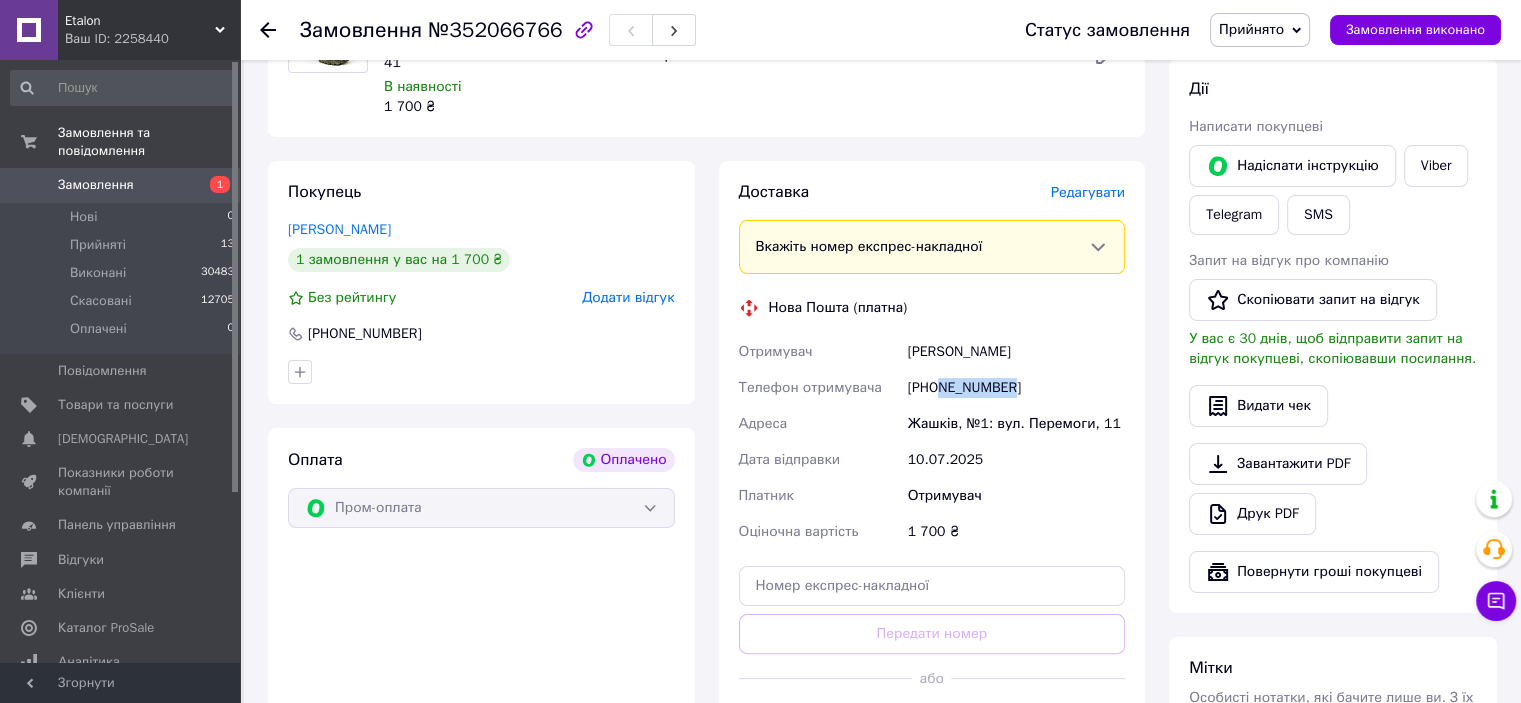 drag, startPoint x: 1040, startPoint y: 391, endPoint x: 943, endPoint y: 396, distance: 97.128784 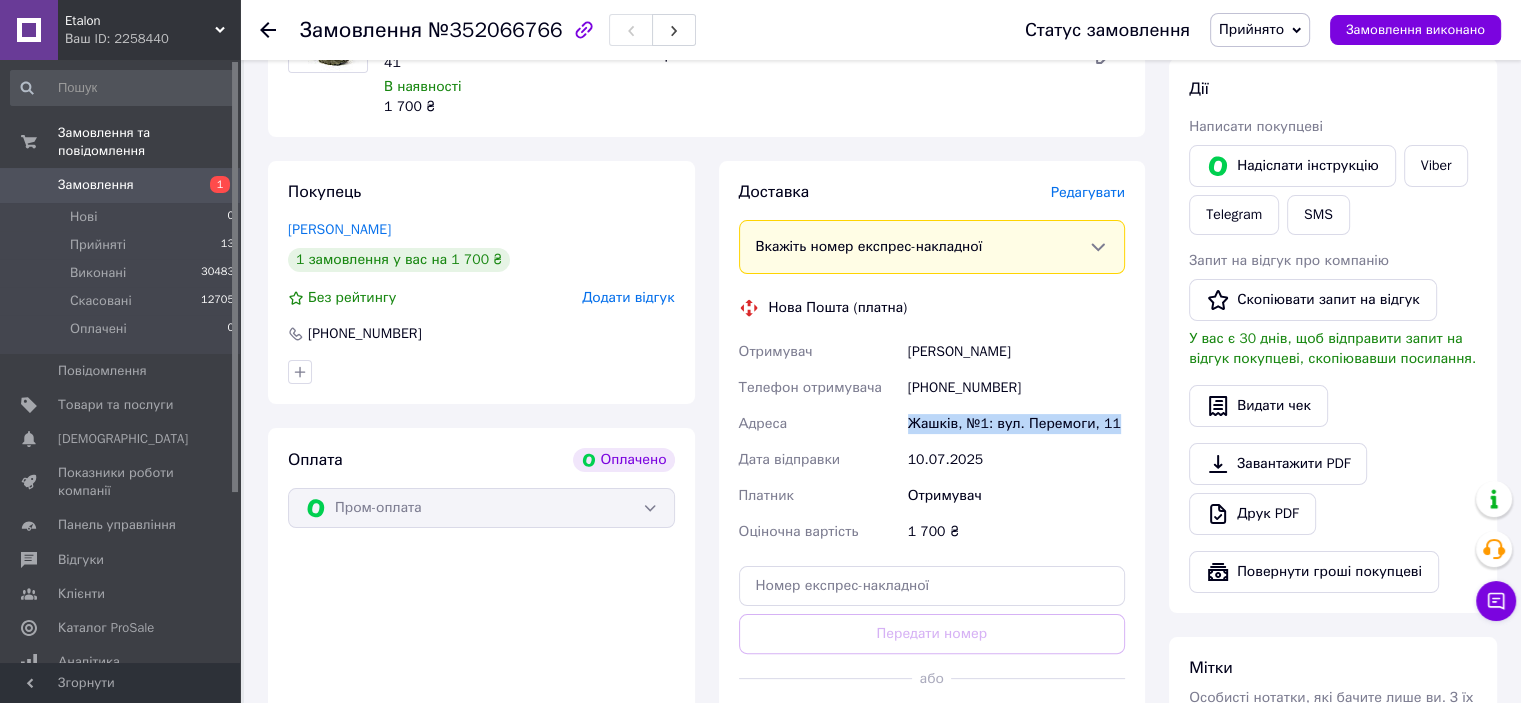 drag, startPoint x: 1112, startPoint y: 424, endPoint x: 908, endPoint y: 421, distance: 204.02206 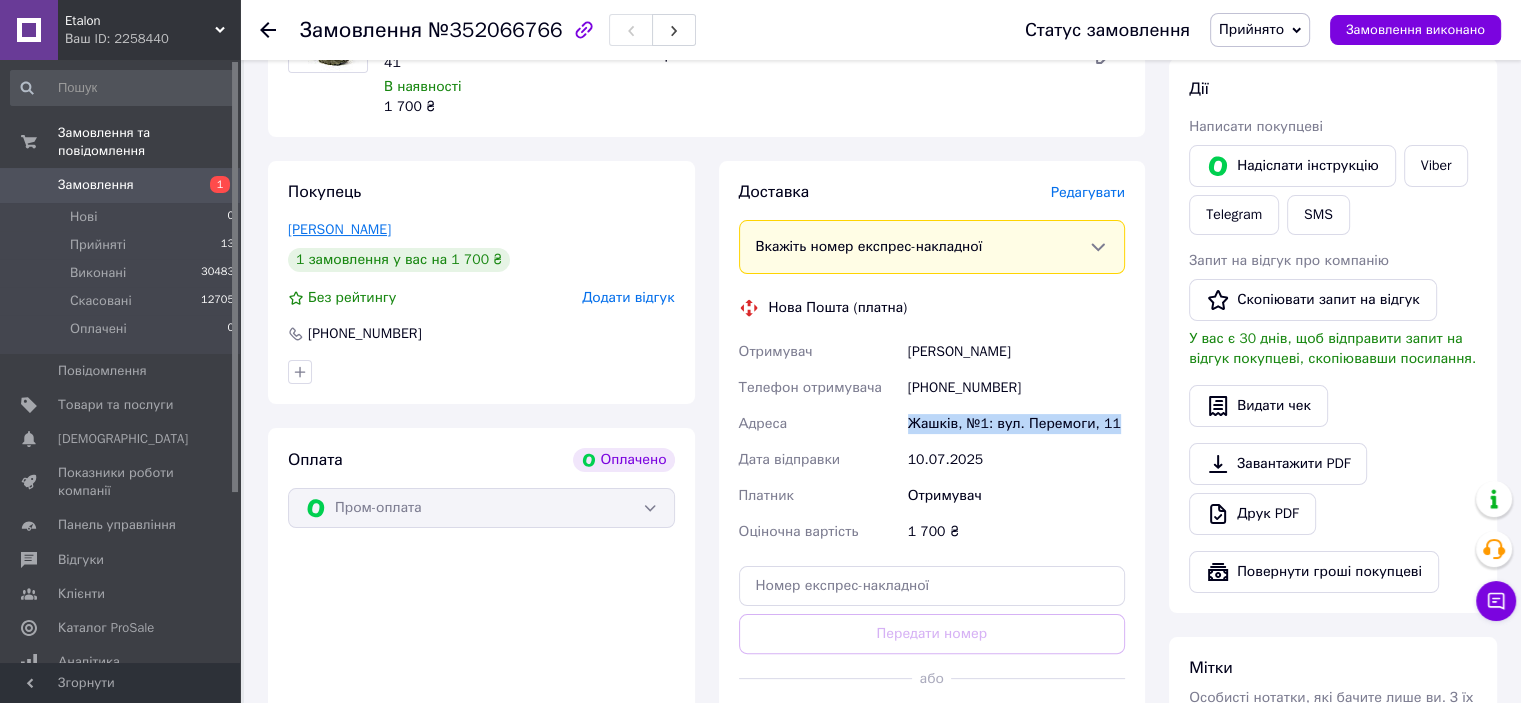click on "Лавренюк Вікторія" at bounding box center (339, 229) 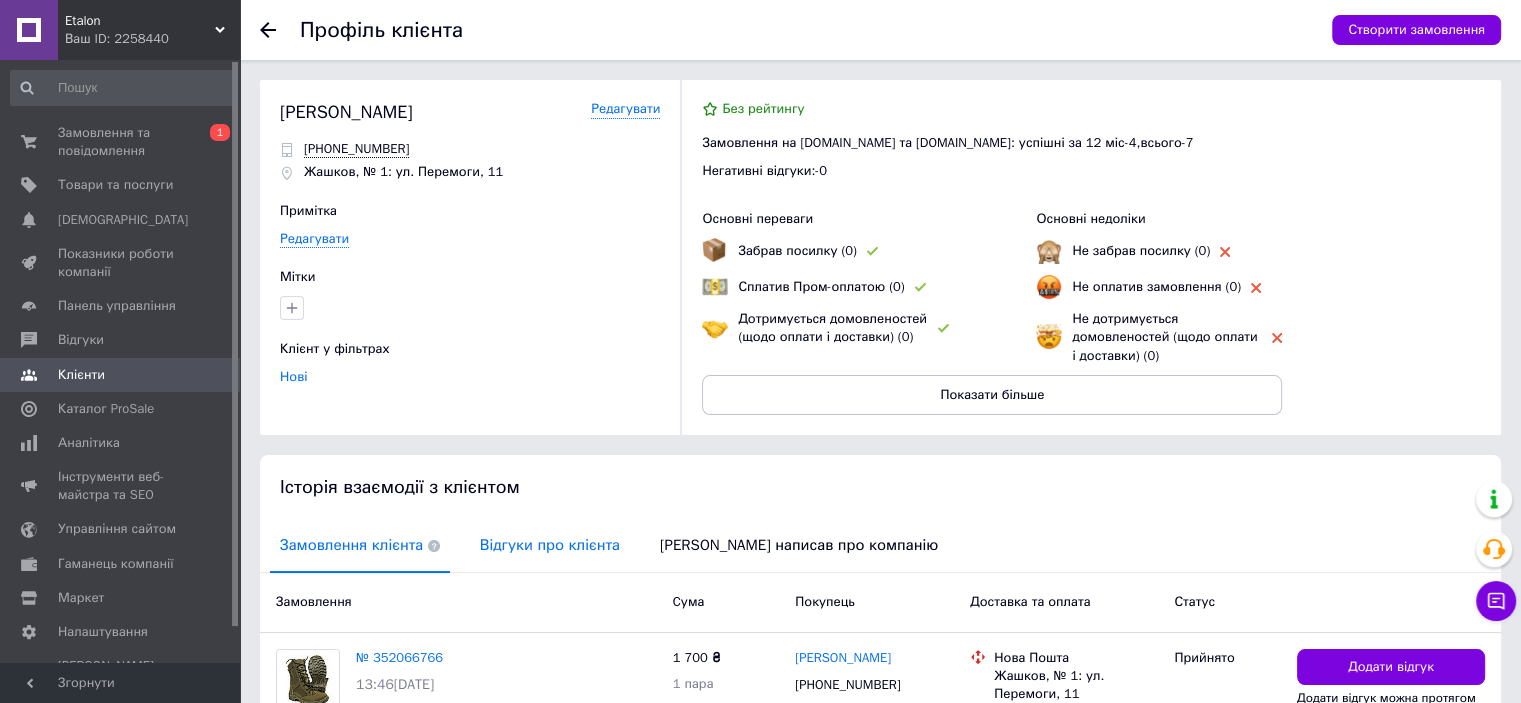 click on "Відгуки про клієнта" at bounding box center (550, 545) 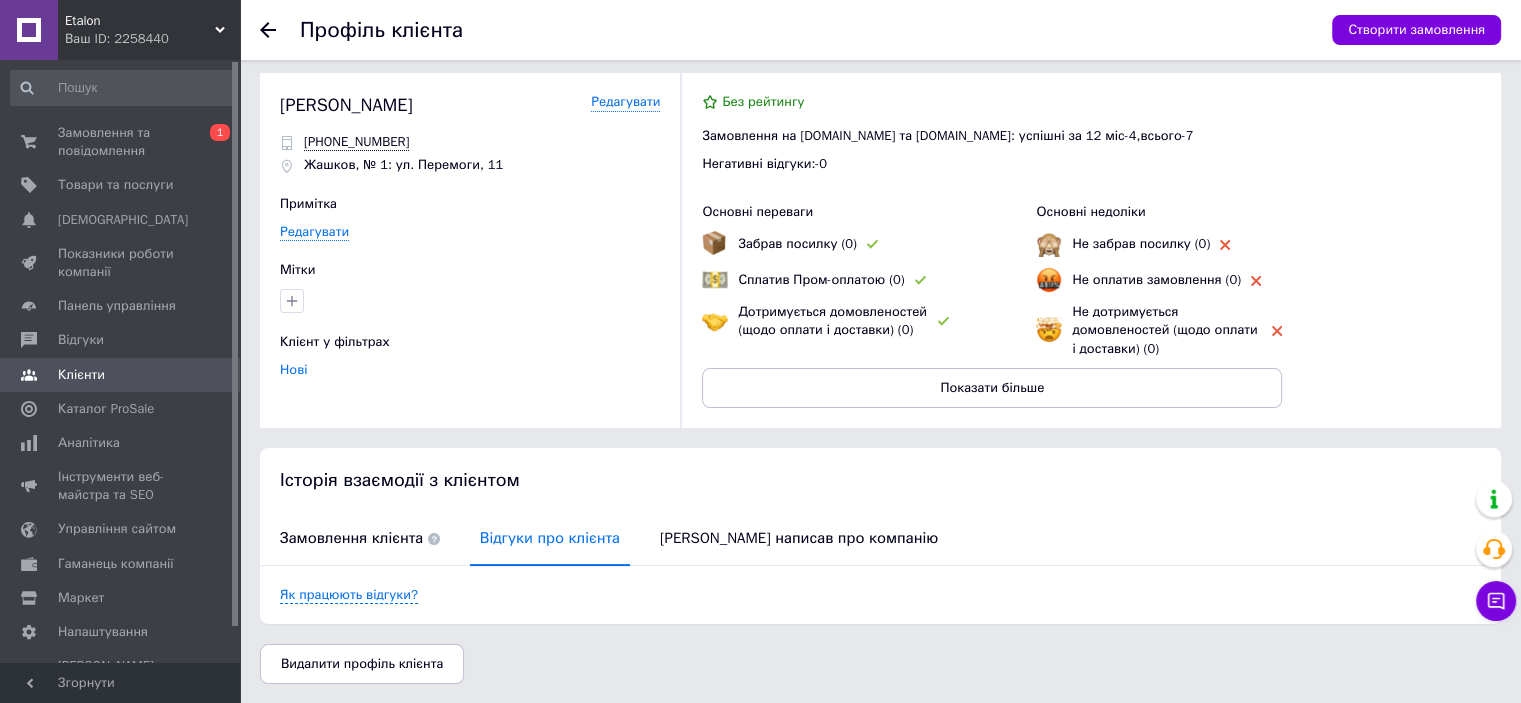 scroll, scrollTop: 0, scrollLeft: 0, axis: both 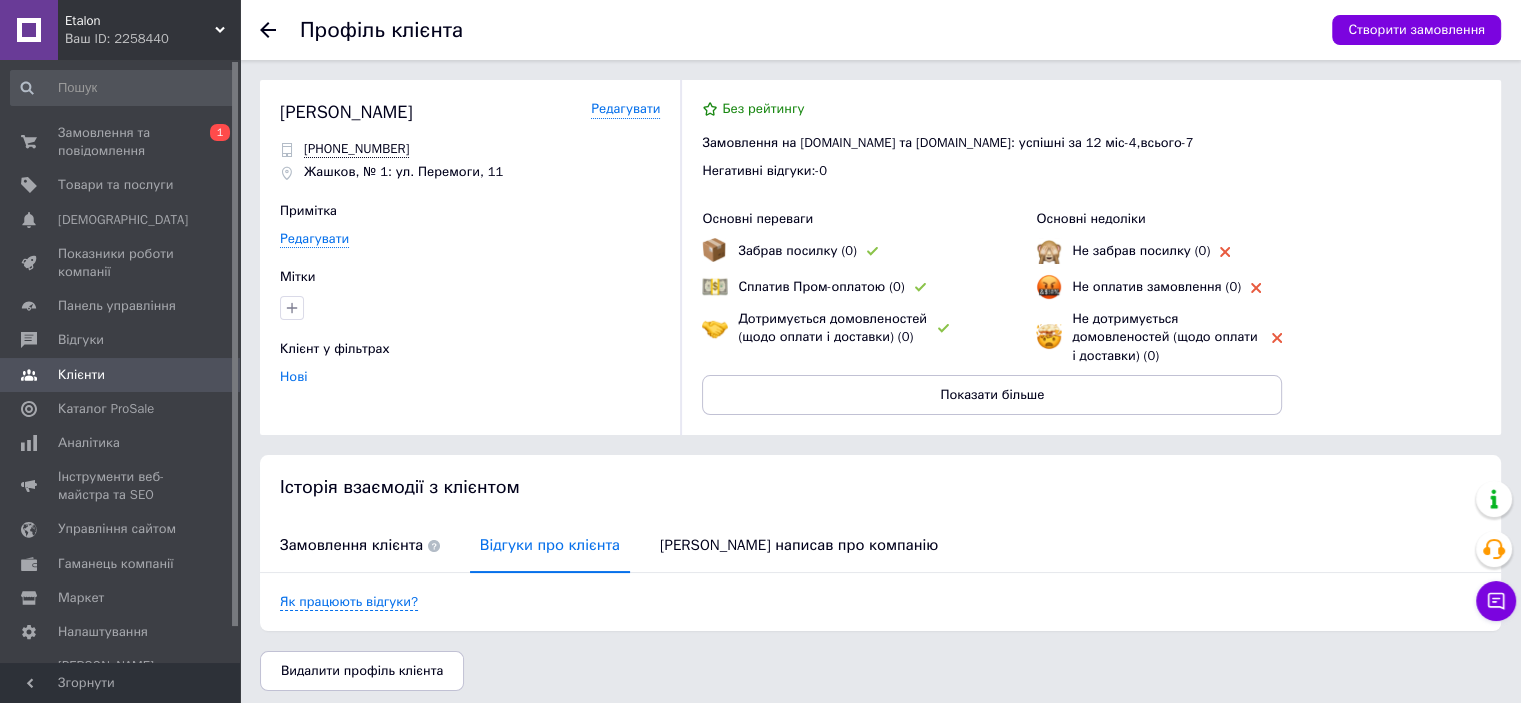 click 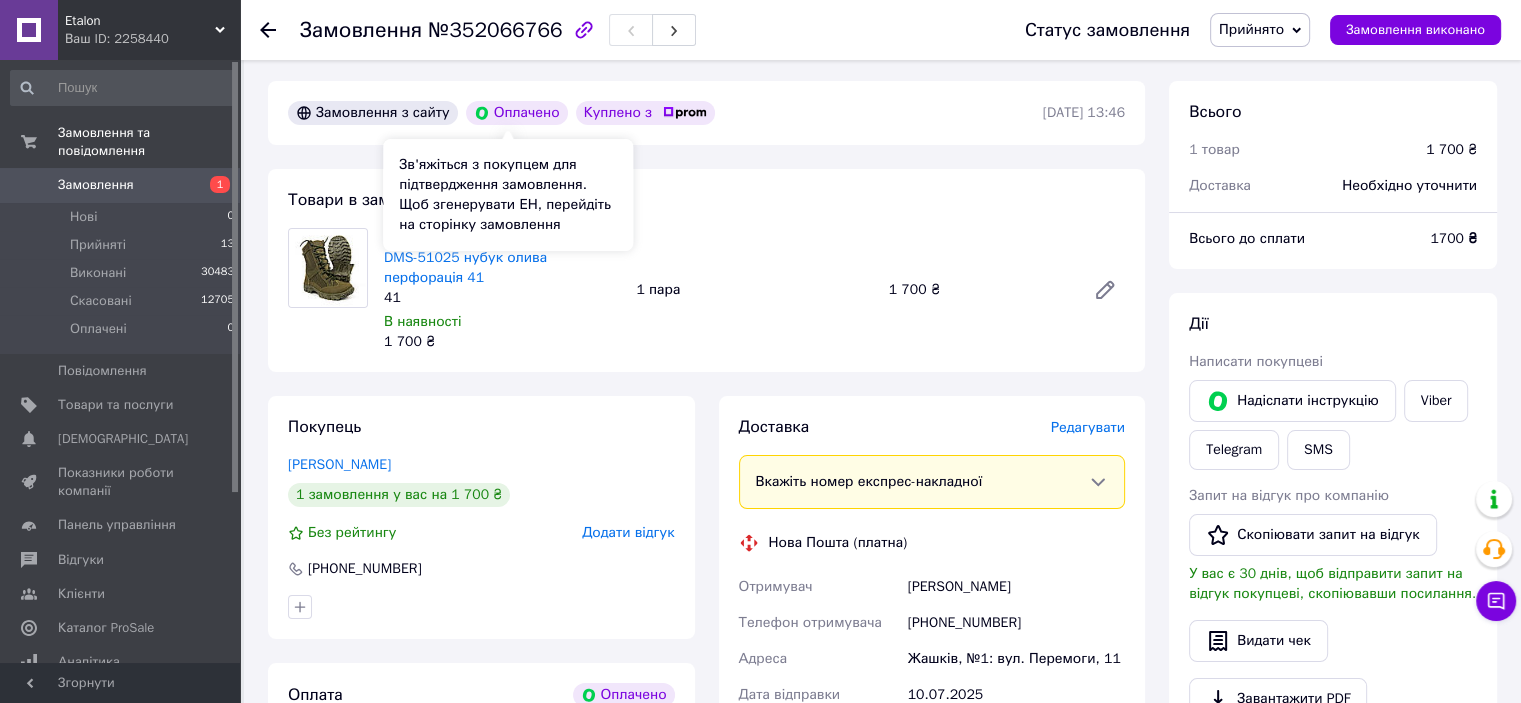 scroll, scrollTop: 100, scrollLeft: 0, axis: vertical 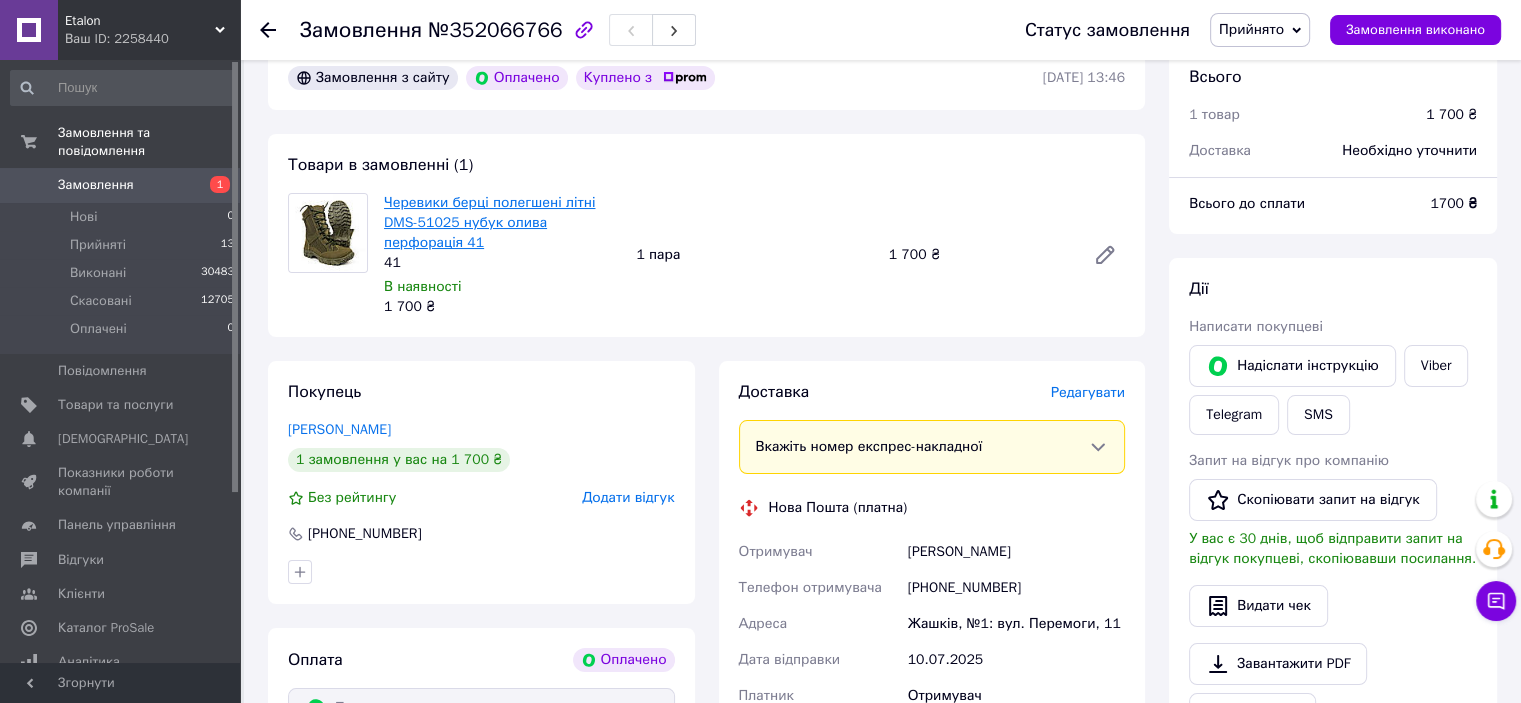 click on "Черевики берці полегшені літні DMS-51025 нубук олива перфорація 41" at bounding box center [489, 222] 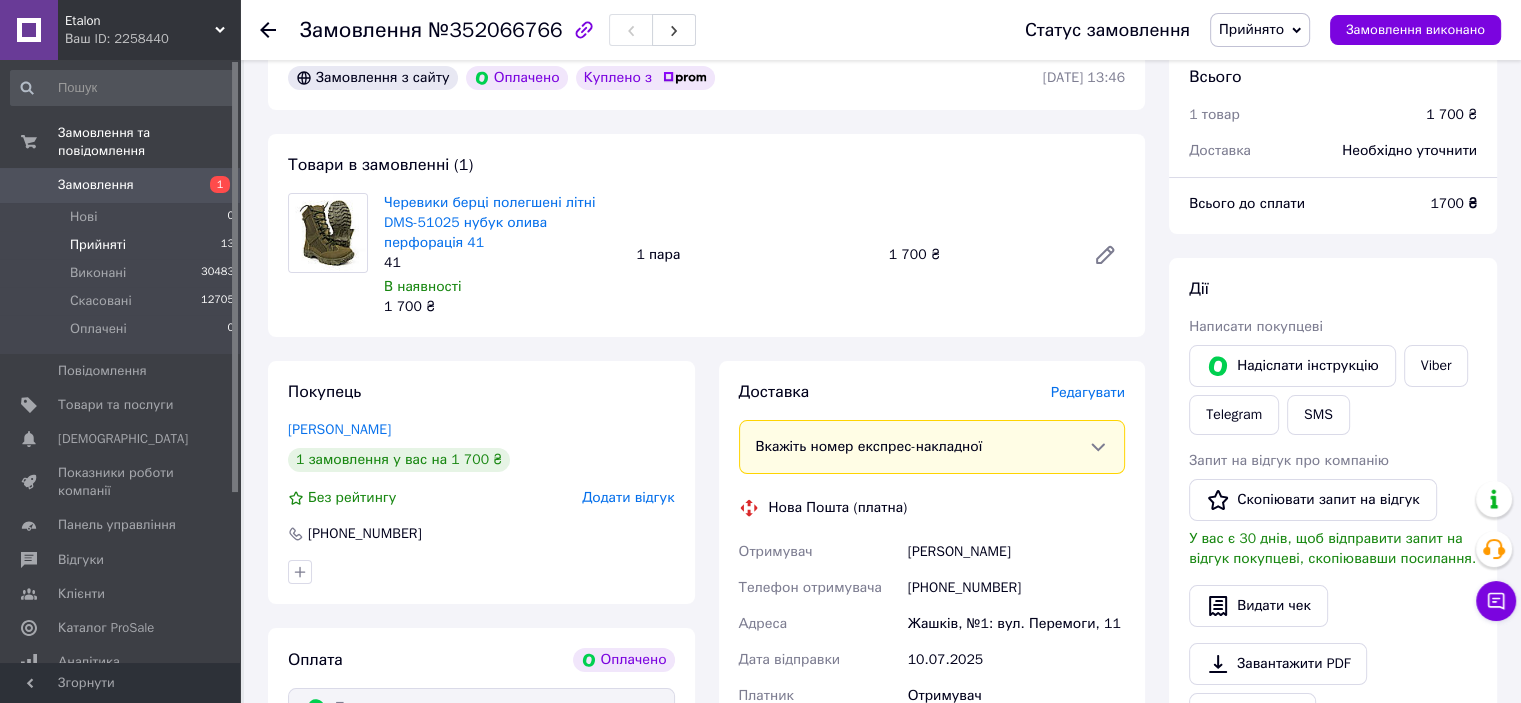 click on "Прийняті 13" at bounding box center (123, 245) 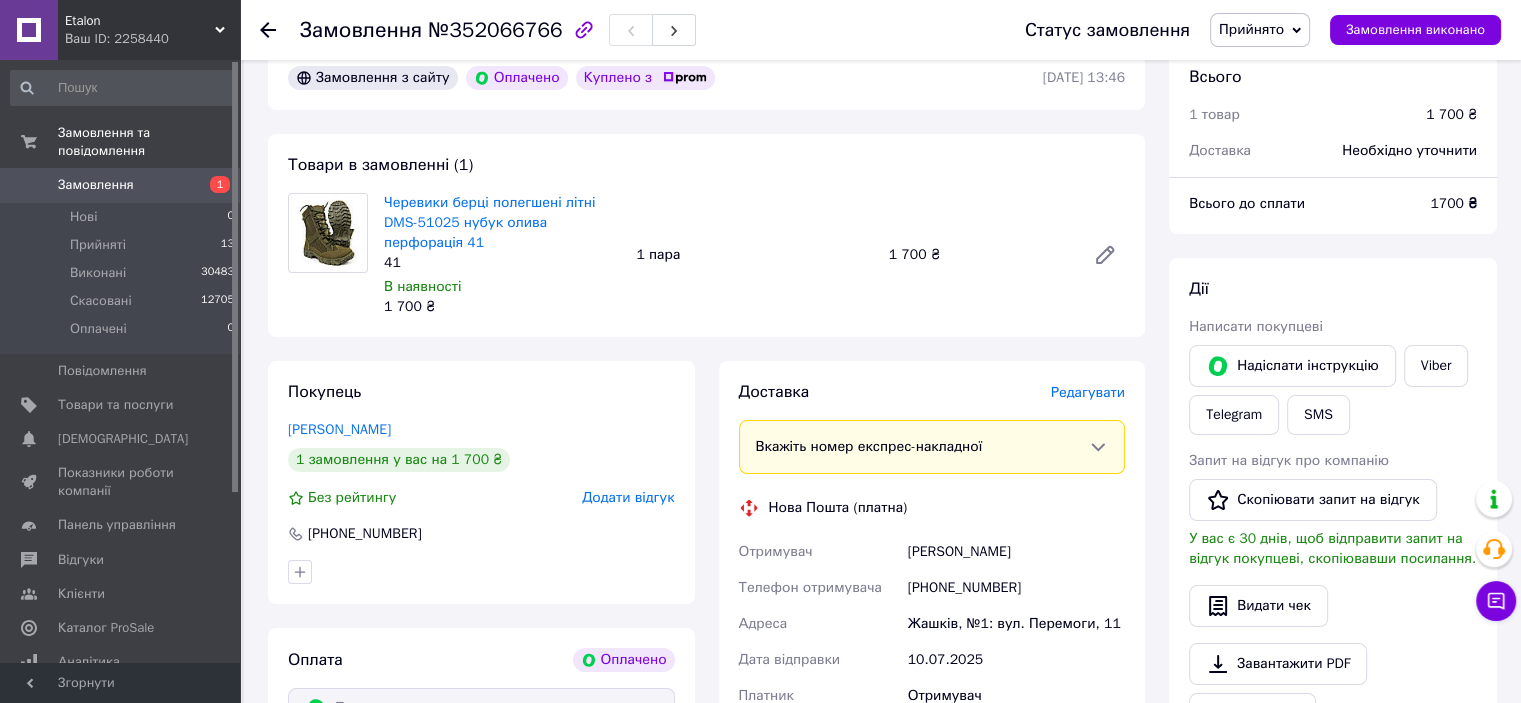 scroll, scrollTop: 0, scrollLeft: 0, axis: both 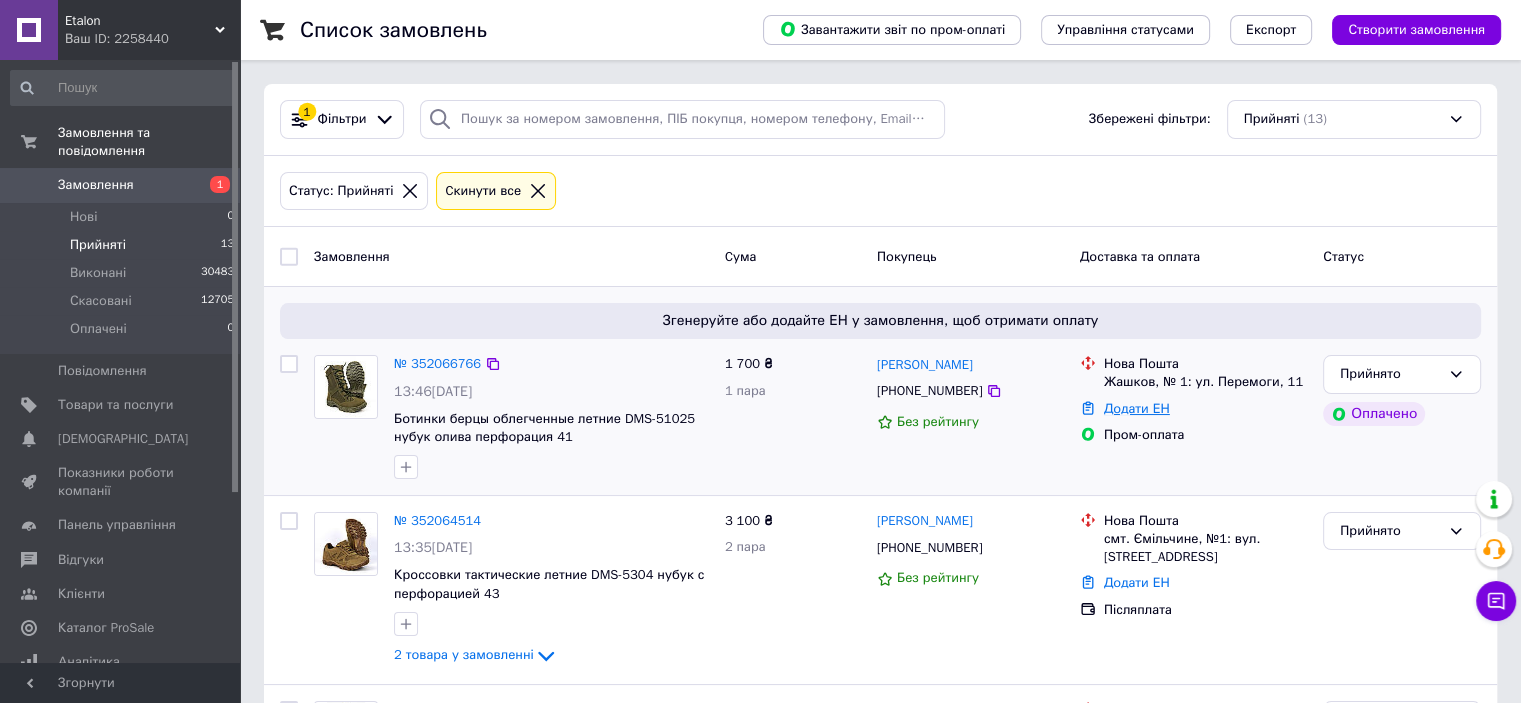 click on "Додати ЕН" at bounding box center [1137, 408] 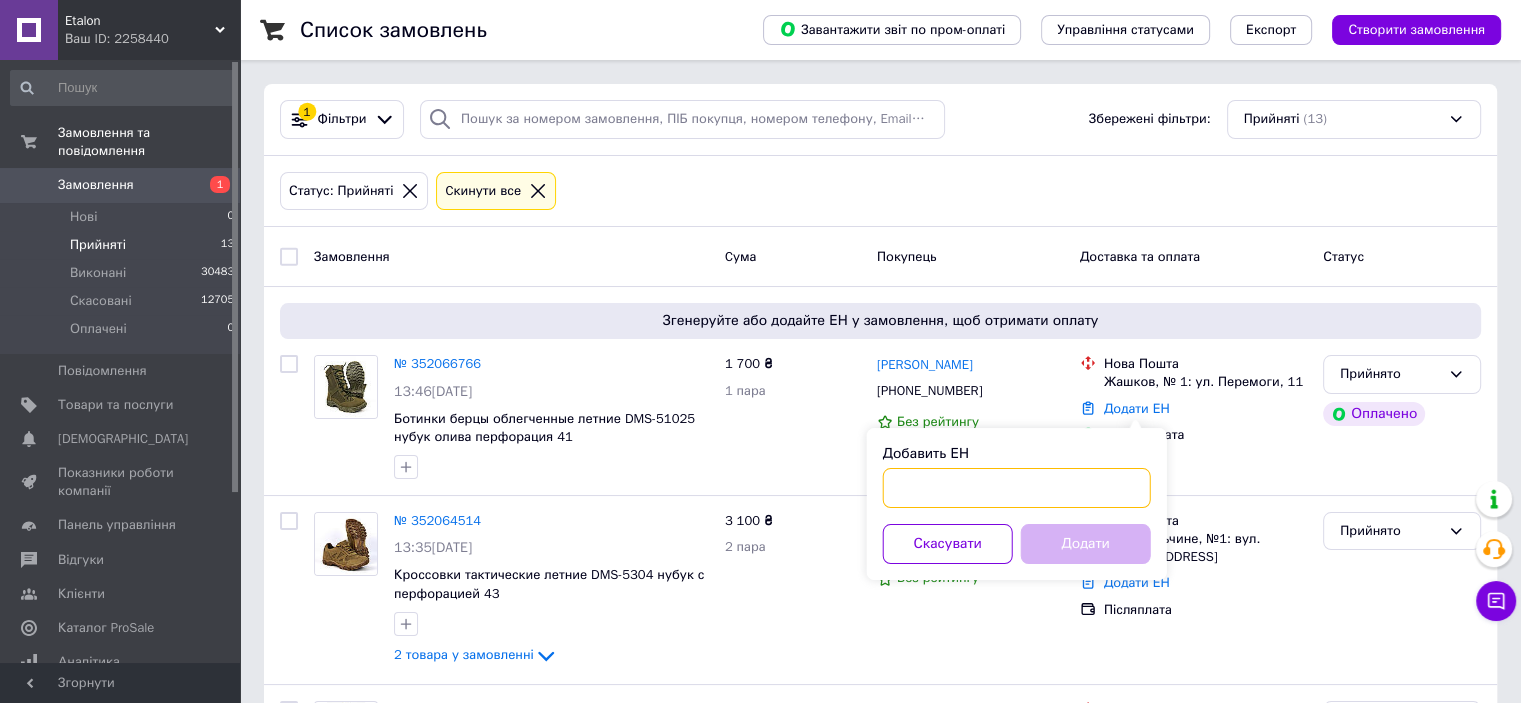 click on "Добавить ЕН" at bounding box center (1017, 488) 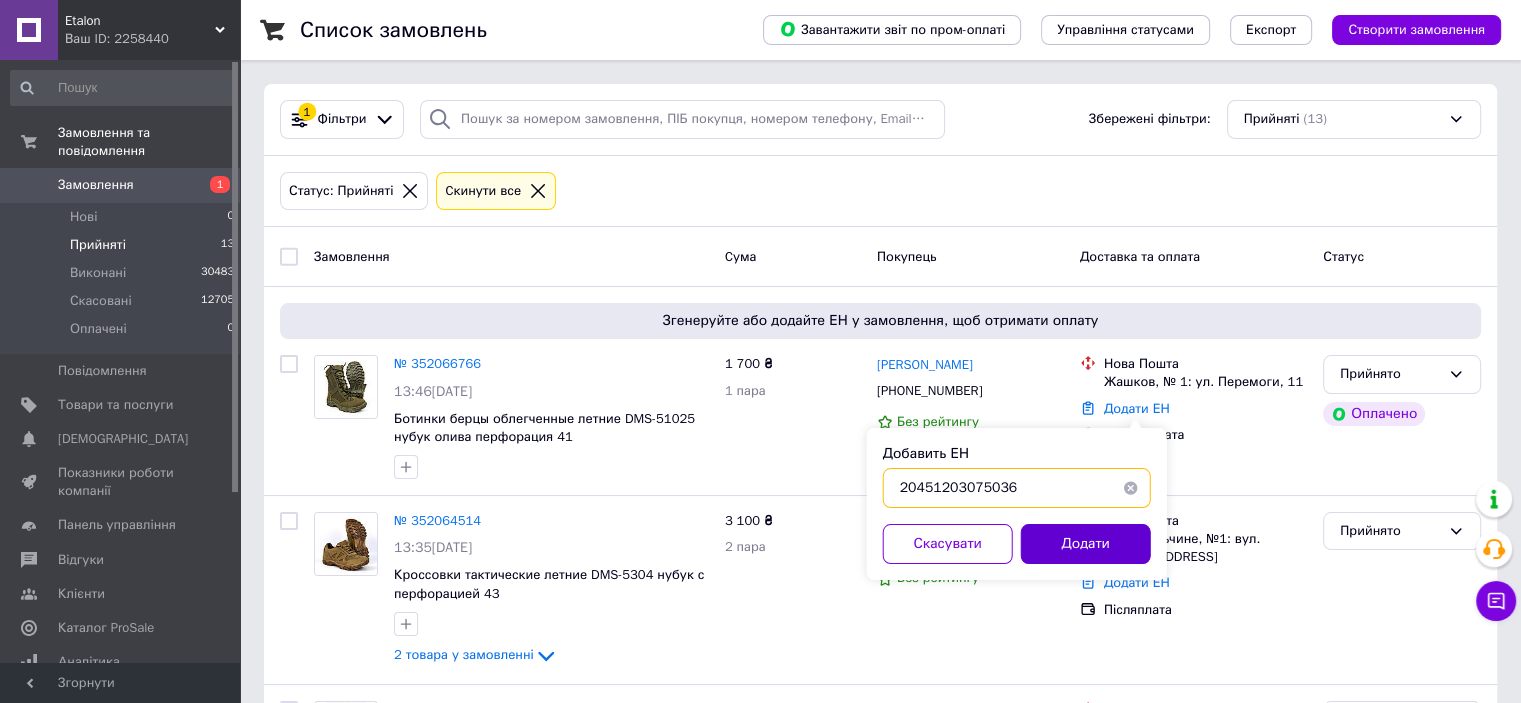 type on "20451203075036" 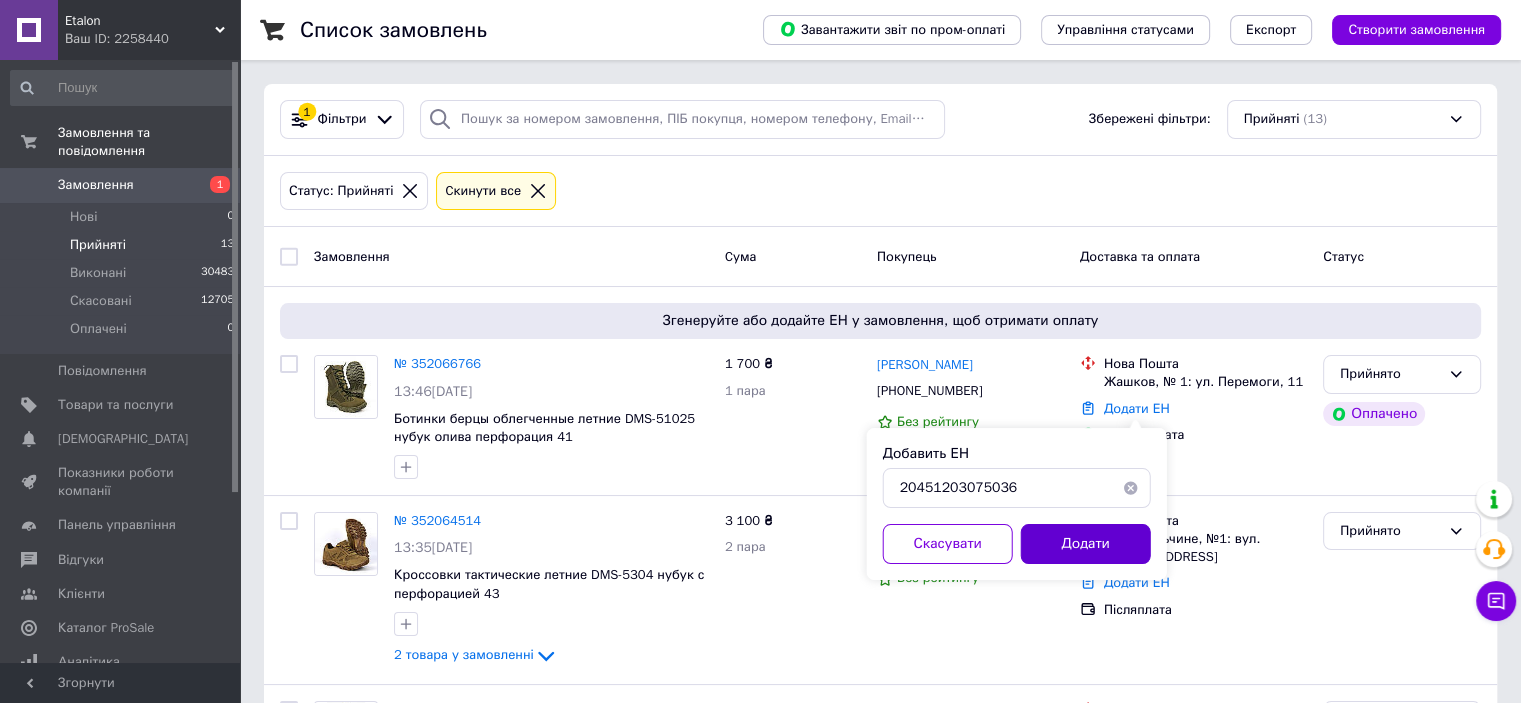 click on "Додати" at bounding box center (1086, 544) 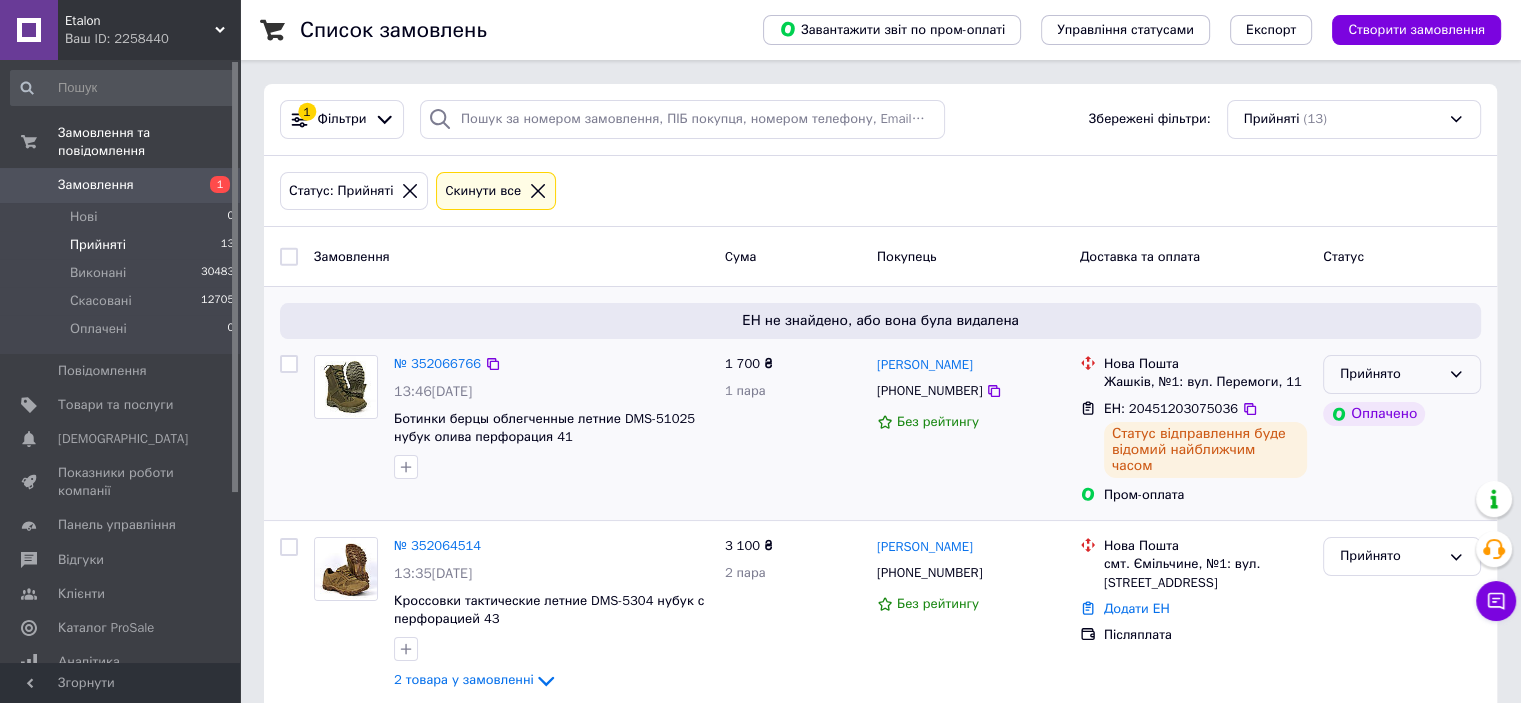 drag, startPoint x: 1458, startPoint y: 374, endPoint x: 1440, endPoint y: 380, distance: 18.973665 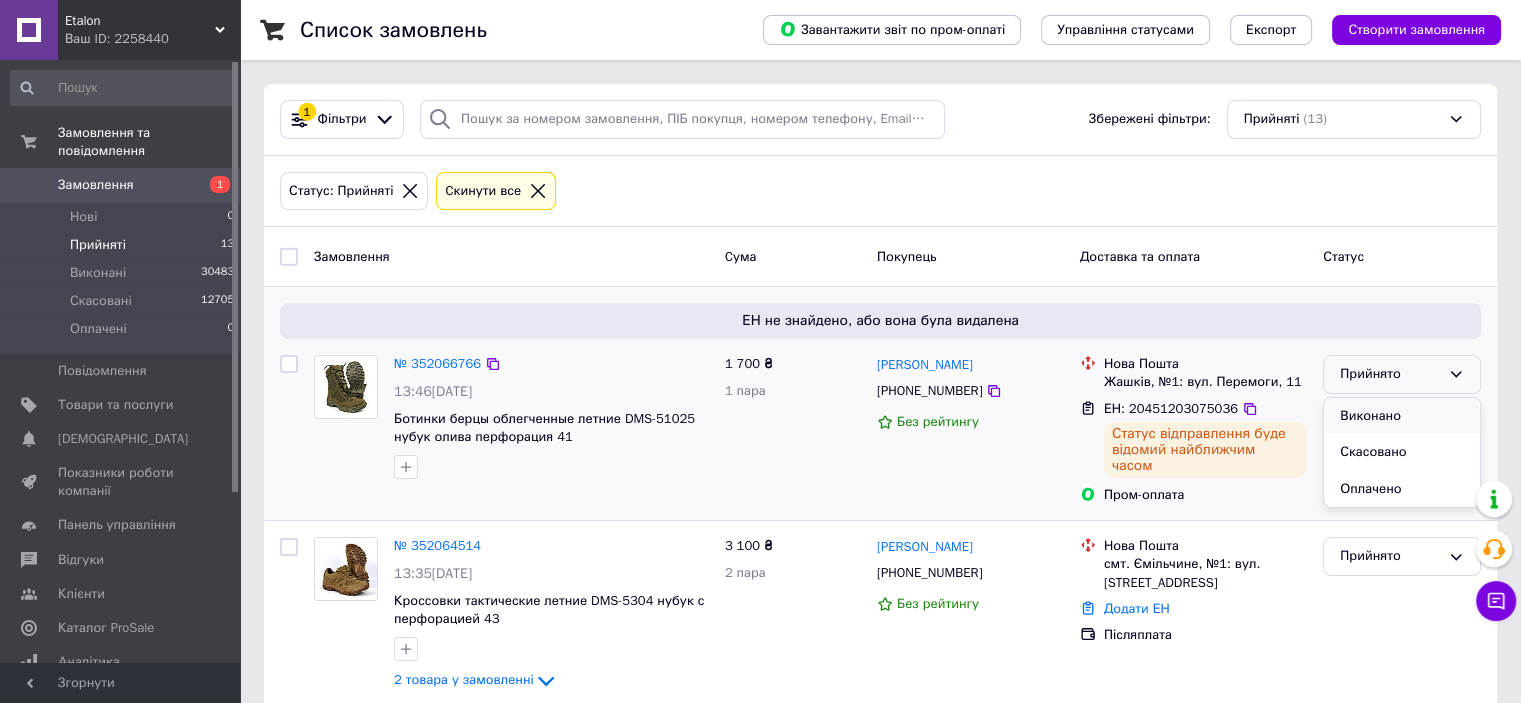 click on "Виконано" at bounding box center (1402, 416) 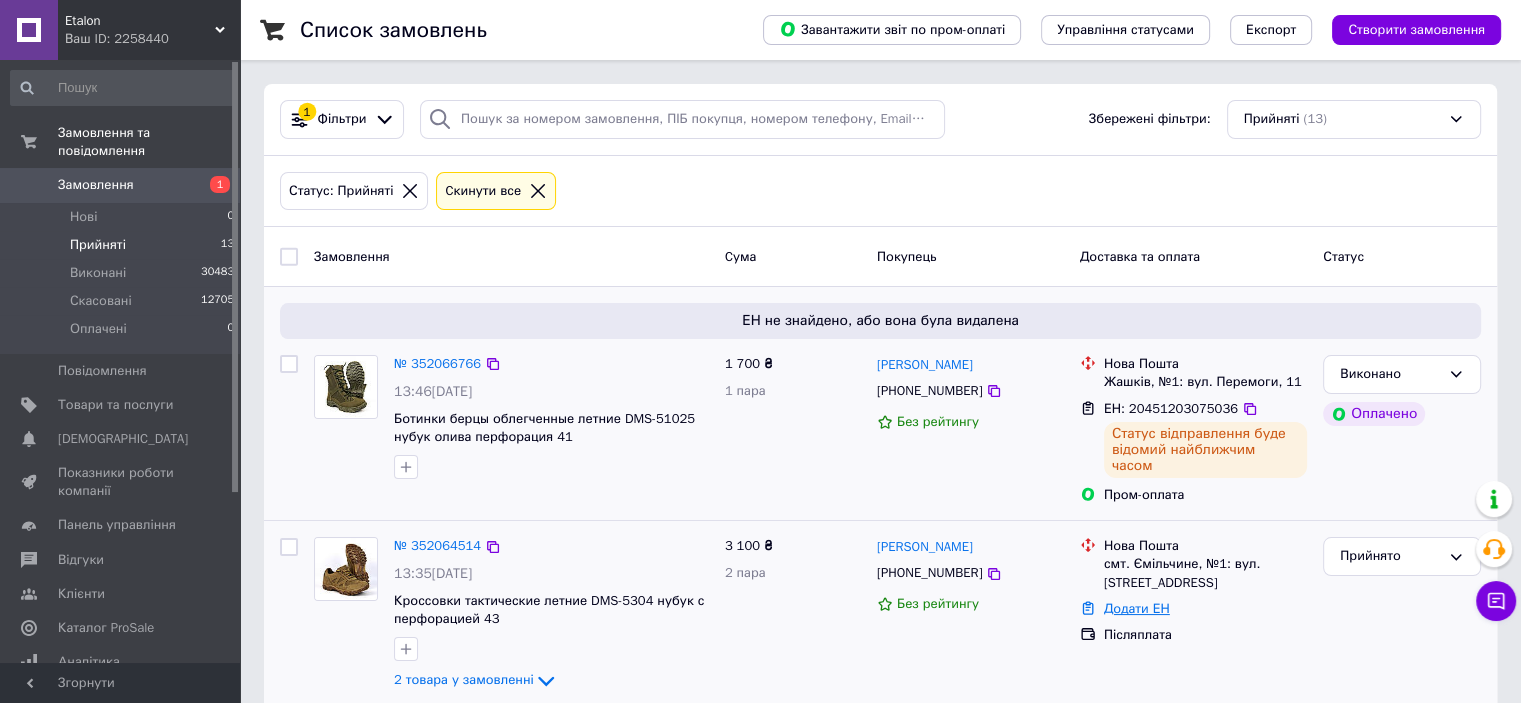 click on "Додати ЕН" at bounding box center (1137, 608) 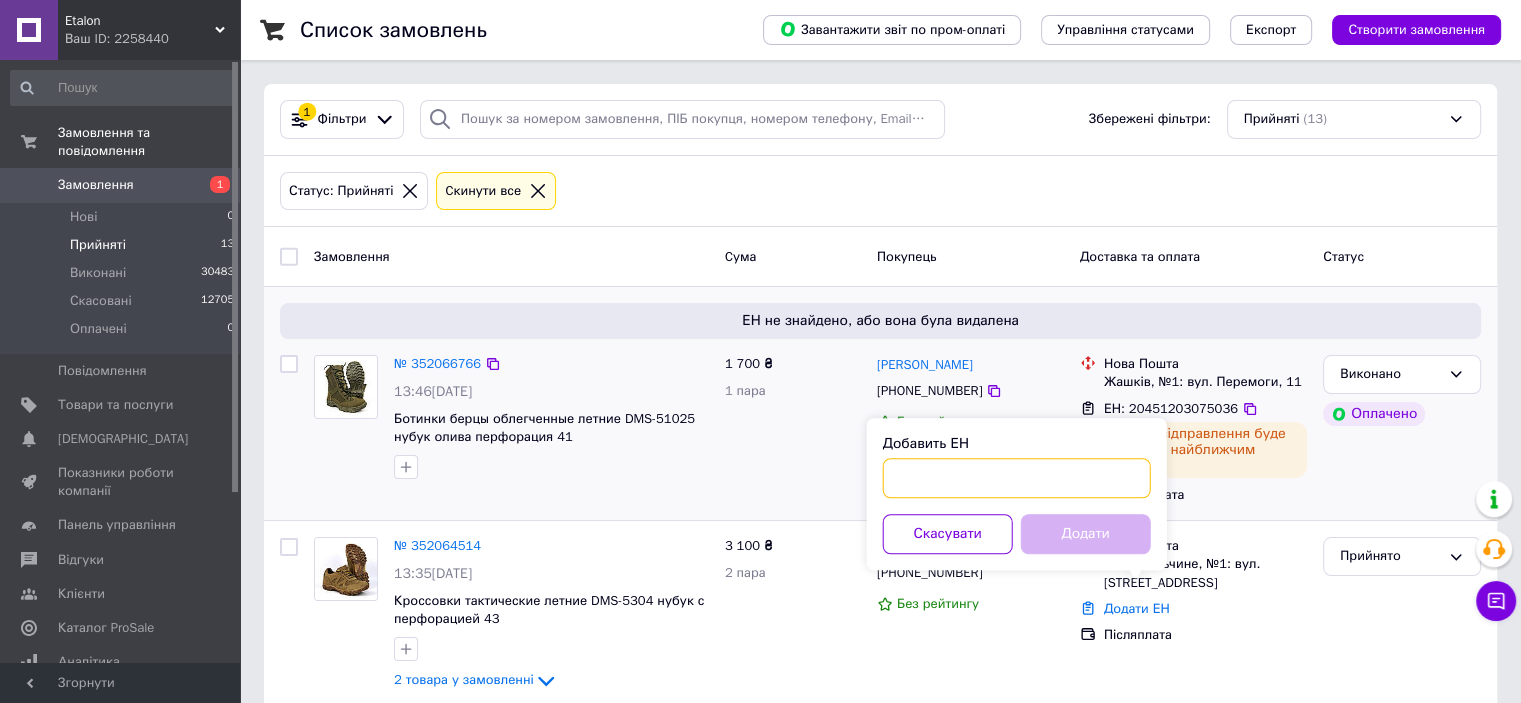 click on "Добавить ЕН" at bounding box center [1017, 478] 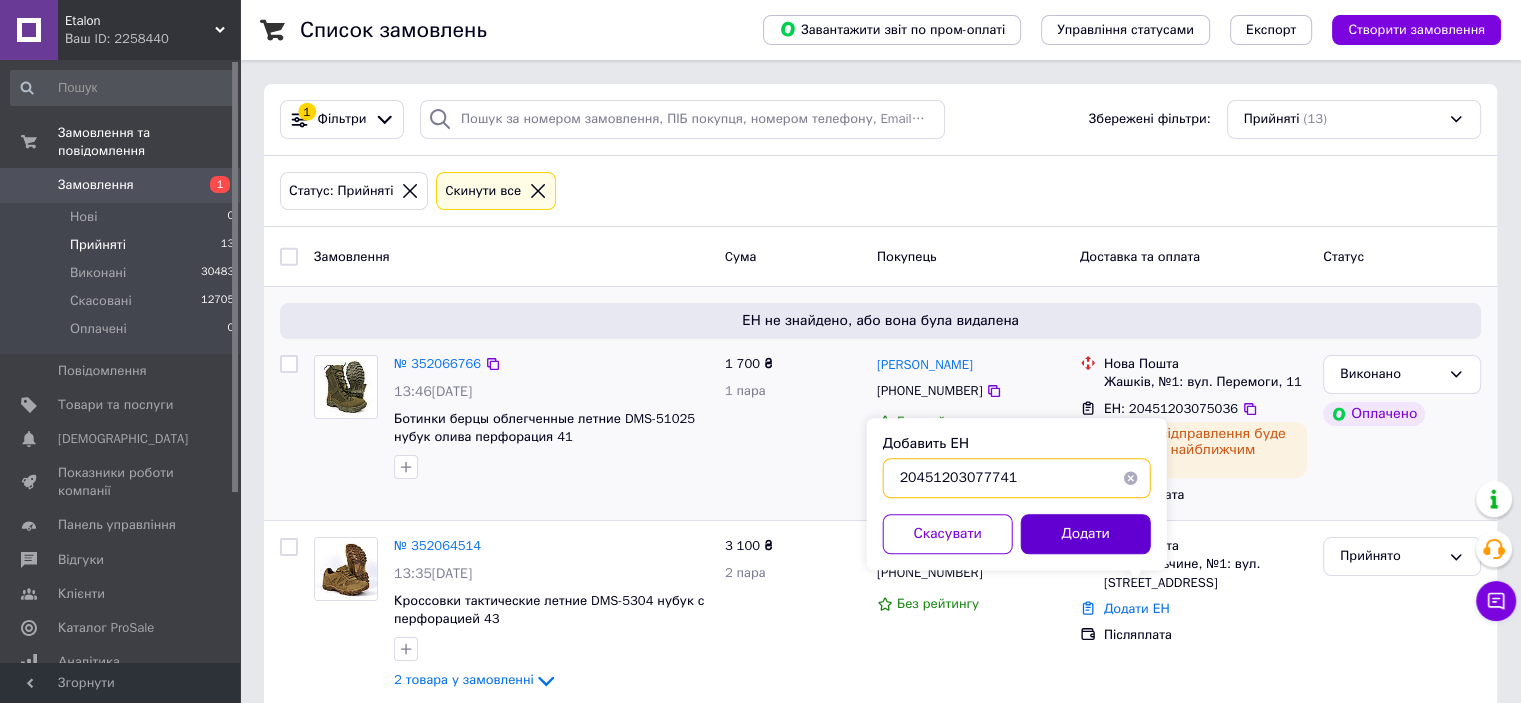 type on "20451203077741" 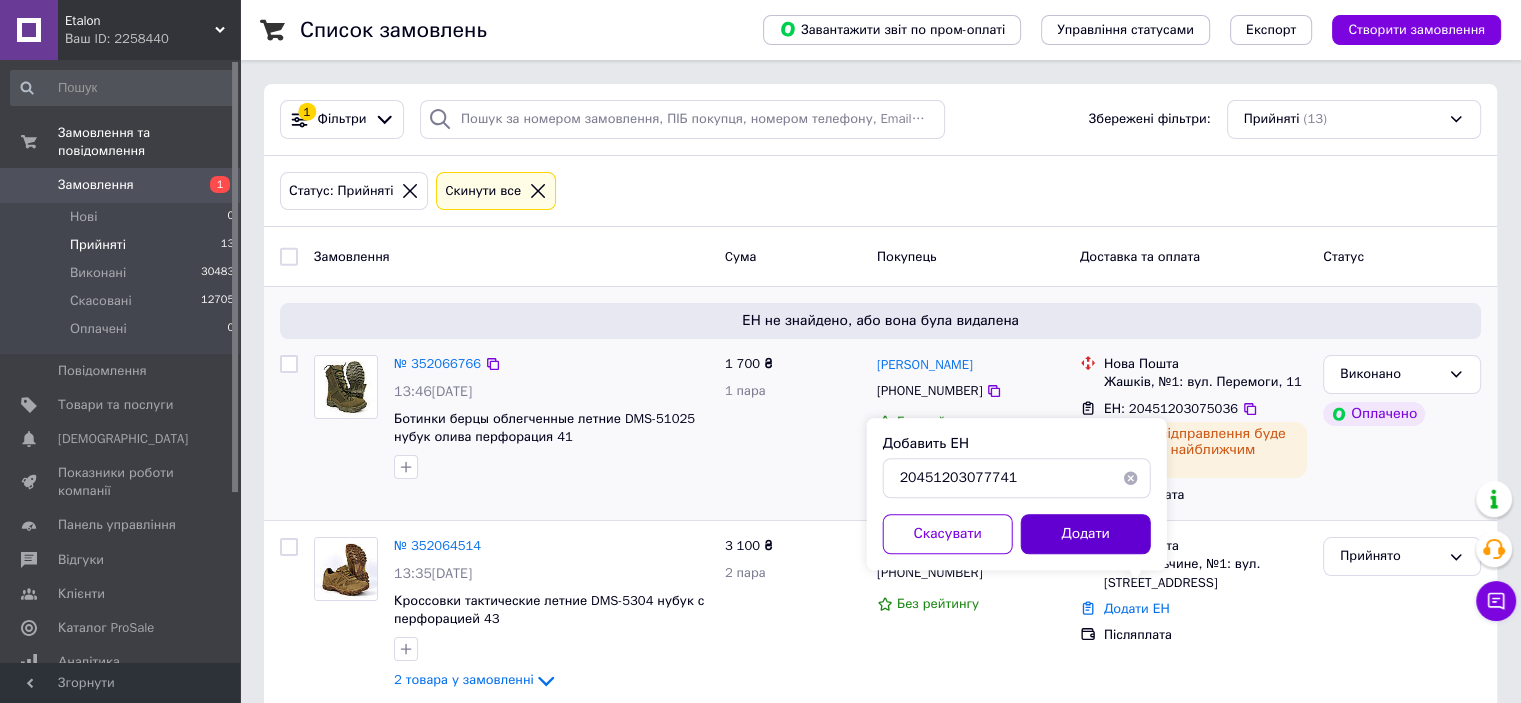 click on "Додати" at bounding box center (1086, 534) 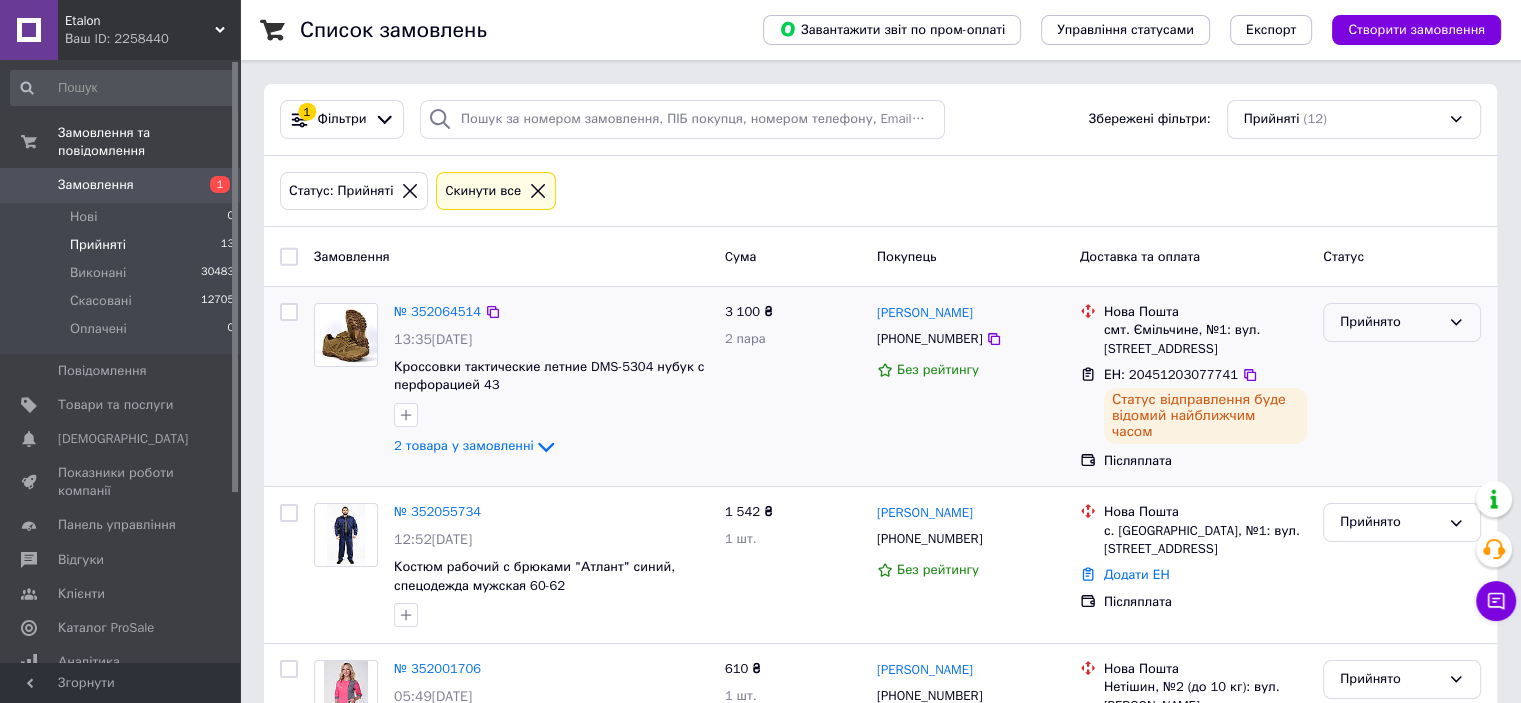 click on "Прийнято" at bounding box center [1390, 322] 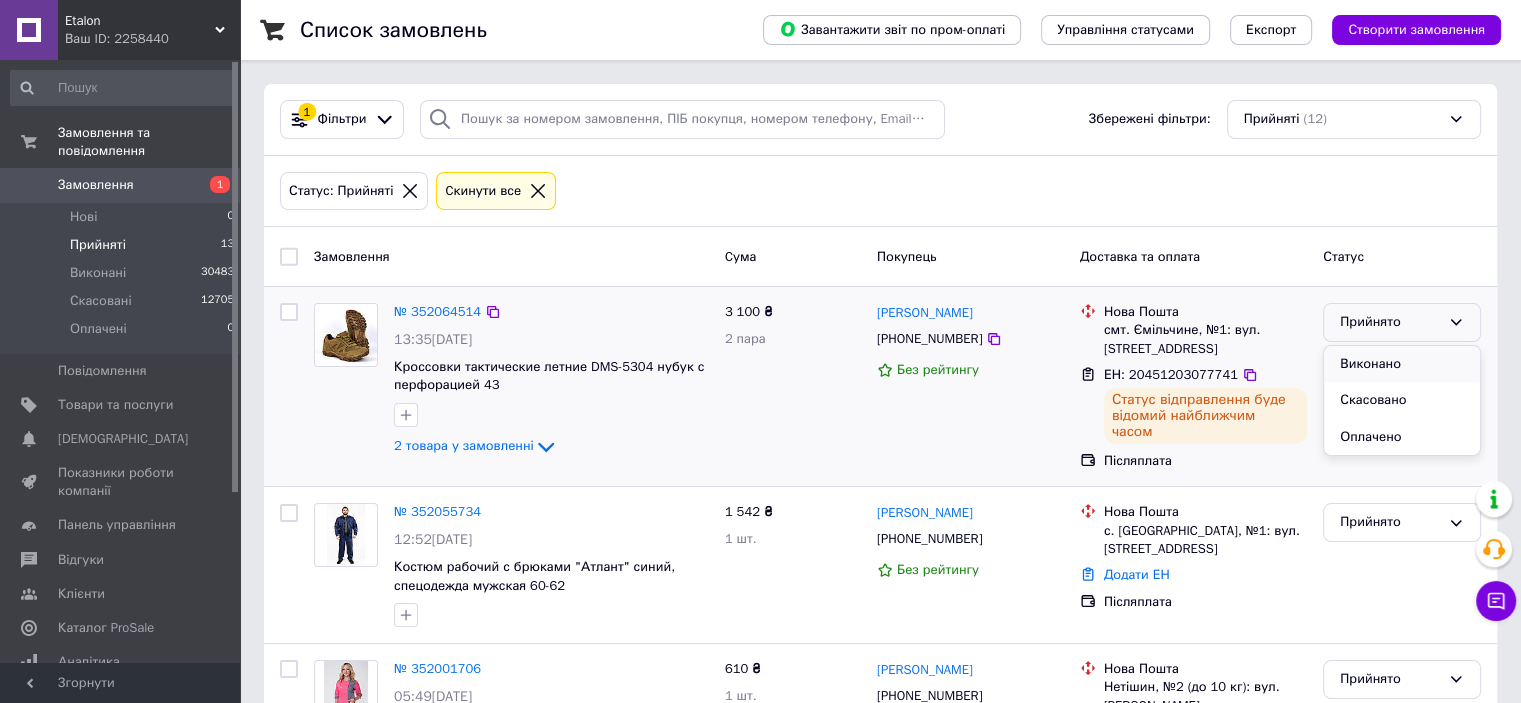 click on "Виконано" at bounding box center (1402, 364) 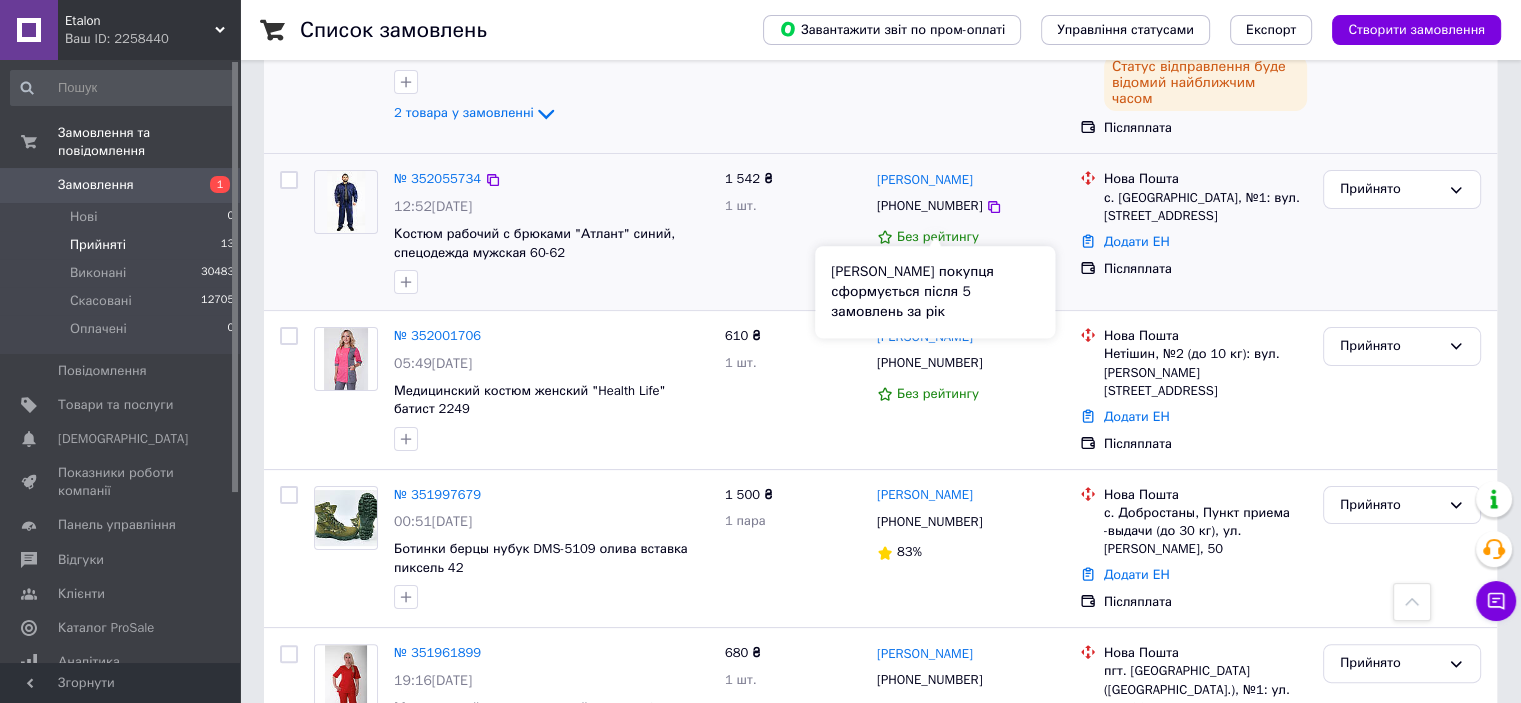 scroll, scrollTop: 300, scrollLeft: 0, axis: vertical 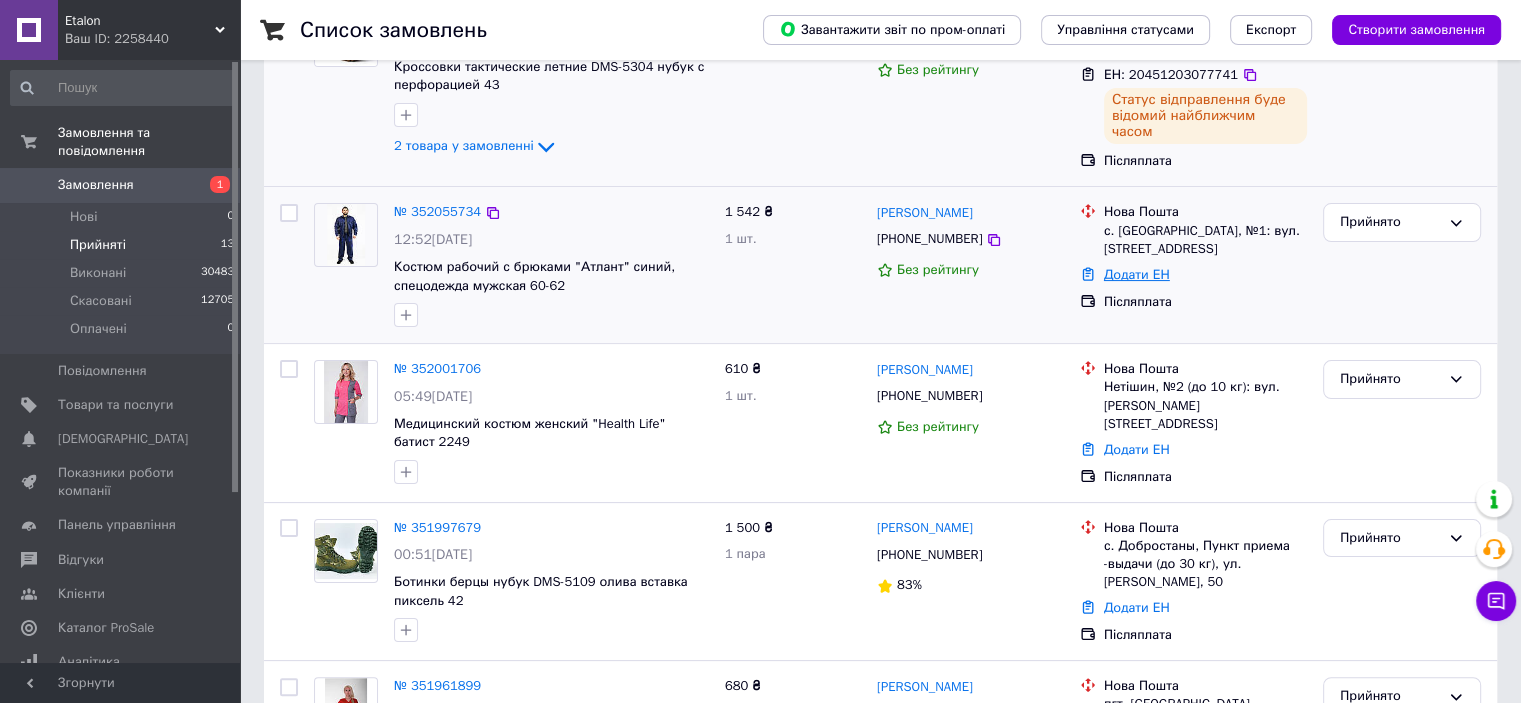 click on "Додати ЕН" at bounding box center [1137, 274] 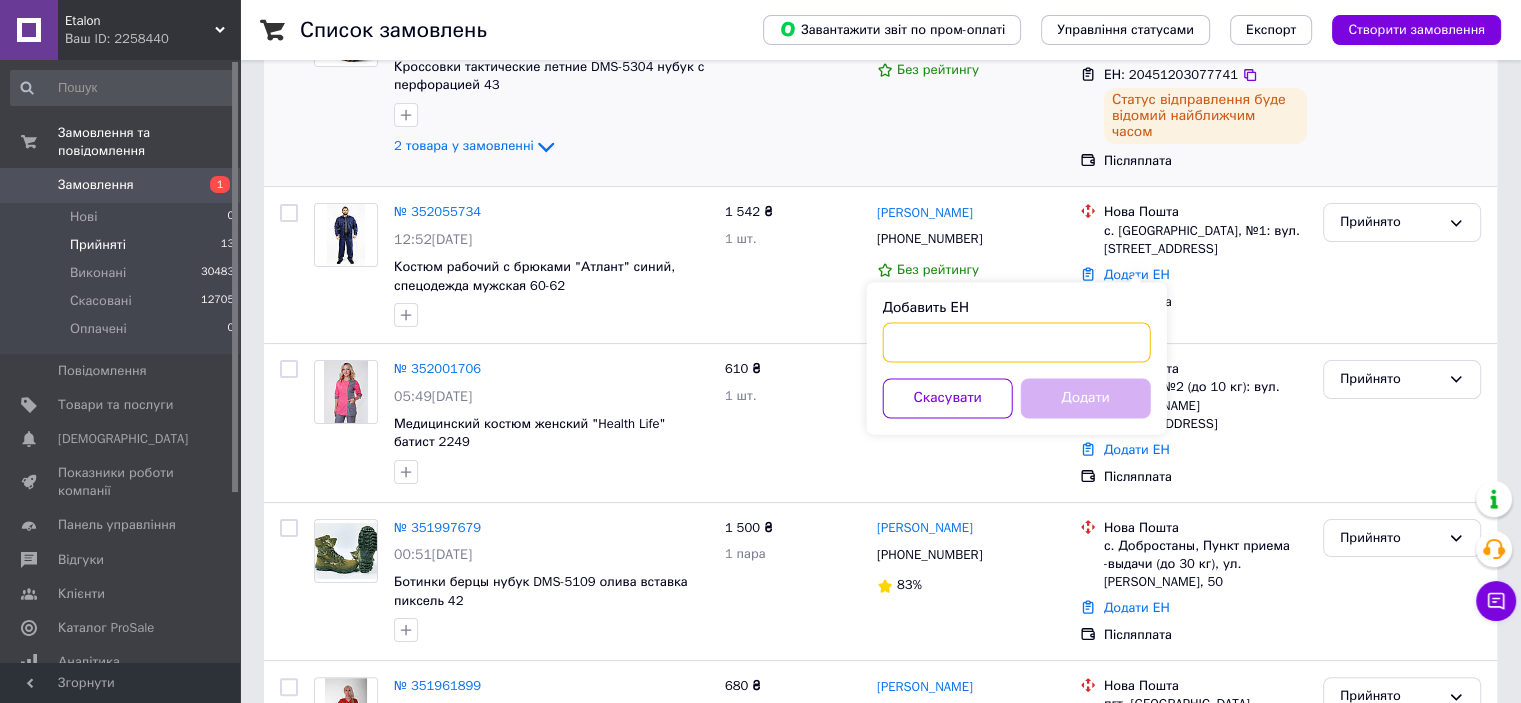 click on "Добавить ЕН" at bounding box center (1017, 342) 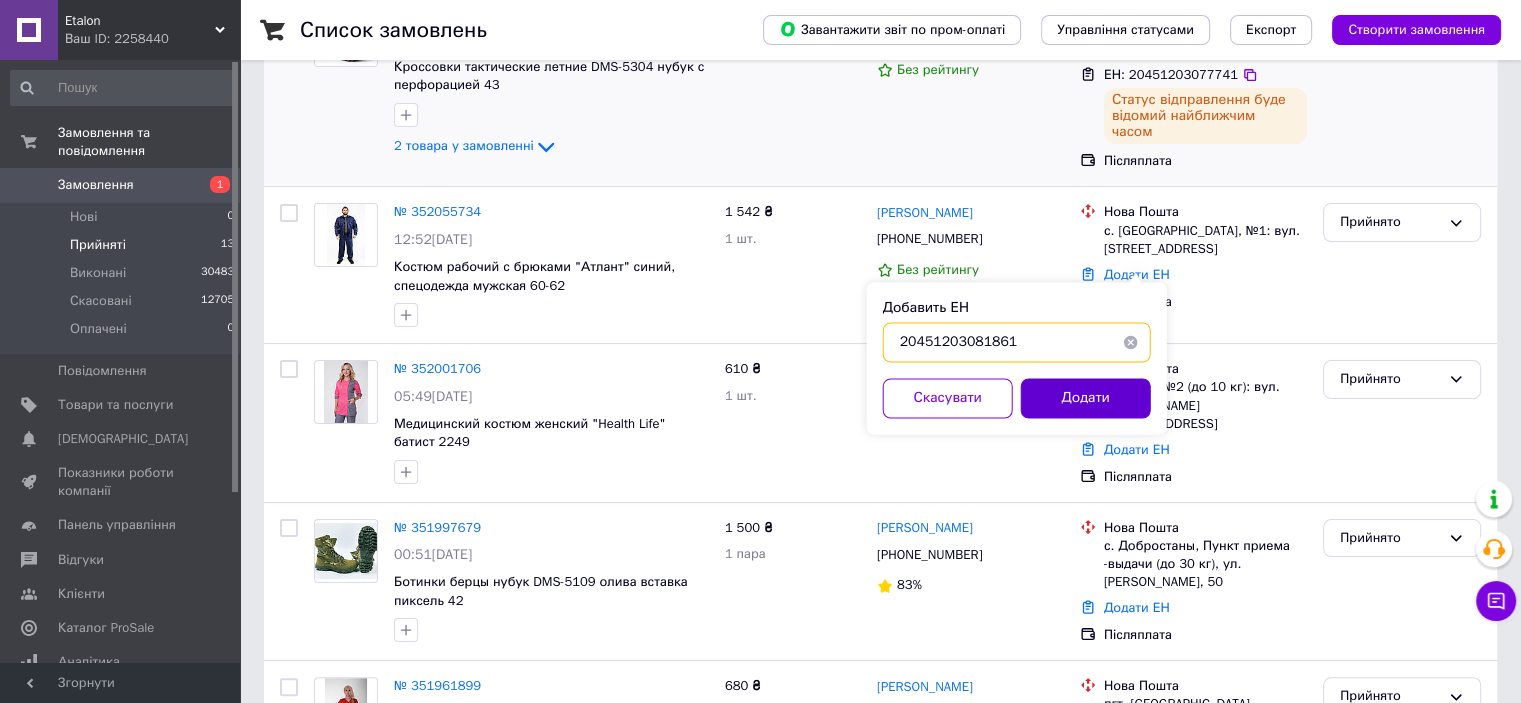 type on "20451203081861" 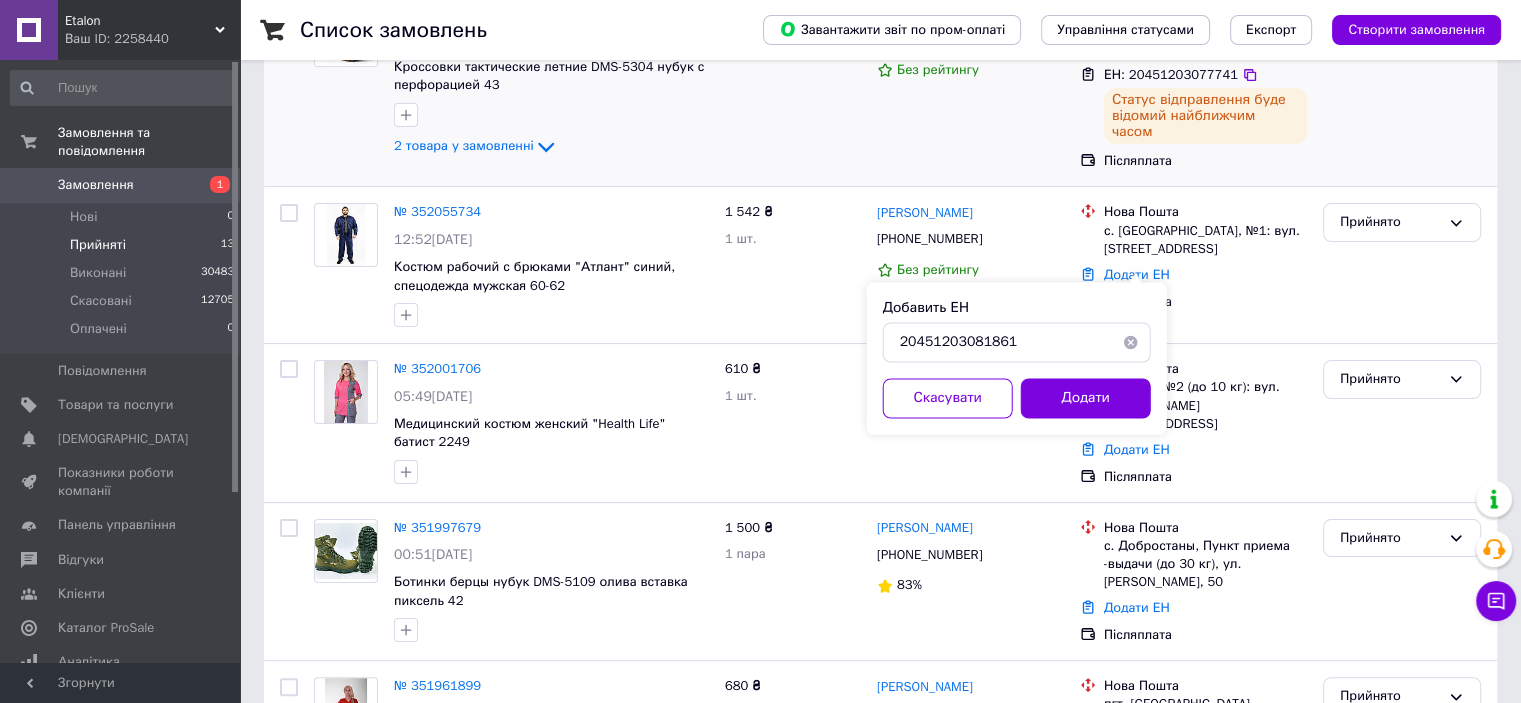 click on "Додати" at bounding box center [1086, 398] 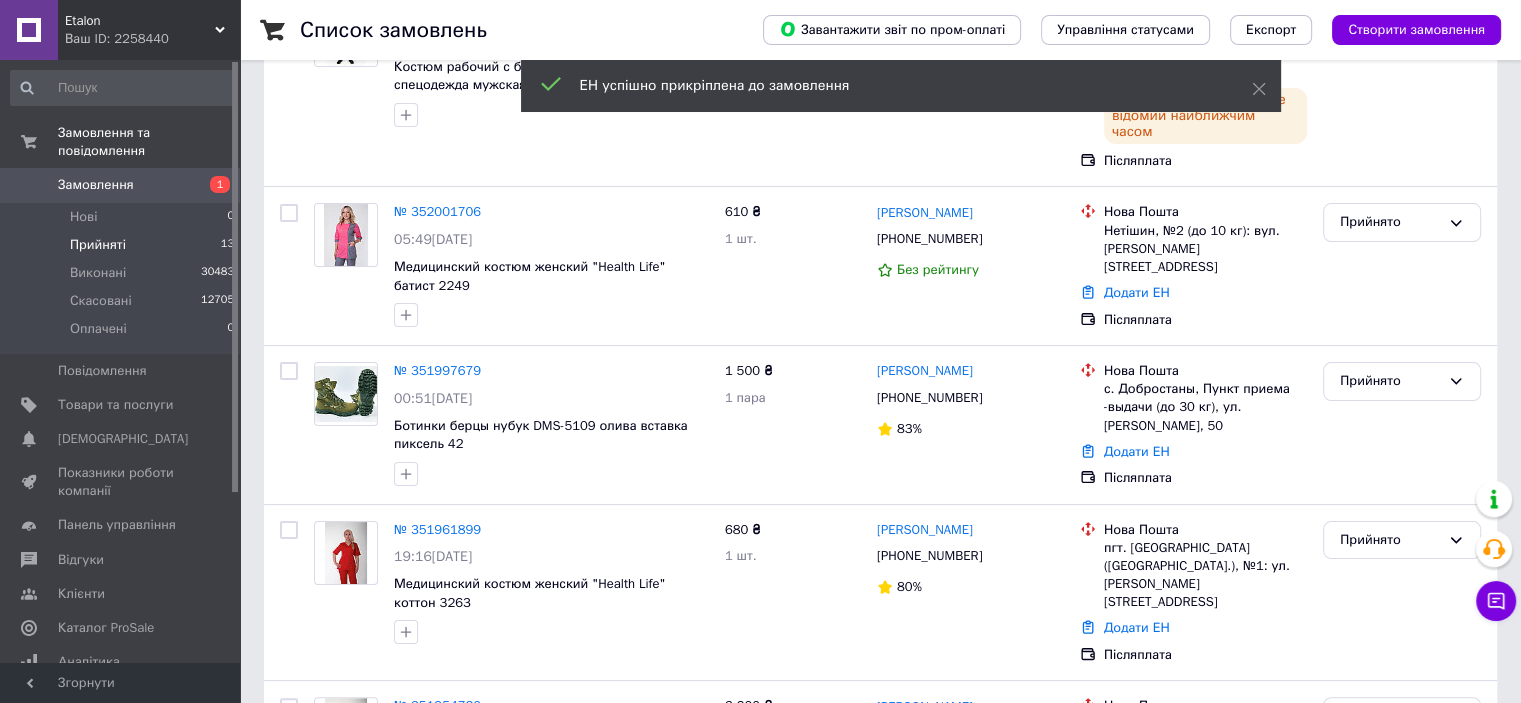 scroll, scrollTop: 111, scrollLeft: 0, axis: vertical 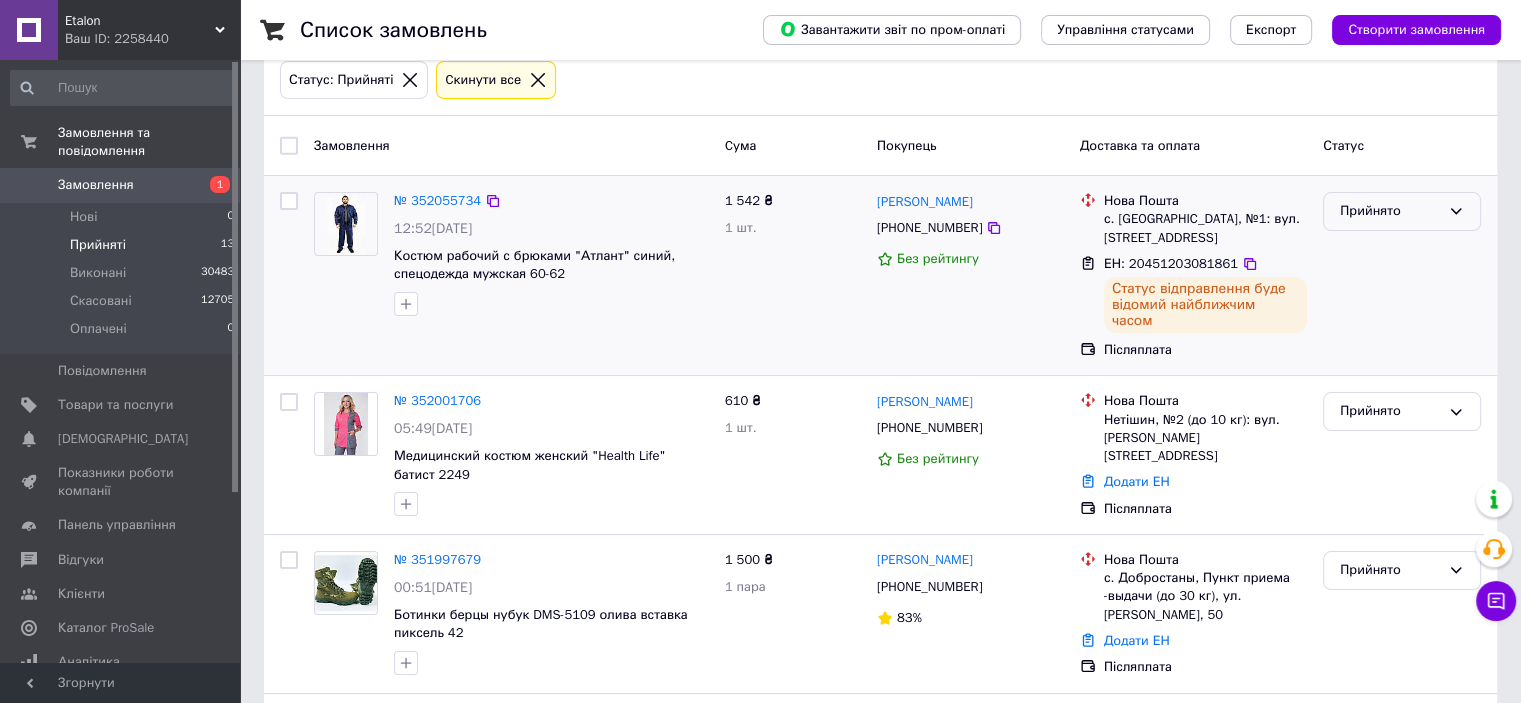 click on "Прийнято" at bounding box center (1402, 211) 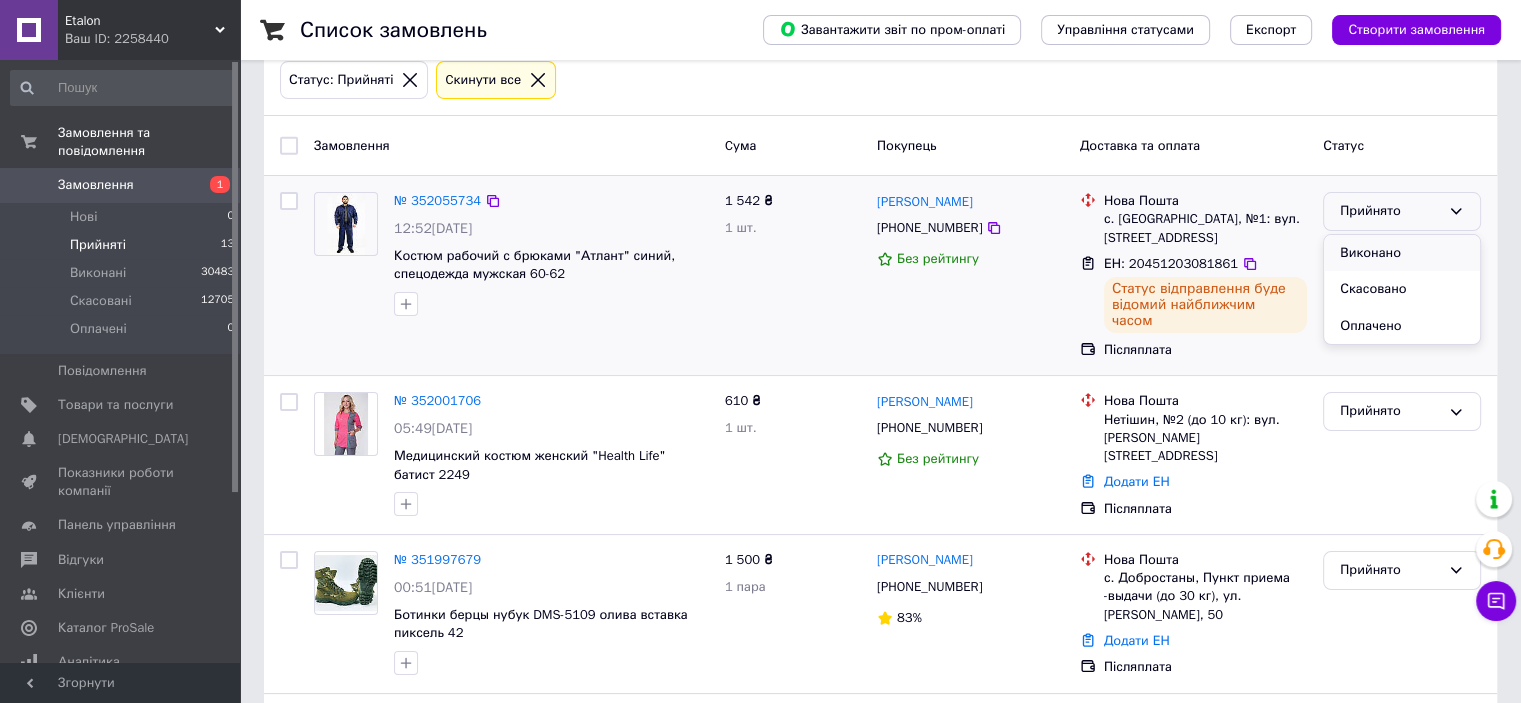 click on "Виконано" at bounding box center (1402, 253) 